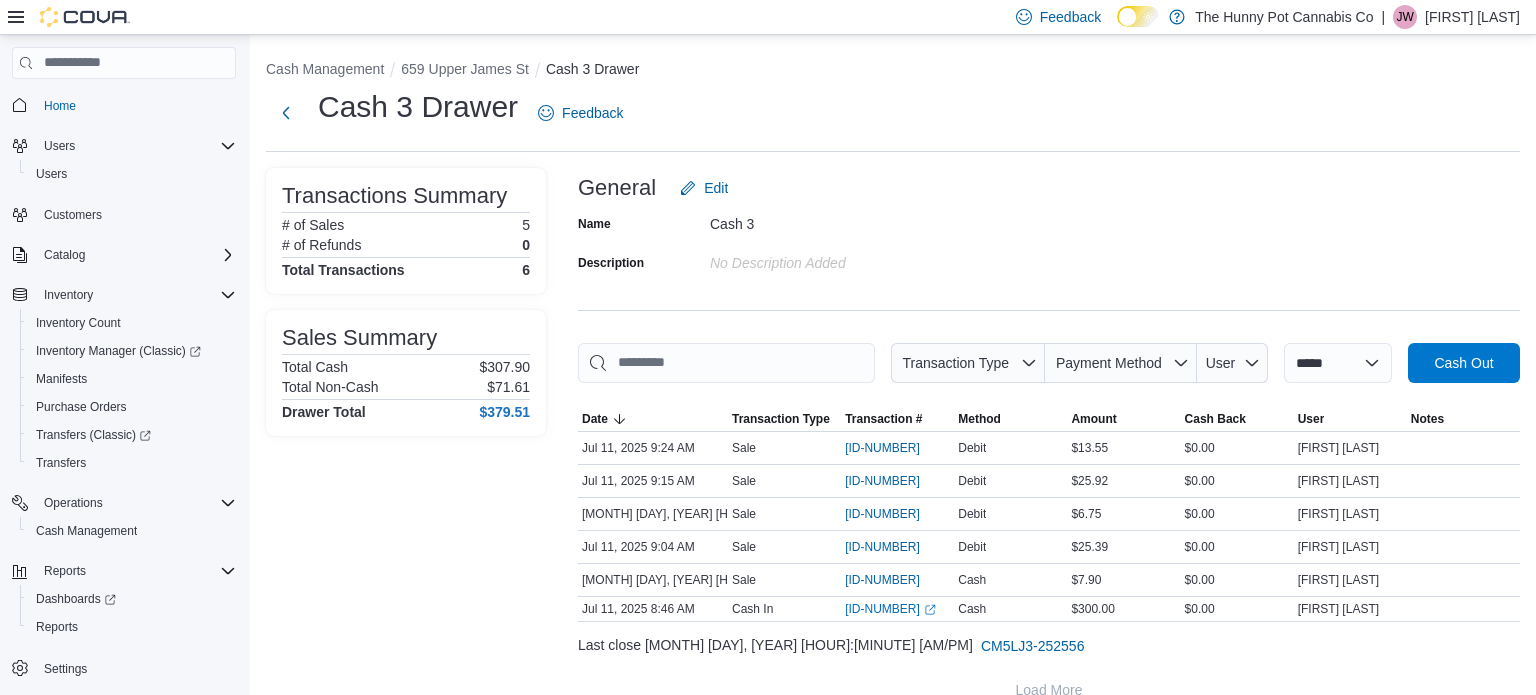 scroll, scrollTop: 0, scrollLeft: 0, axis: both 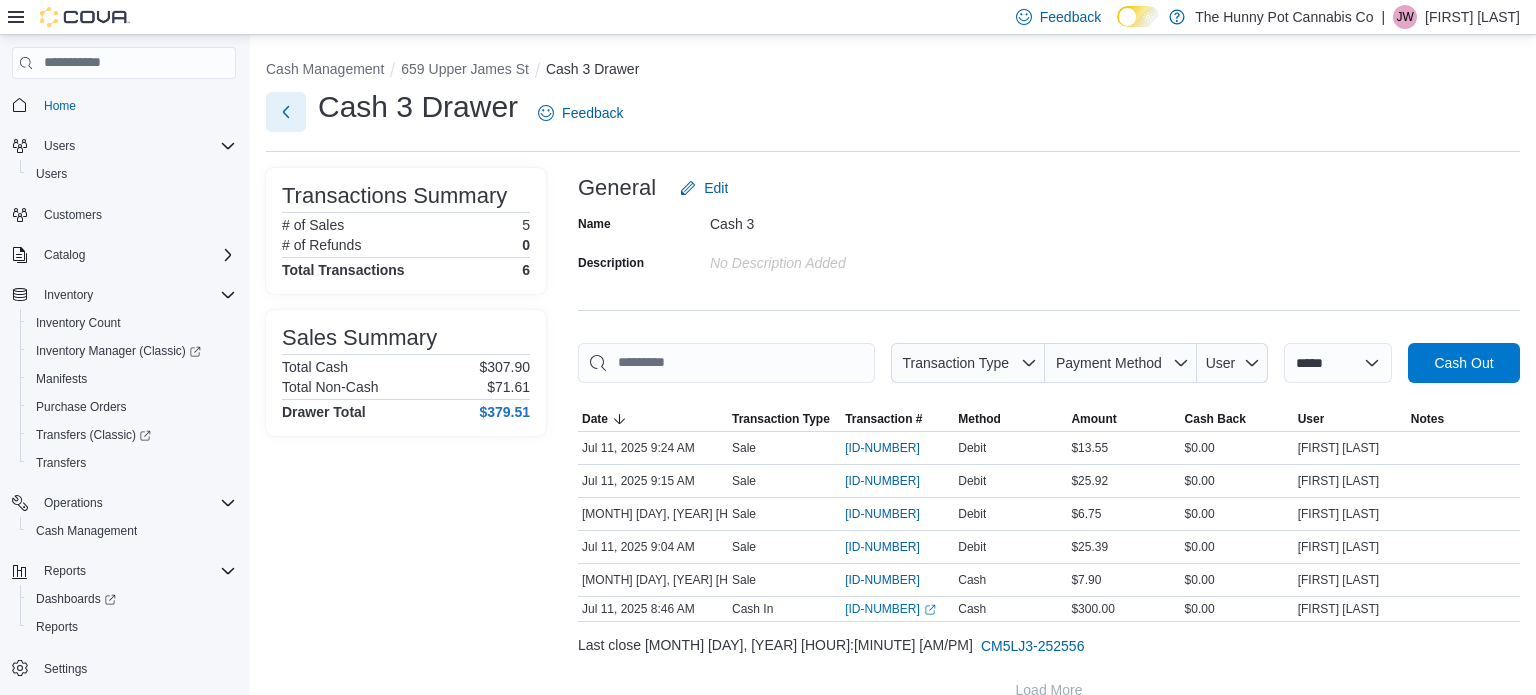 click at bounding box center [286, 112] 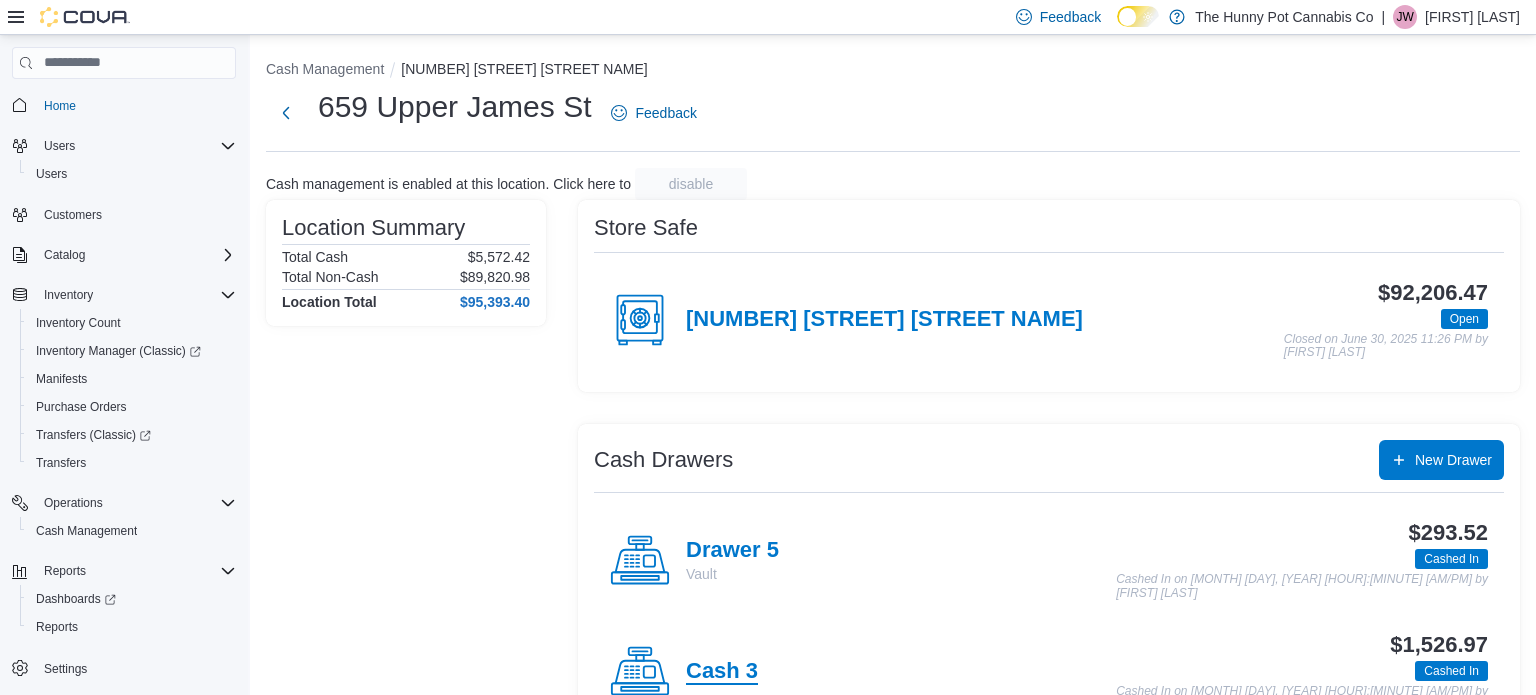 click on "Cash 3" at bounding box center (722, 672) 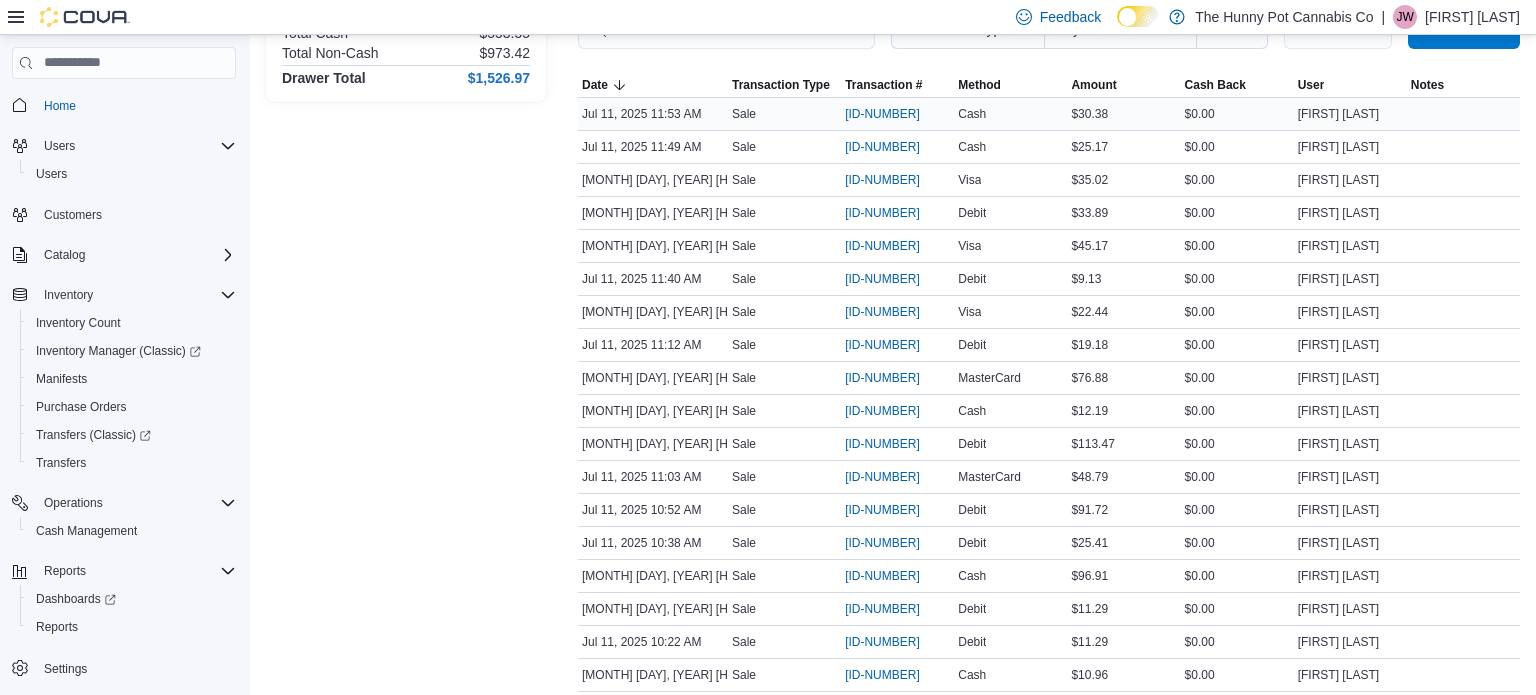 scroll, scrollTop: 0, scrollLeft: 0, axis: both 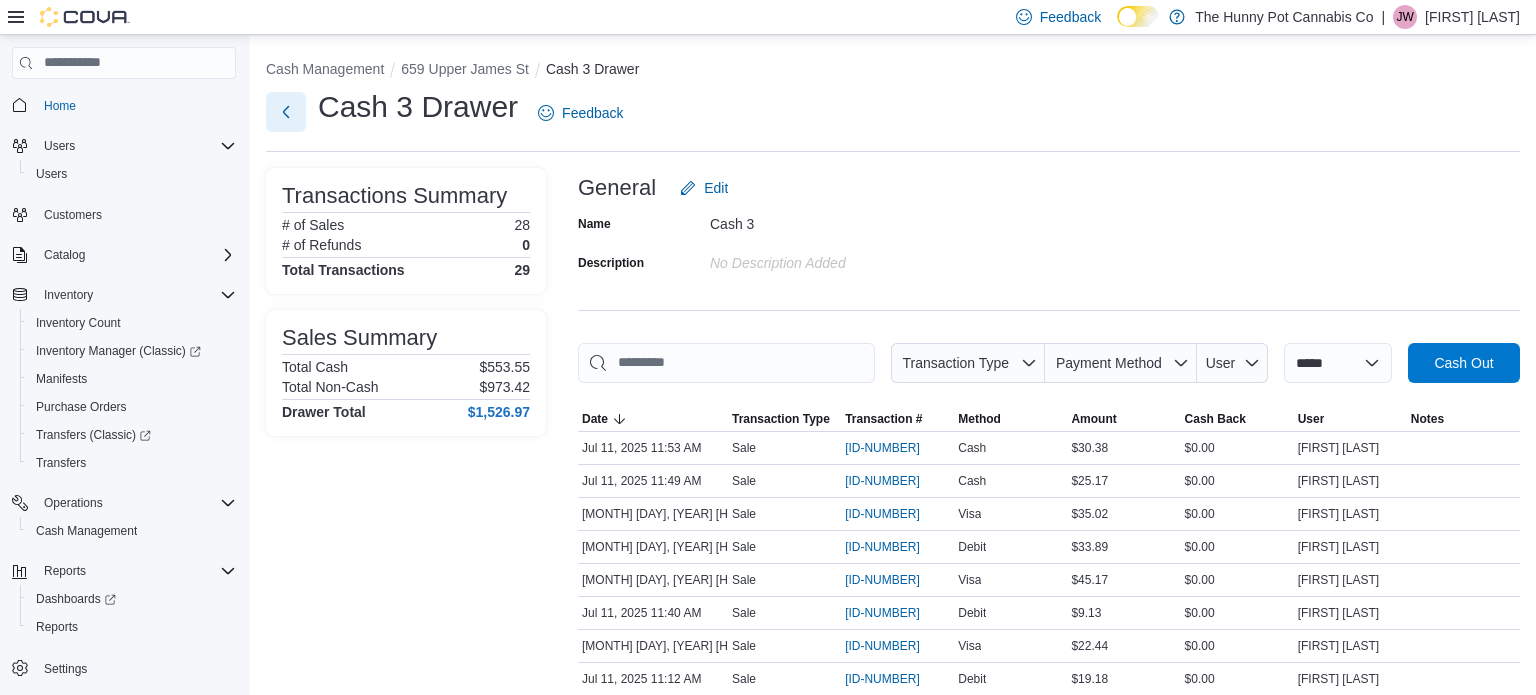 click at bounding box center (286, 112) 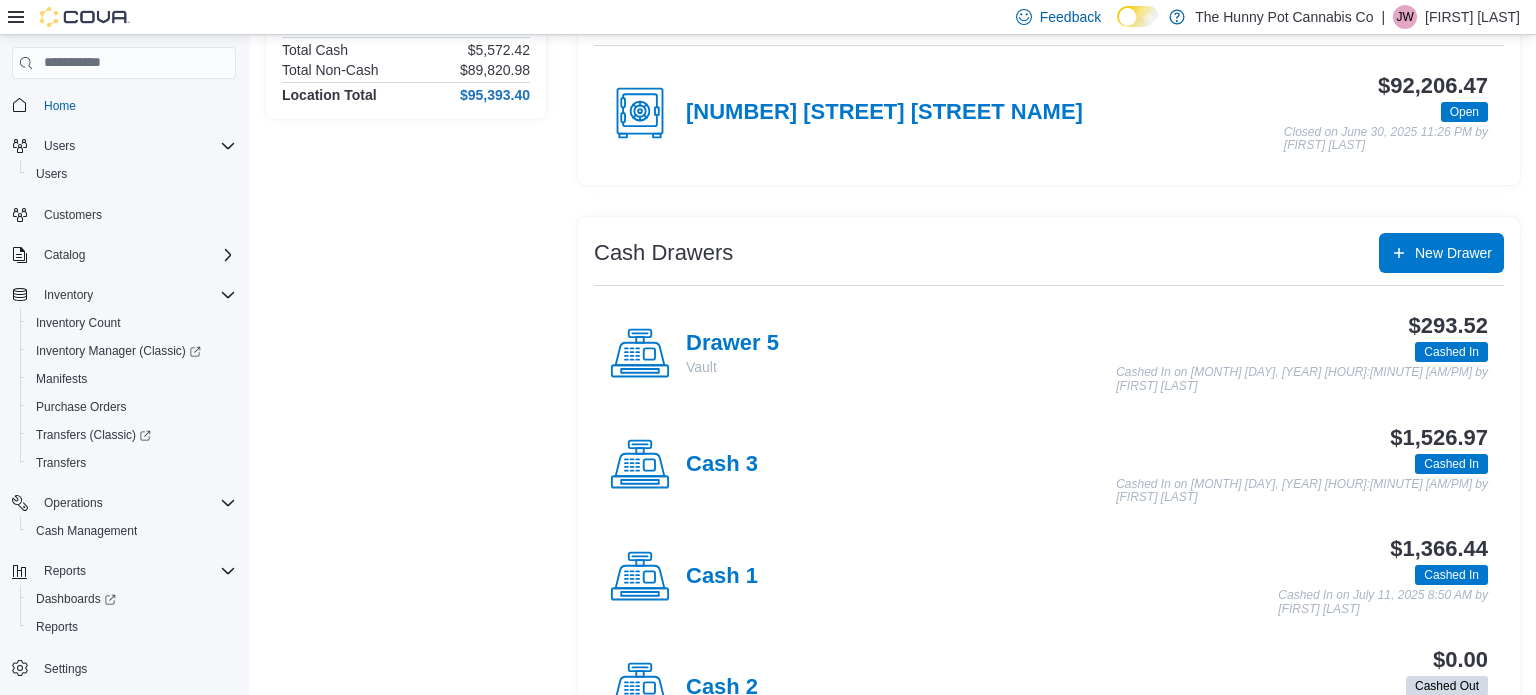scroll, scrollTop: 268, scrollLeft: 0, axis: vertical 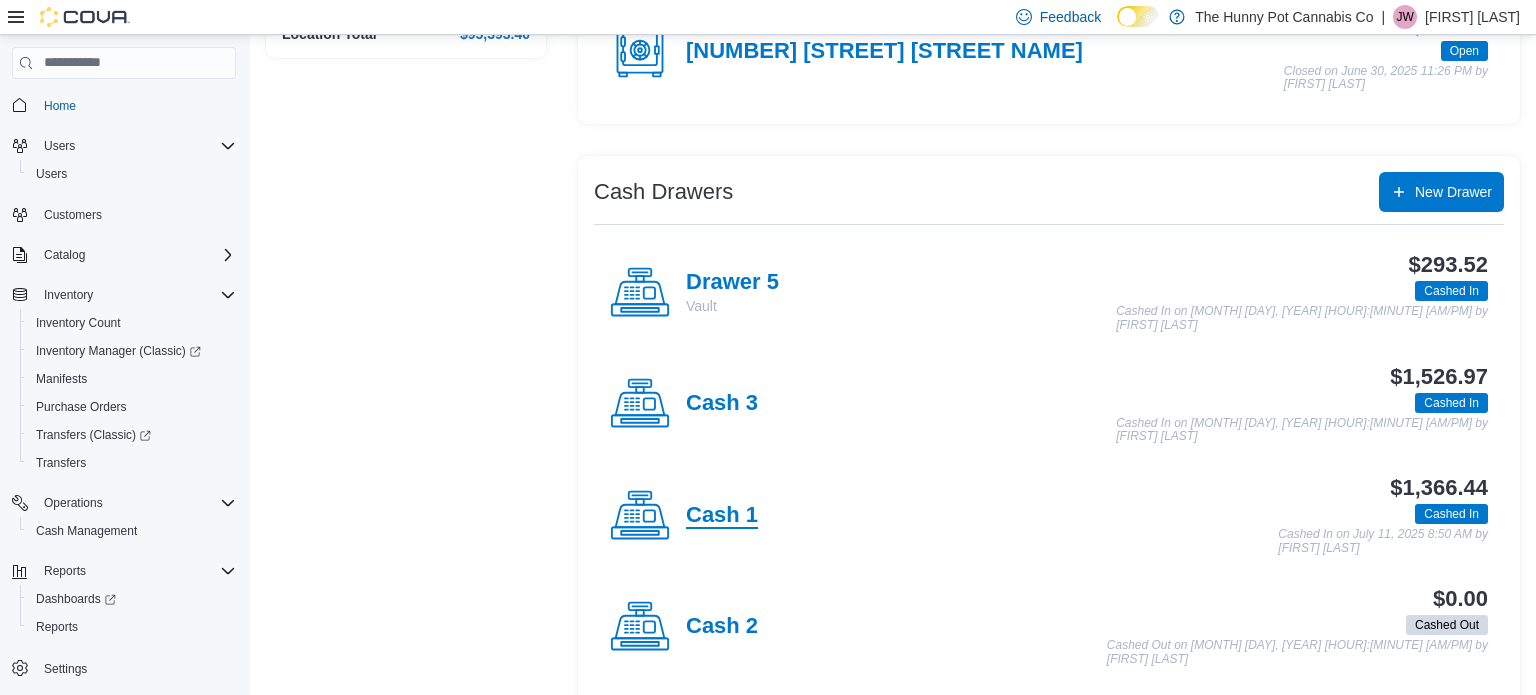 click on "Cash 1" at bounding box center (722, 516) 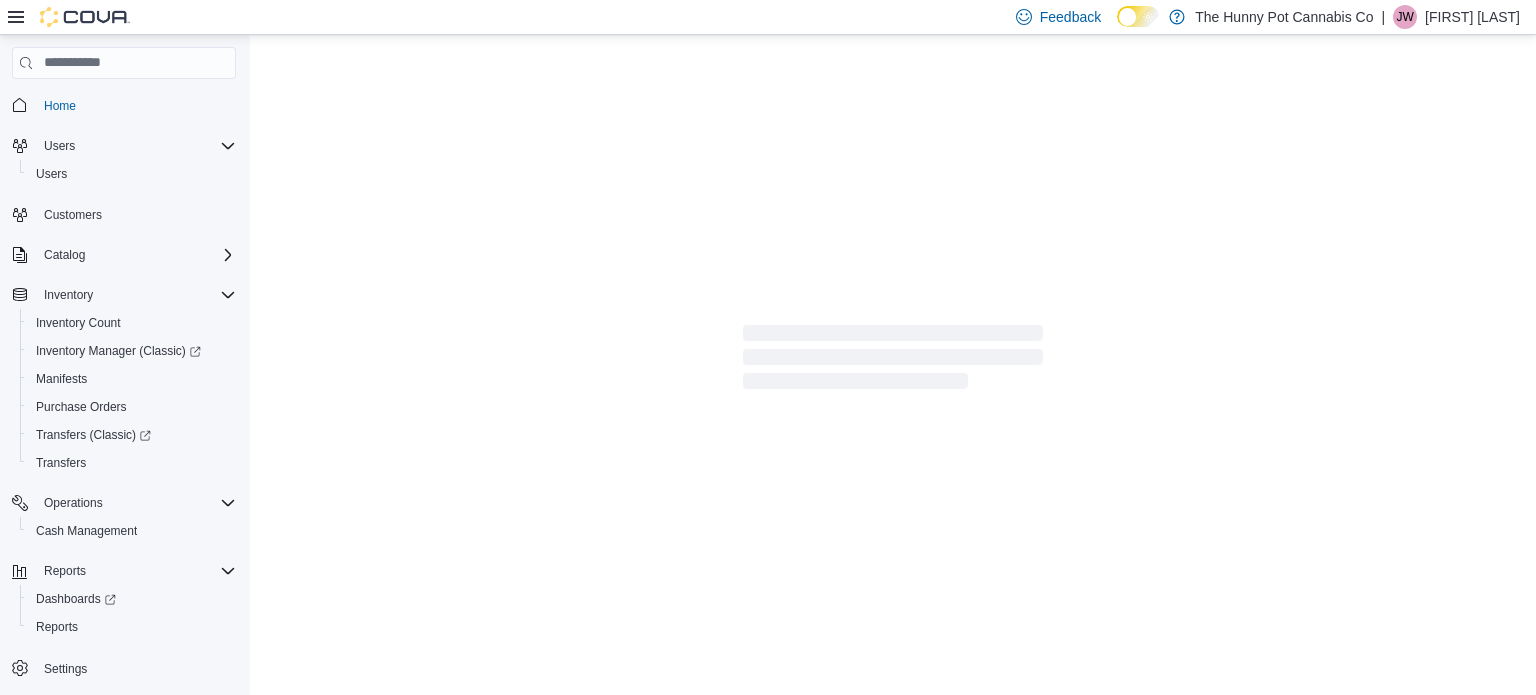 scroll, scrollTop: 0, scrollLeft: 0, axis: both 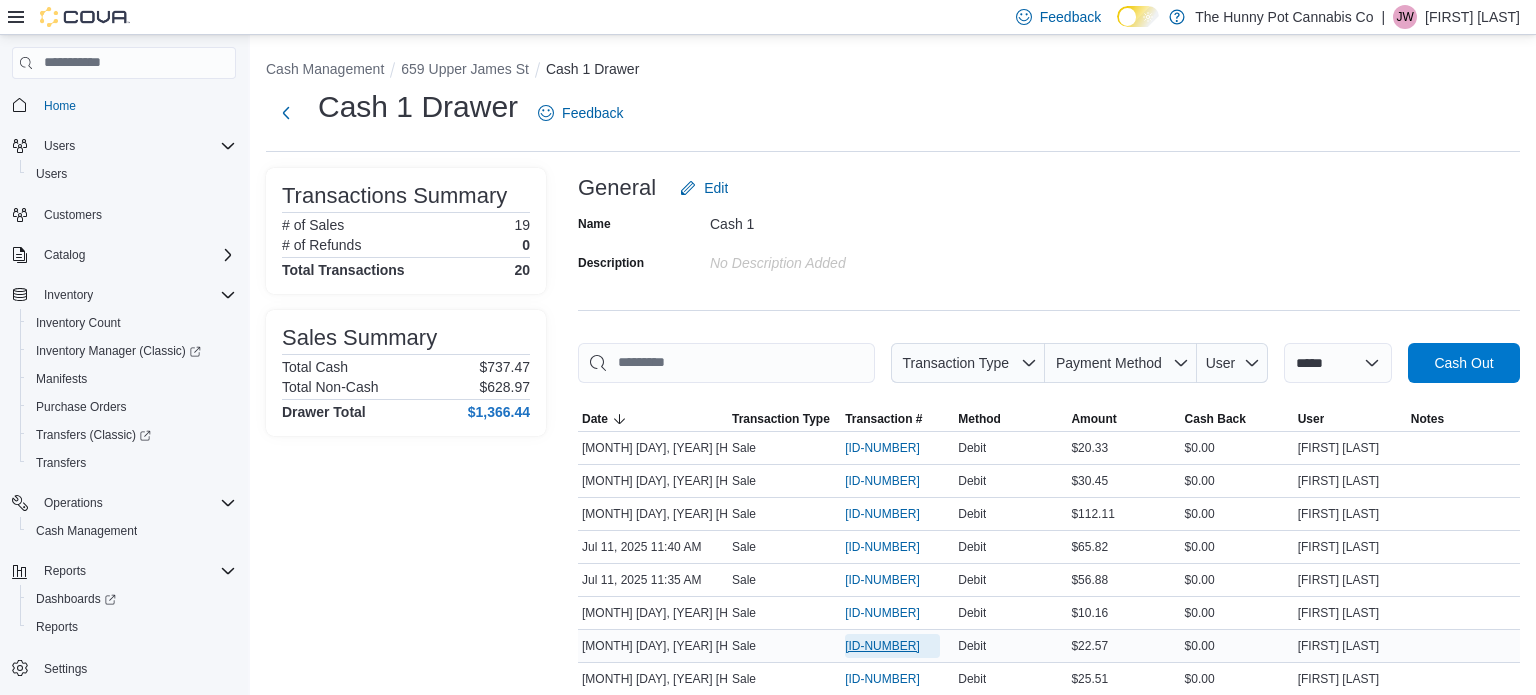 click on "[ID-NUMBER]" at bounding box center (882, 646) 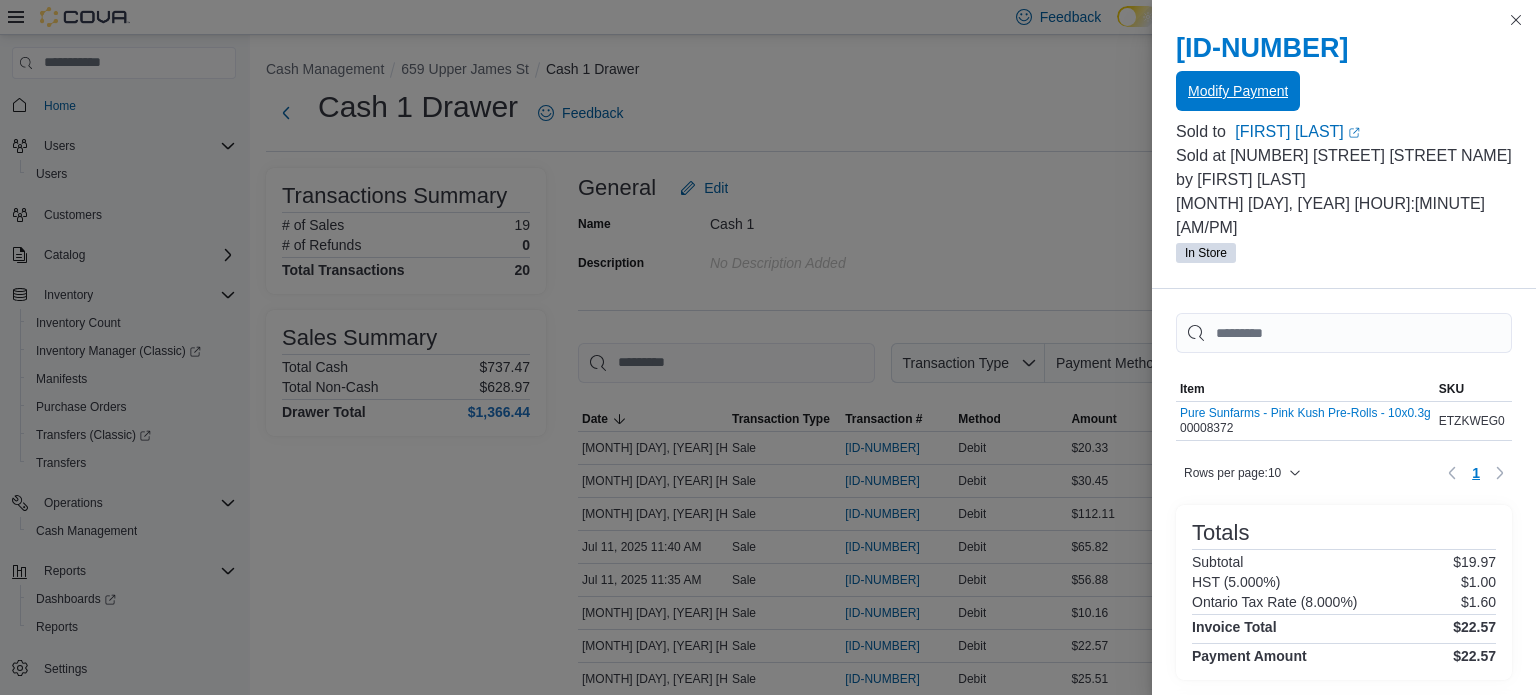 click on "Modify Payment" at bounding box center [1238, 91] 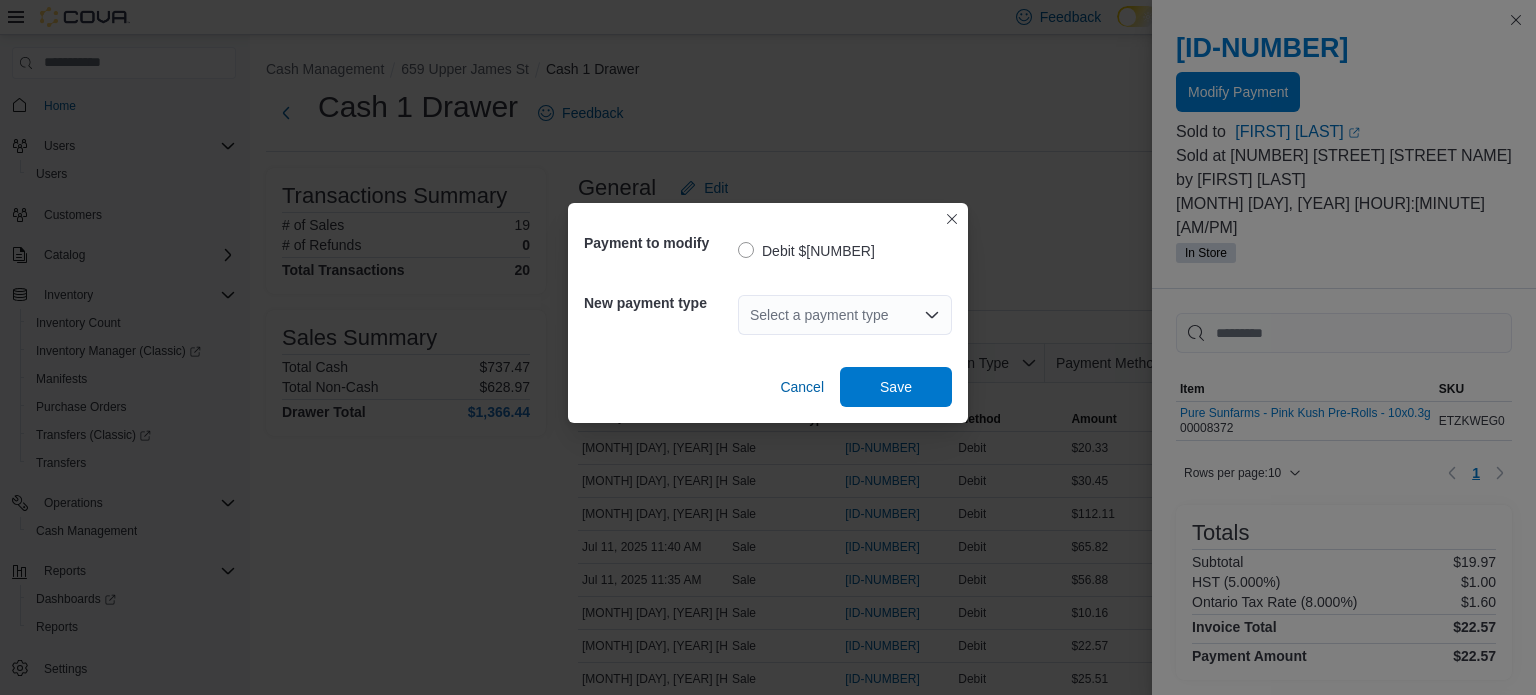 click on "Select a payment type" at bounding box center (845, 315) 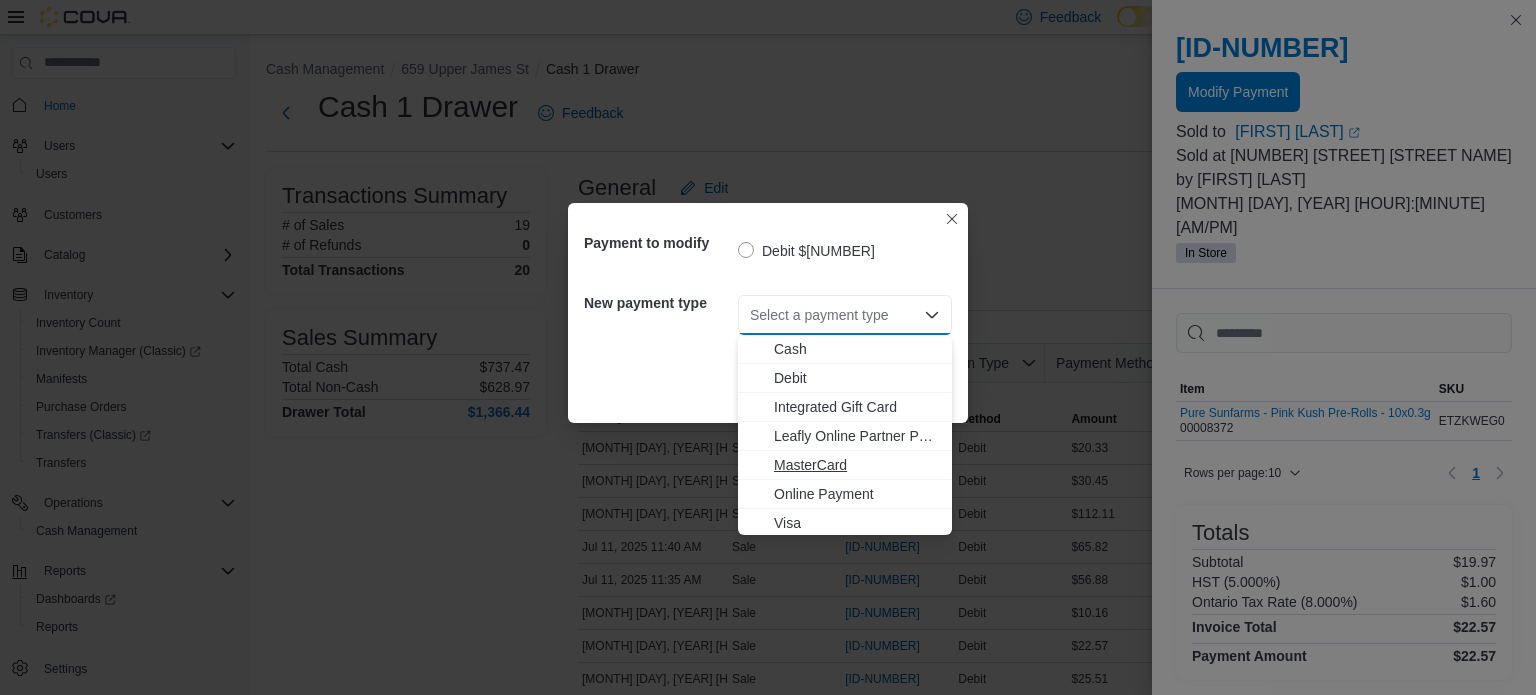 click on "MasterCard" at bounding box center [857, 465] 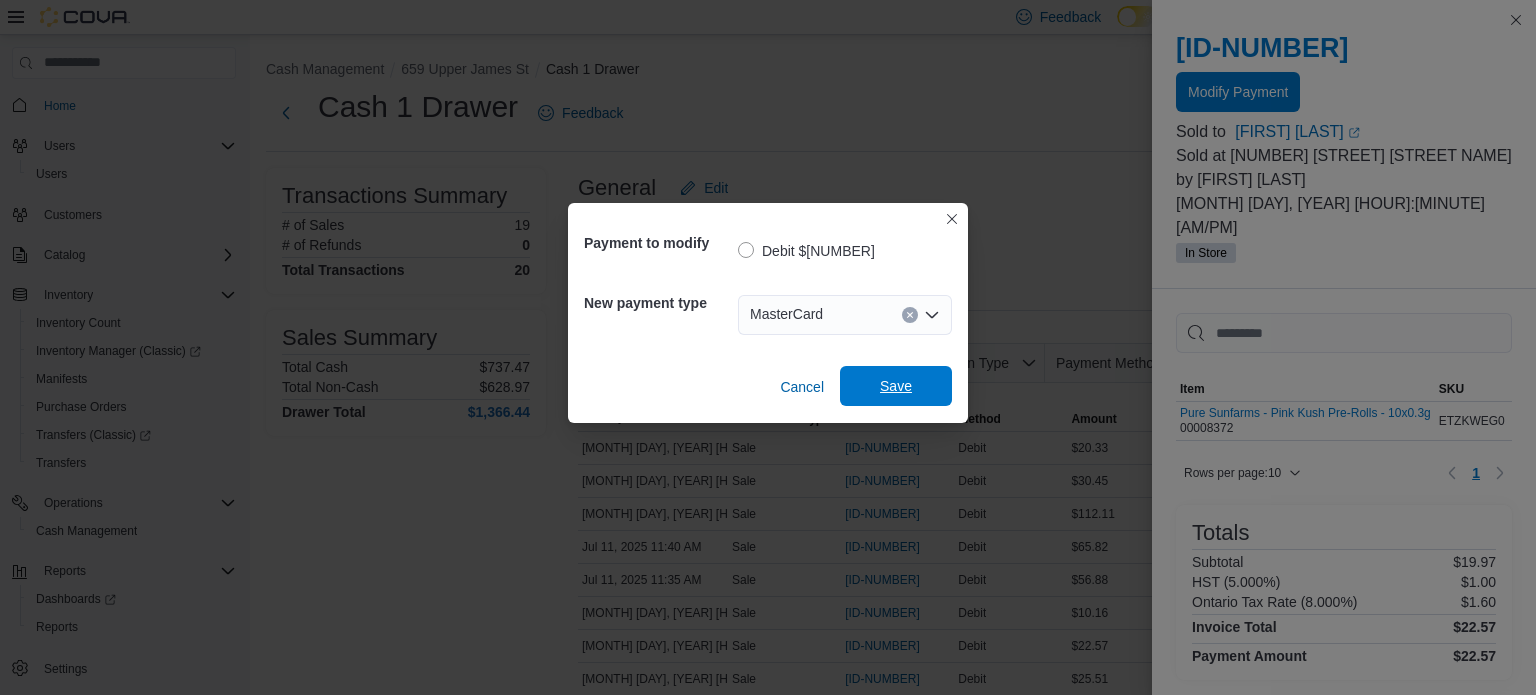 click on "Save" at bounding box center [896, 386] 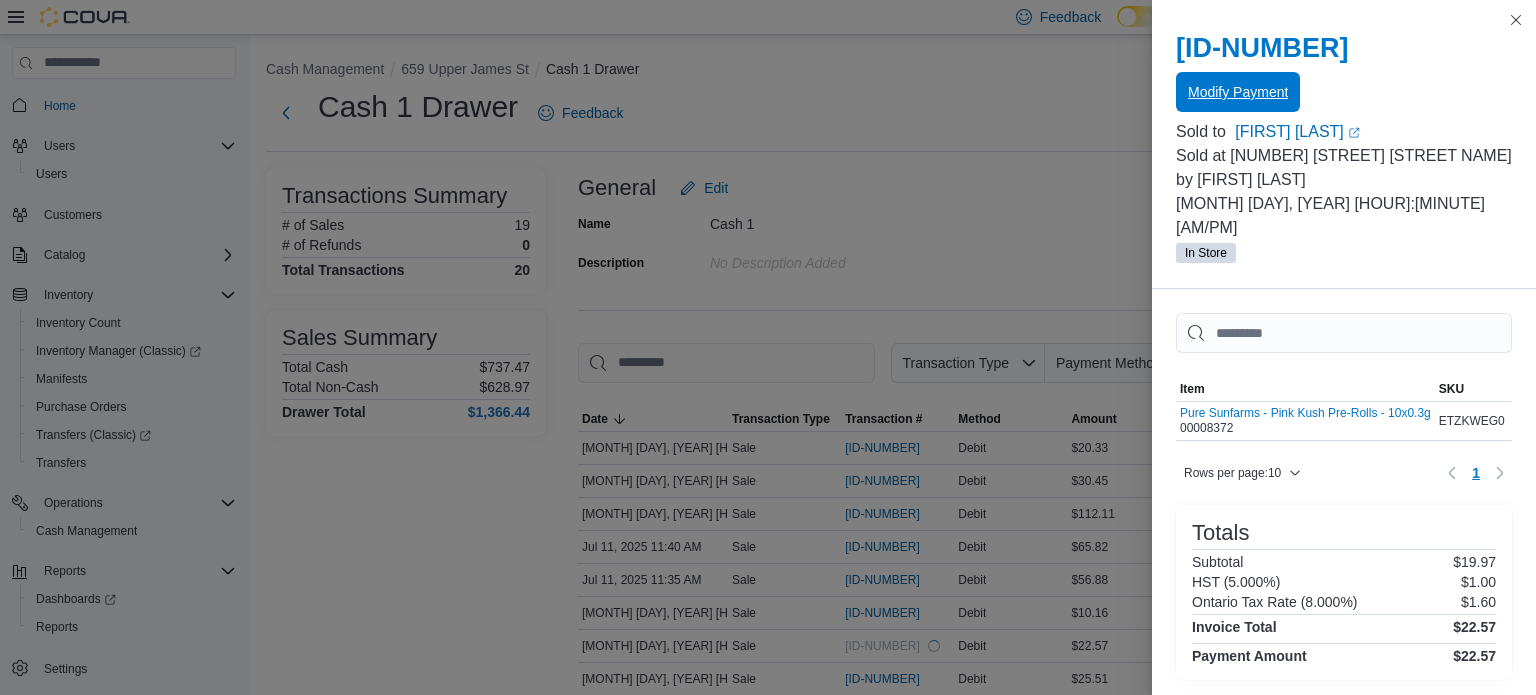 scroll, scrollTop: 0, scrollLeft: 0, axis: both 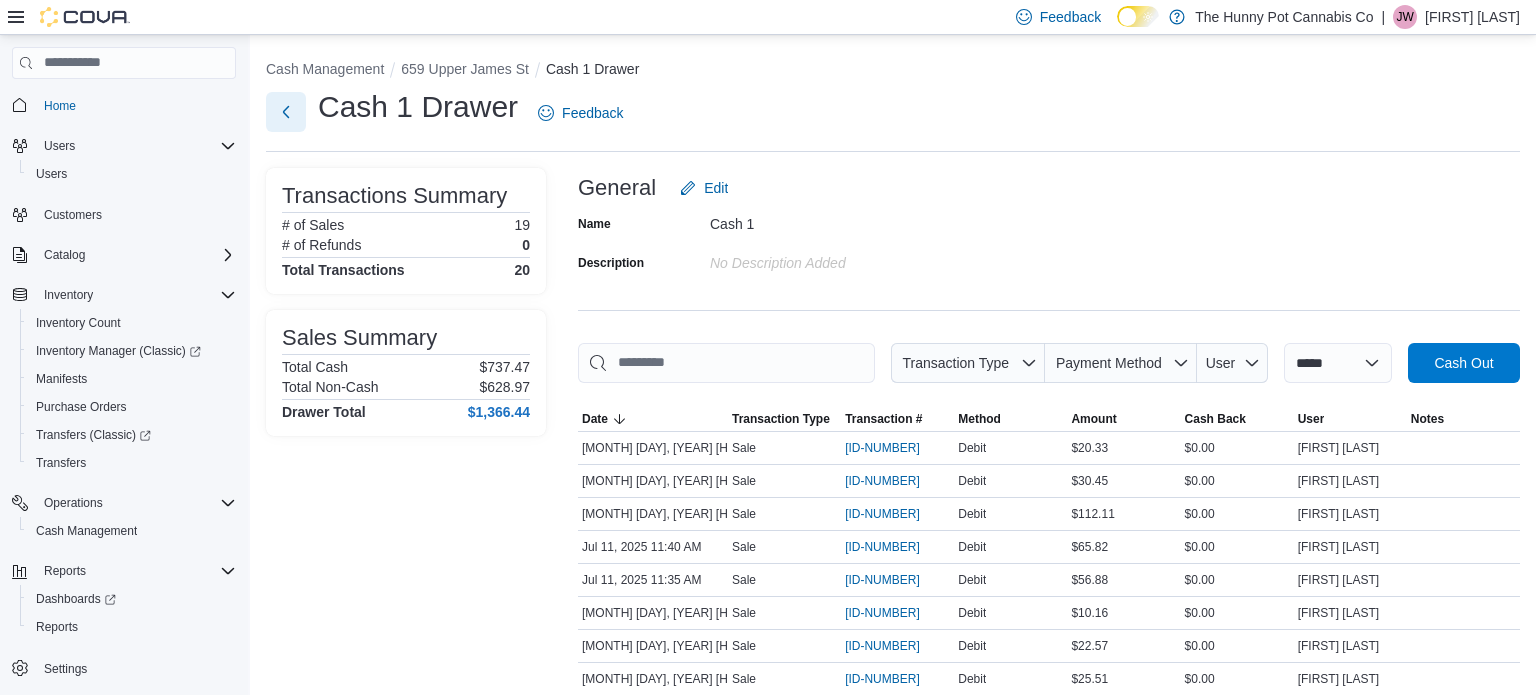 click at bounding box center [286, 112] 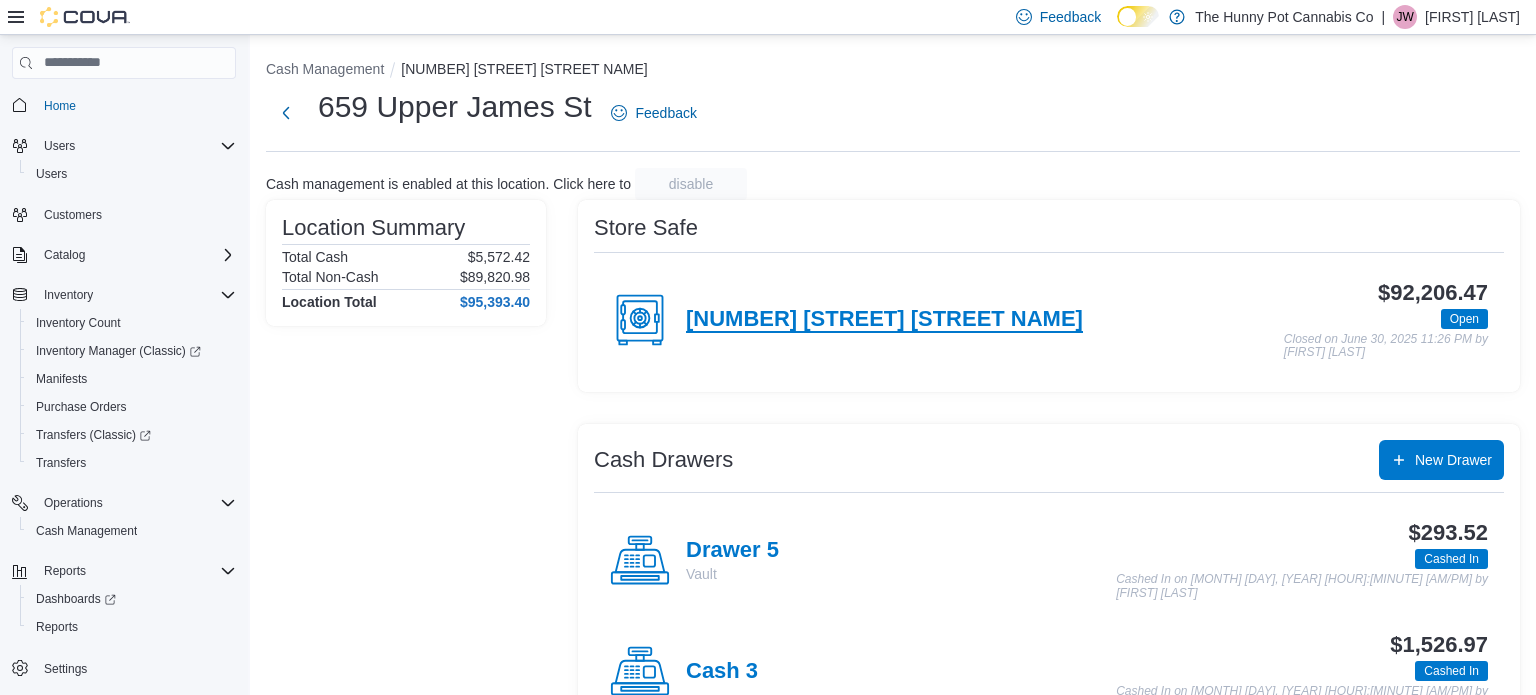 click on "[NUMBER] [STREET] [STREET NAME]" at bounding box center [884, 320] 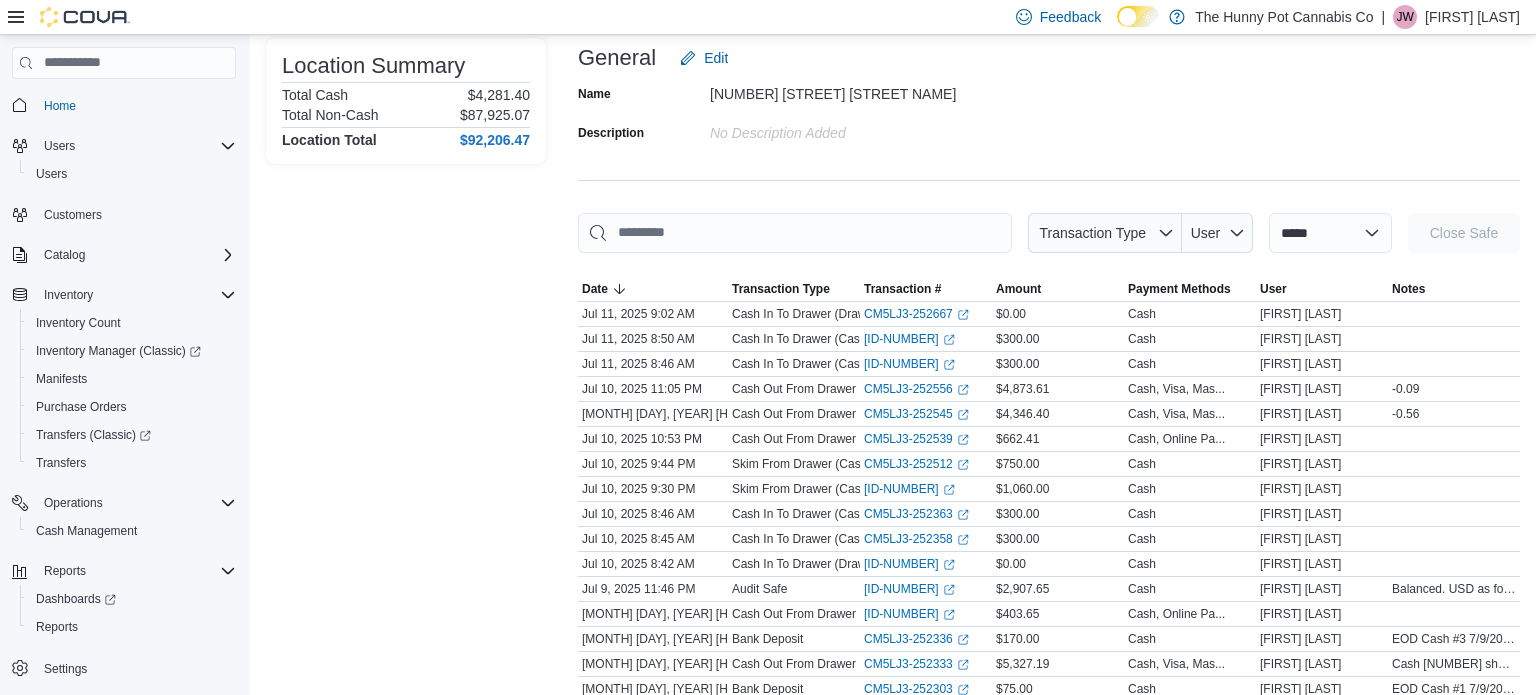 scroll, scrollTop: 132, scrollLeft: 0, axis: vertical 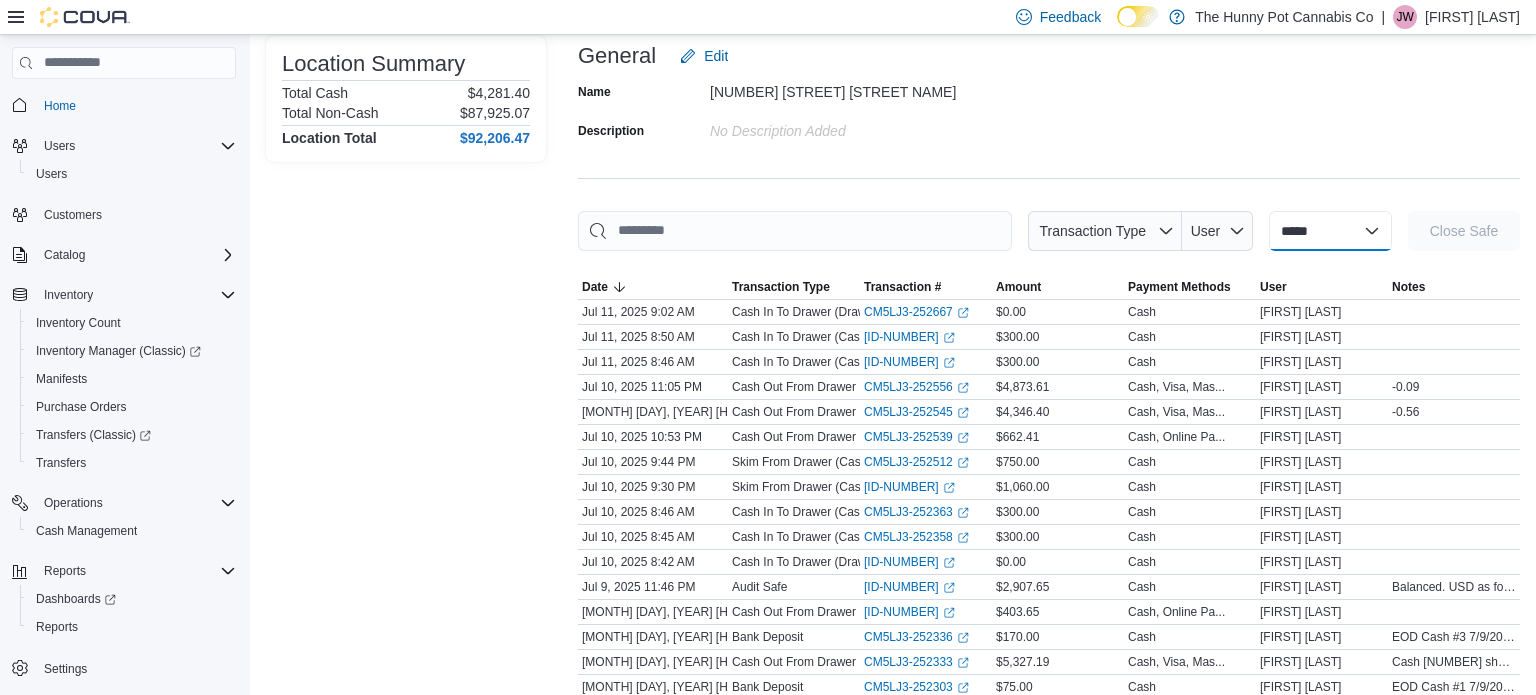 click on "**********" at bounding box center (1330, 231) 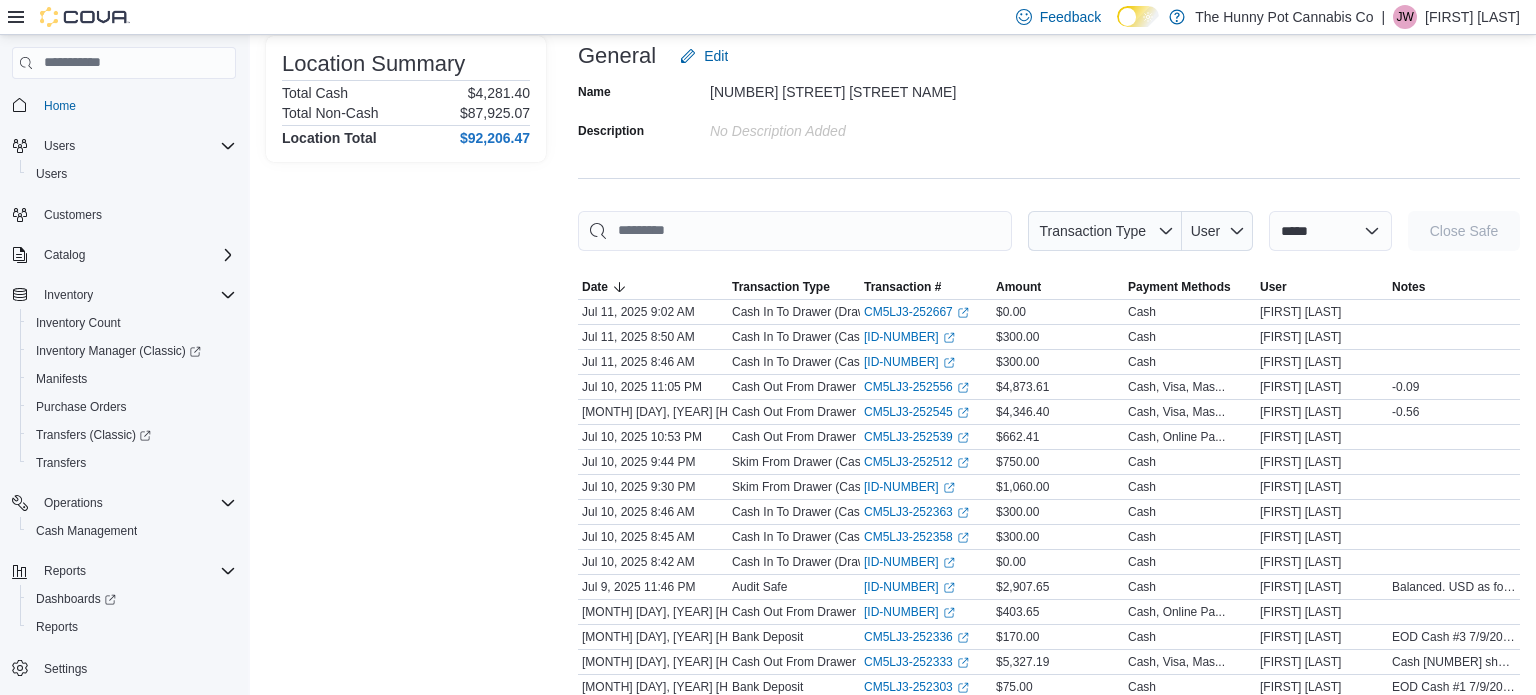 click on "Name [NUMBER] [STREET] [STREET NAME] Description No Description added" at bounding box center [1049, 111] 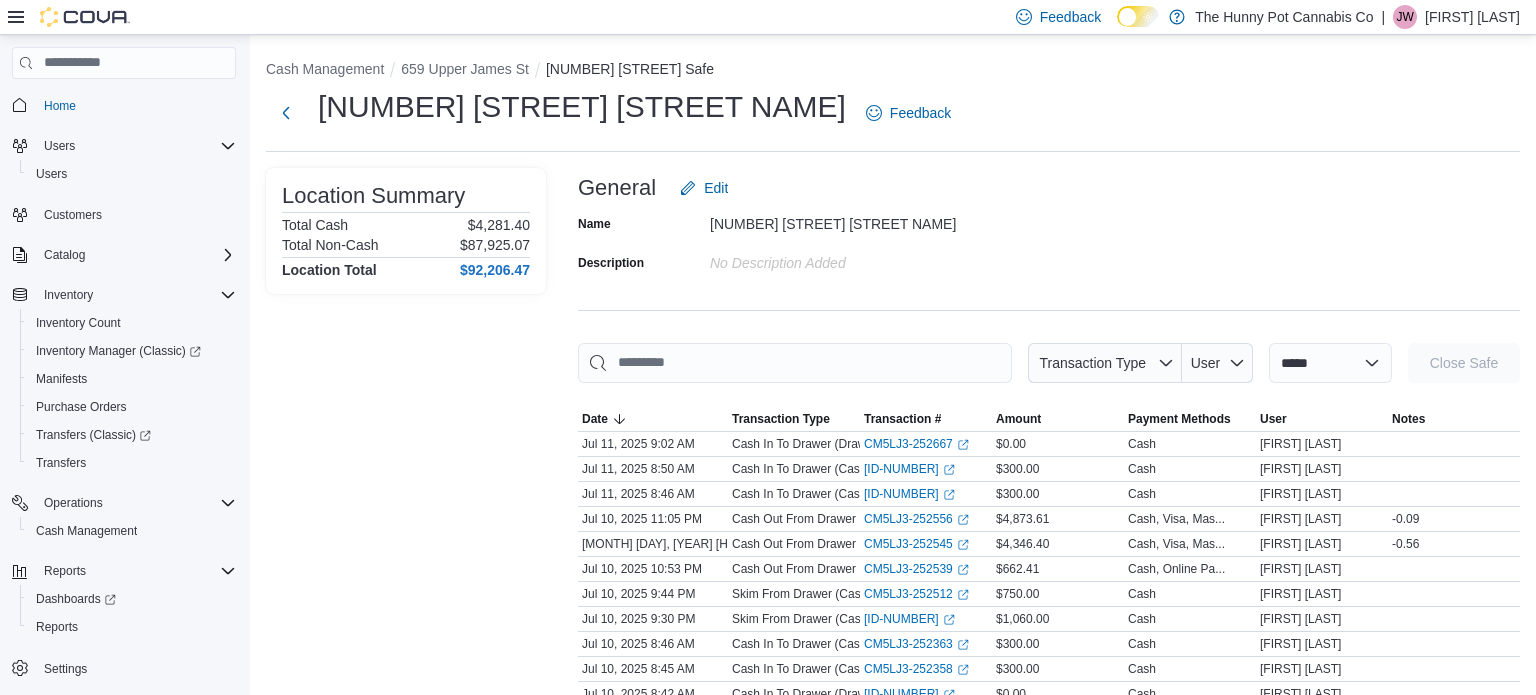 scroll, scrollTop: 0, scrollLeft: 0, axis: both 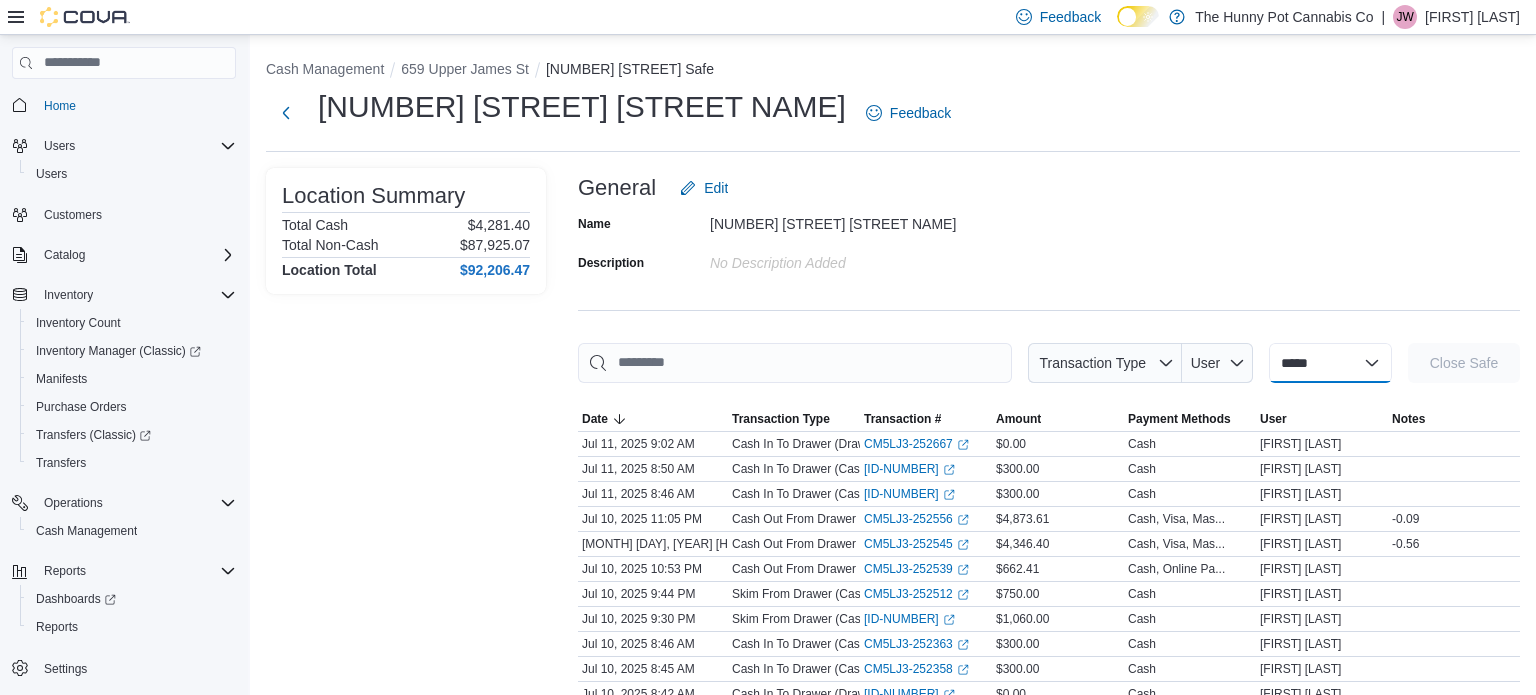 click on "**********" at bounding box center [1330, 363] 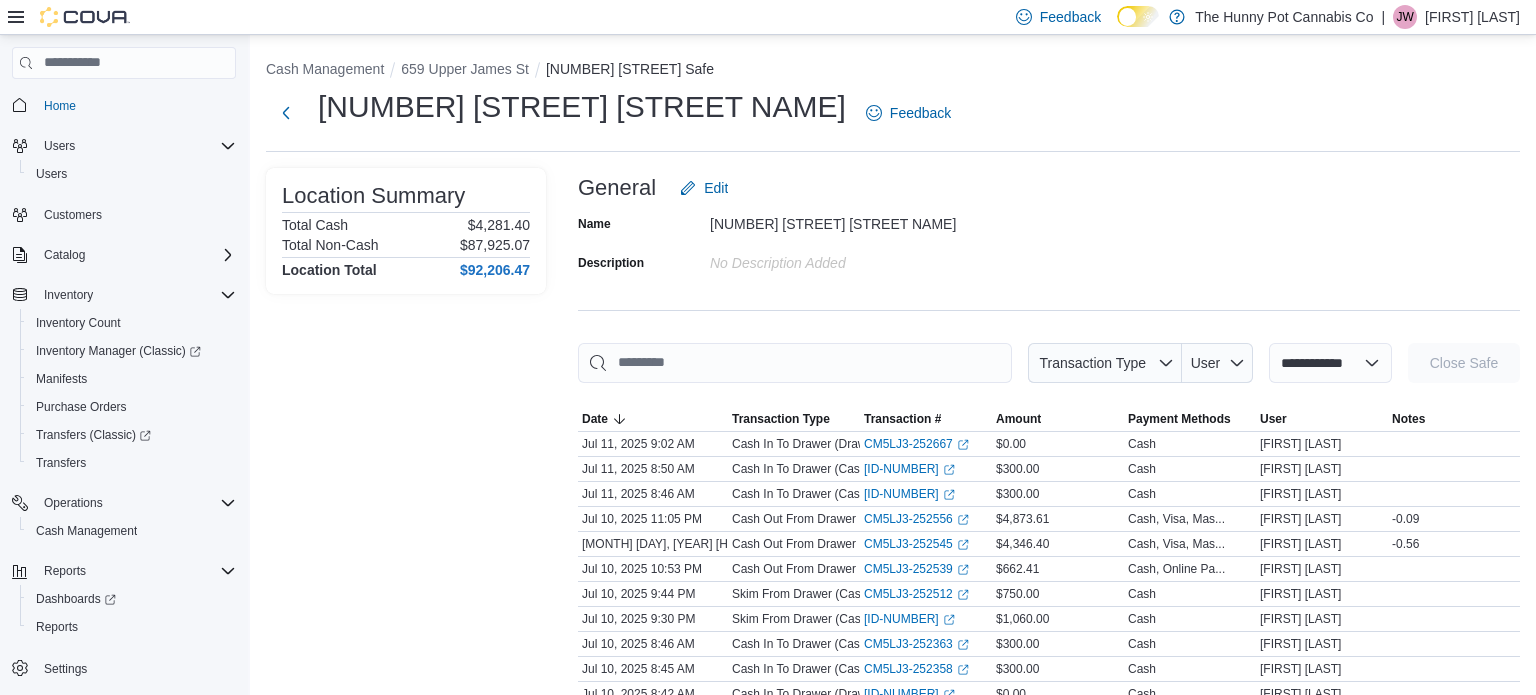 click on "**********" at bounding box center [1330, 363] 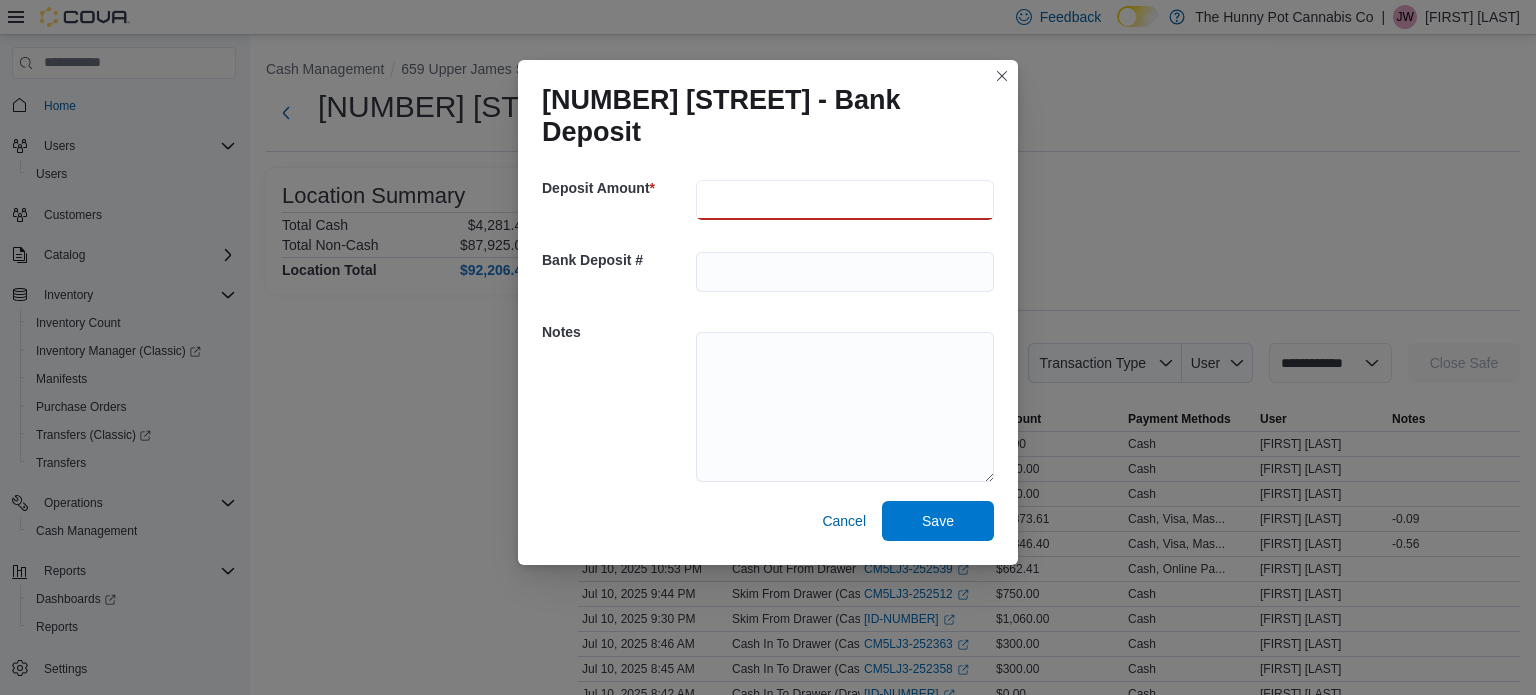 click at bounding box center [845, 200] 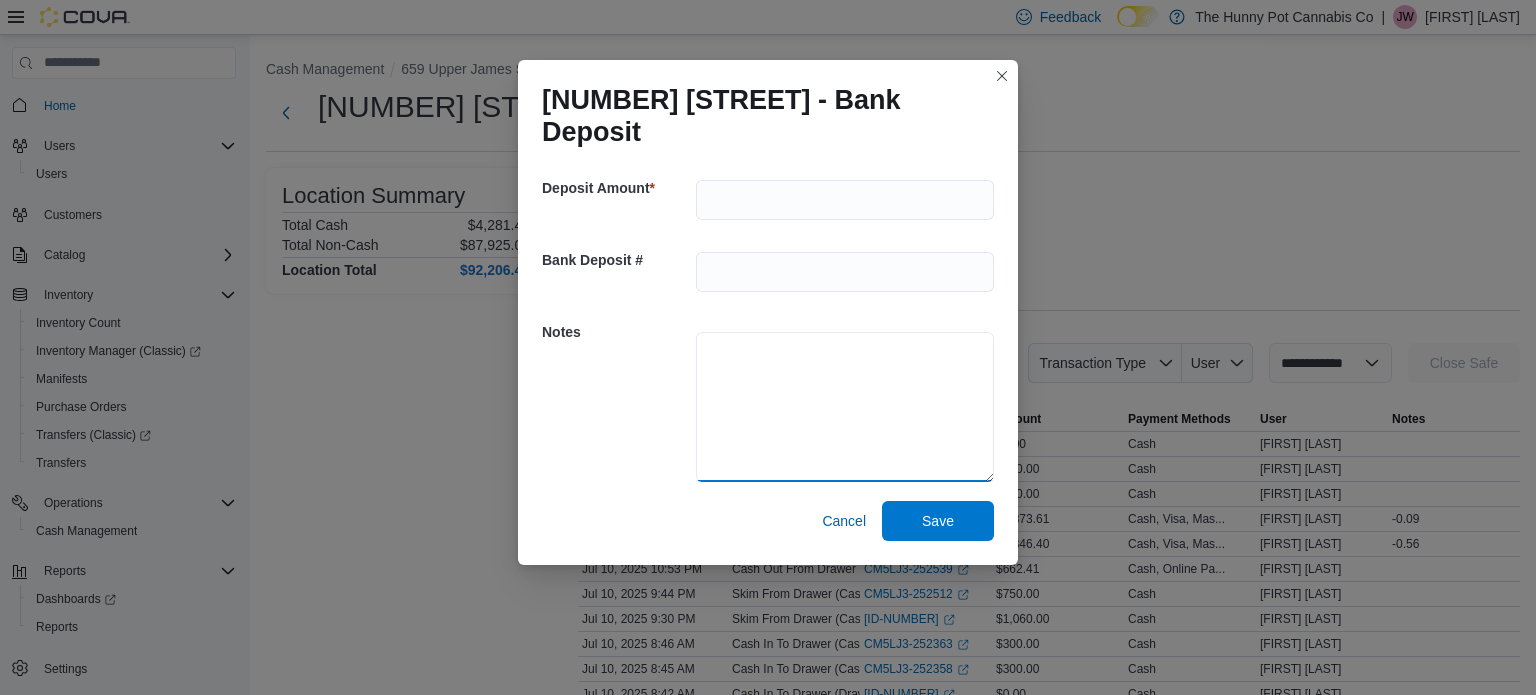 click at bounding box center [845, 407] 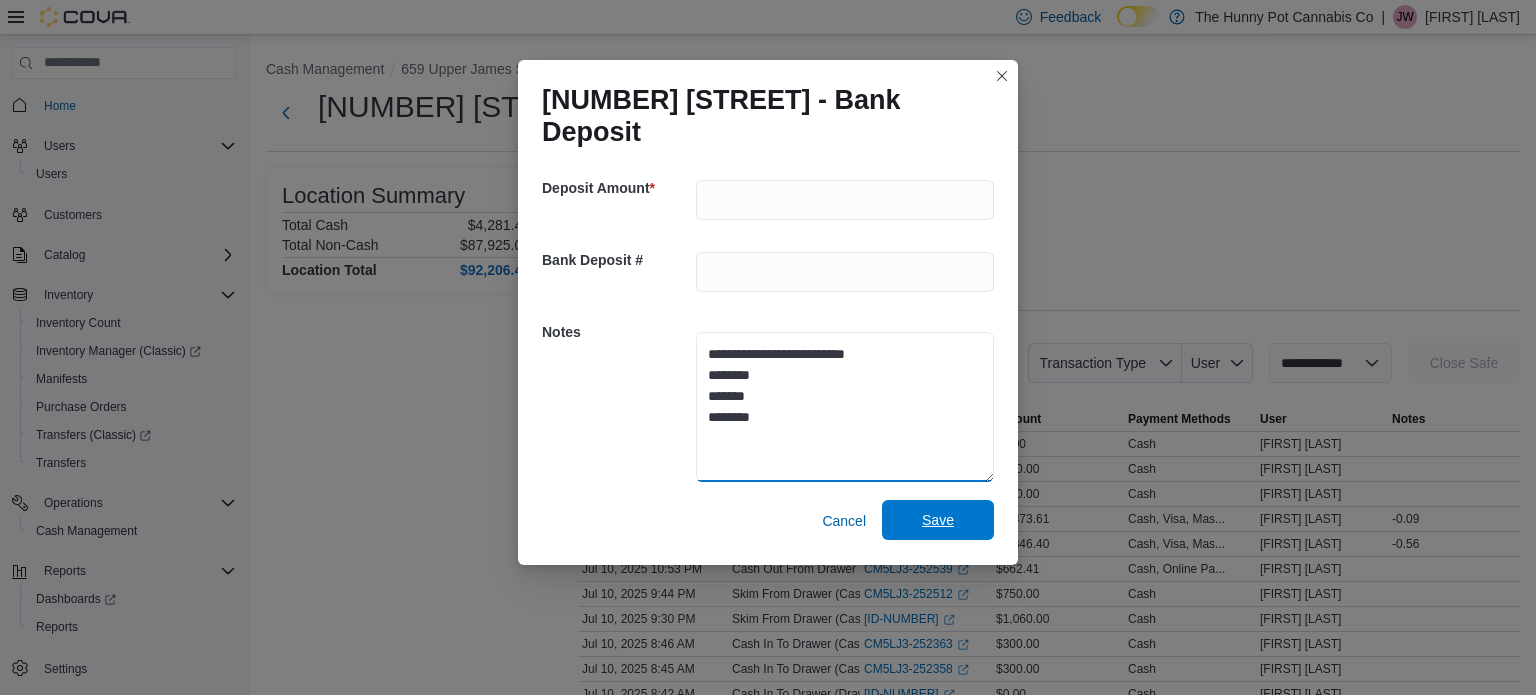 type on "**********" 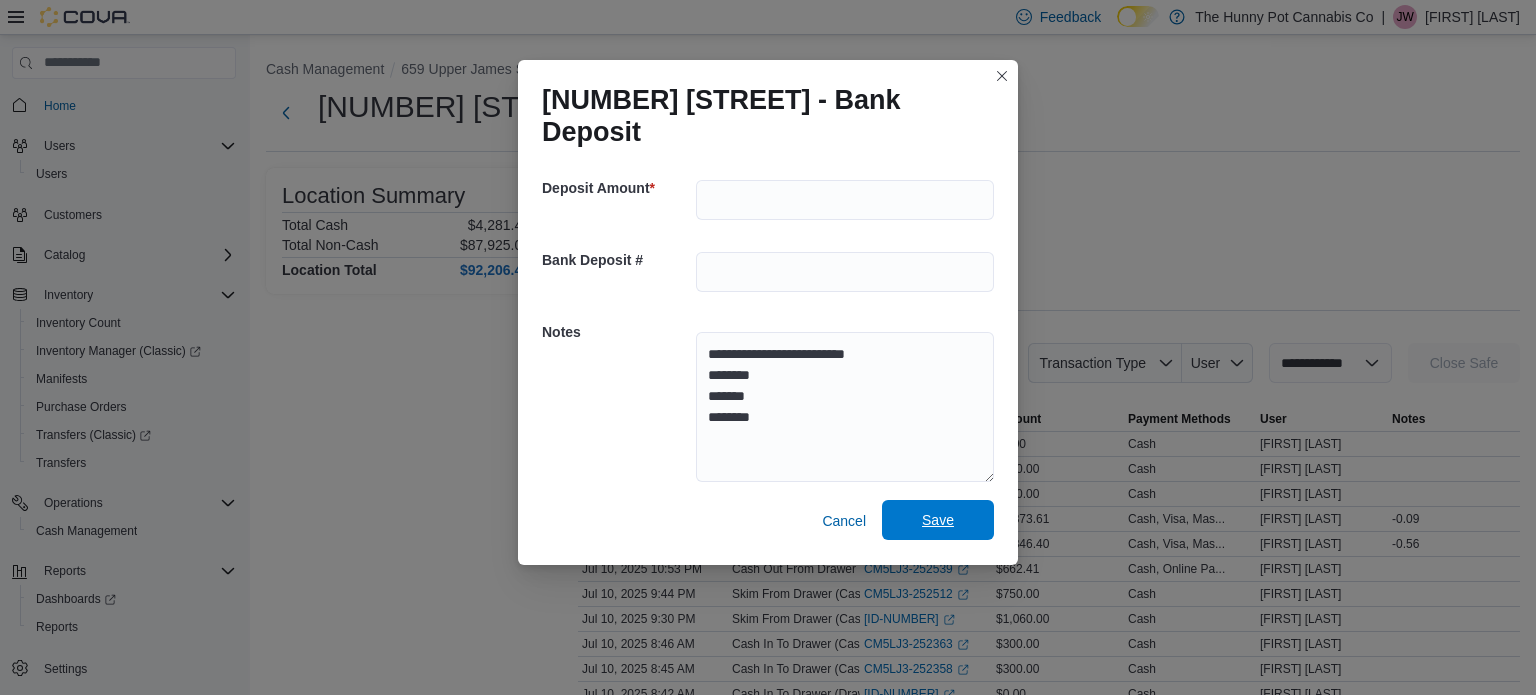 click on "Save" at bounding box center (938, 520) 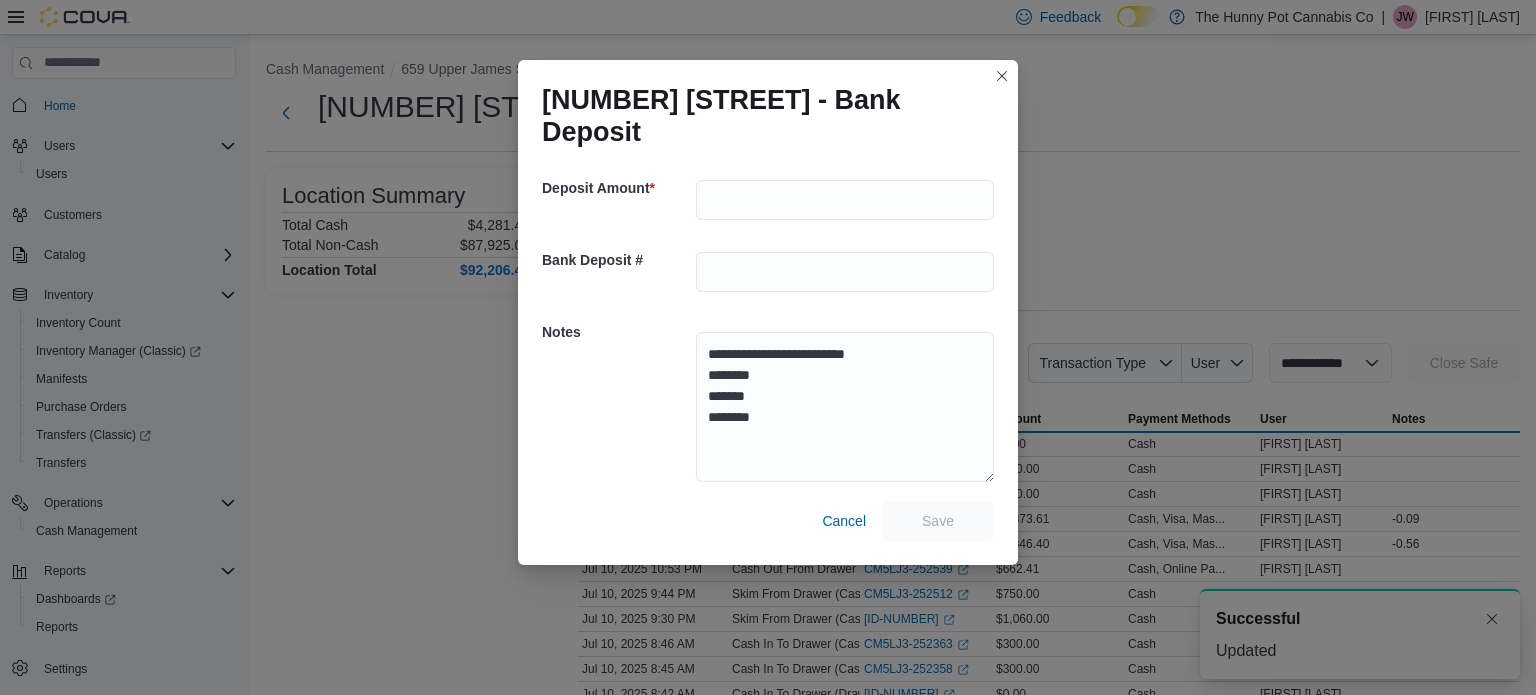 scroll, scrollTop: 0, scrollLeft: 0, axis: both 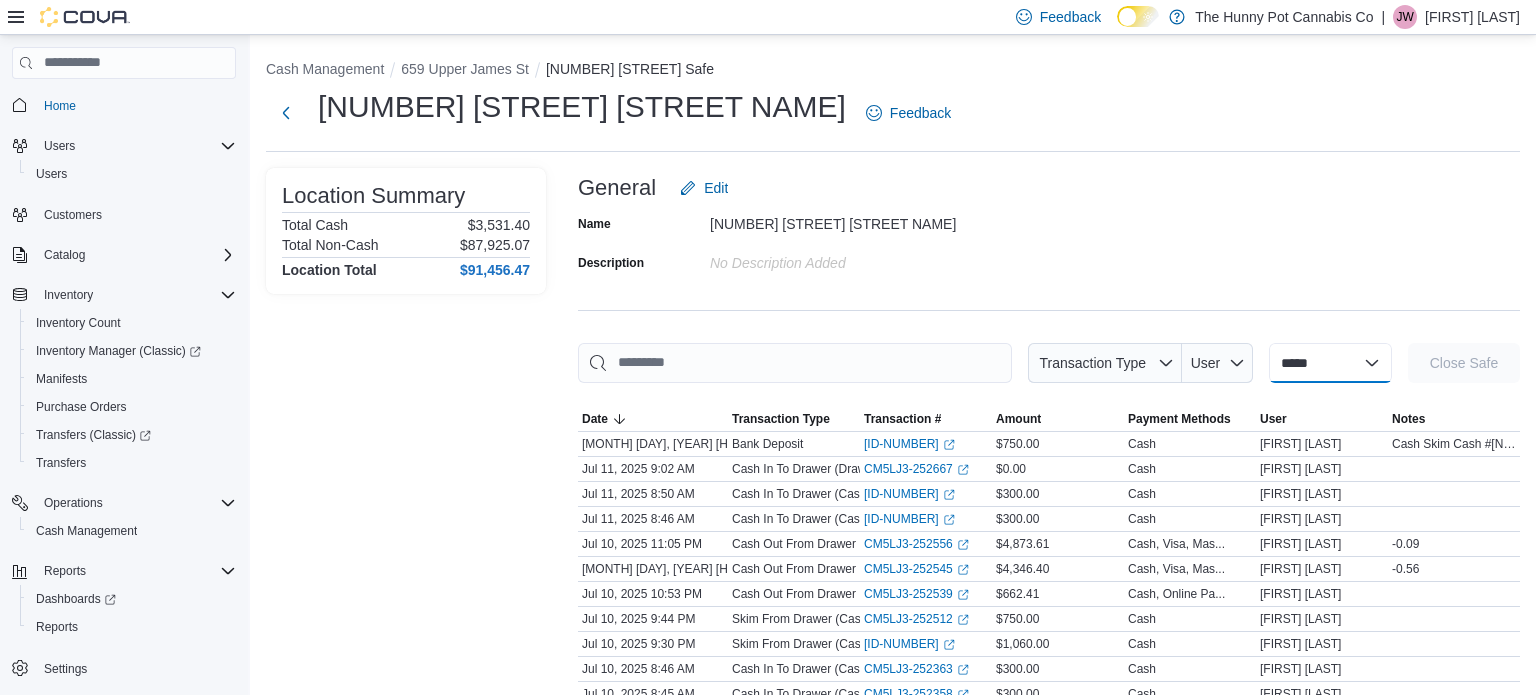 click on "**********" at bounding box center (1330, 363) 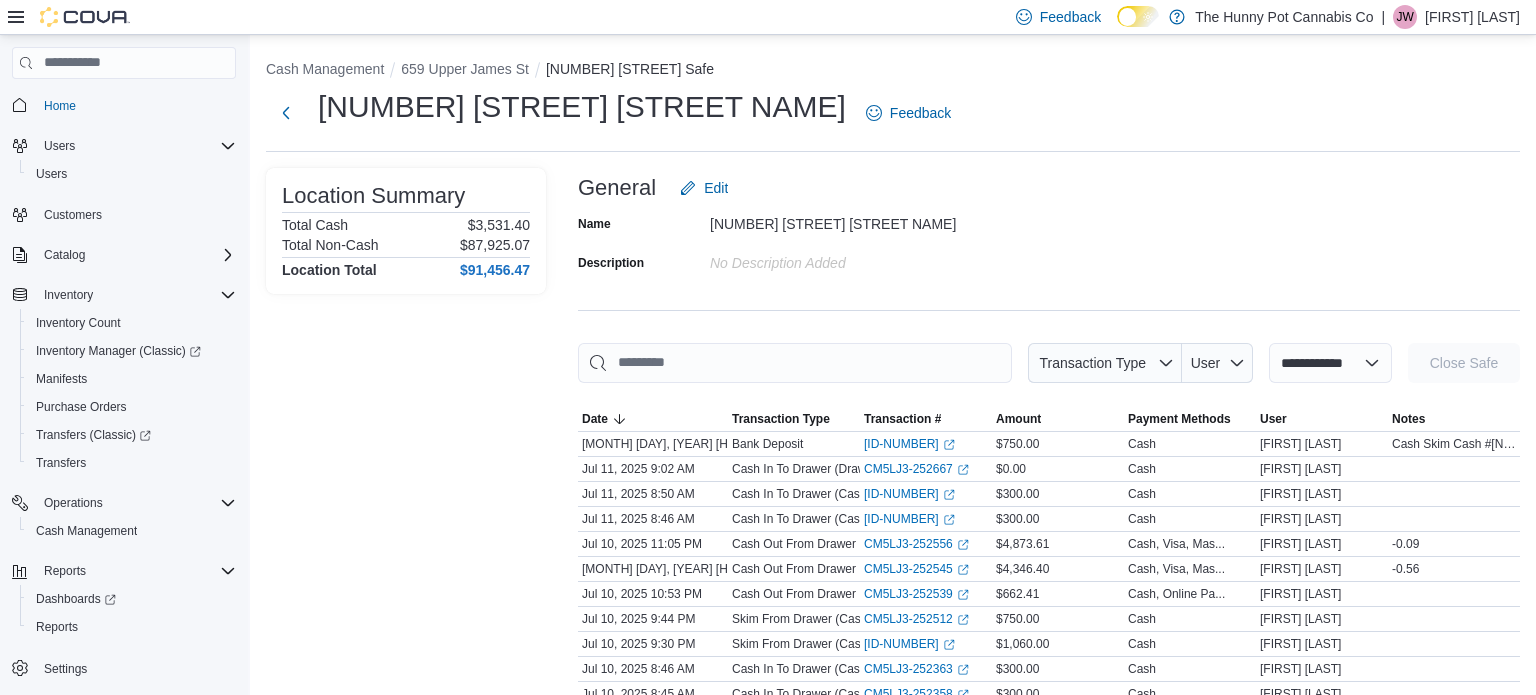 click on "**********" at bounding box center [1330, 363] 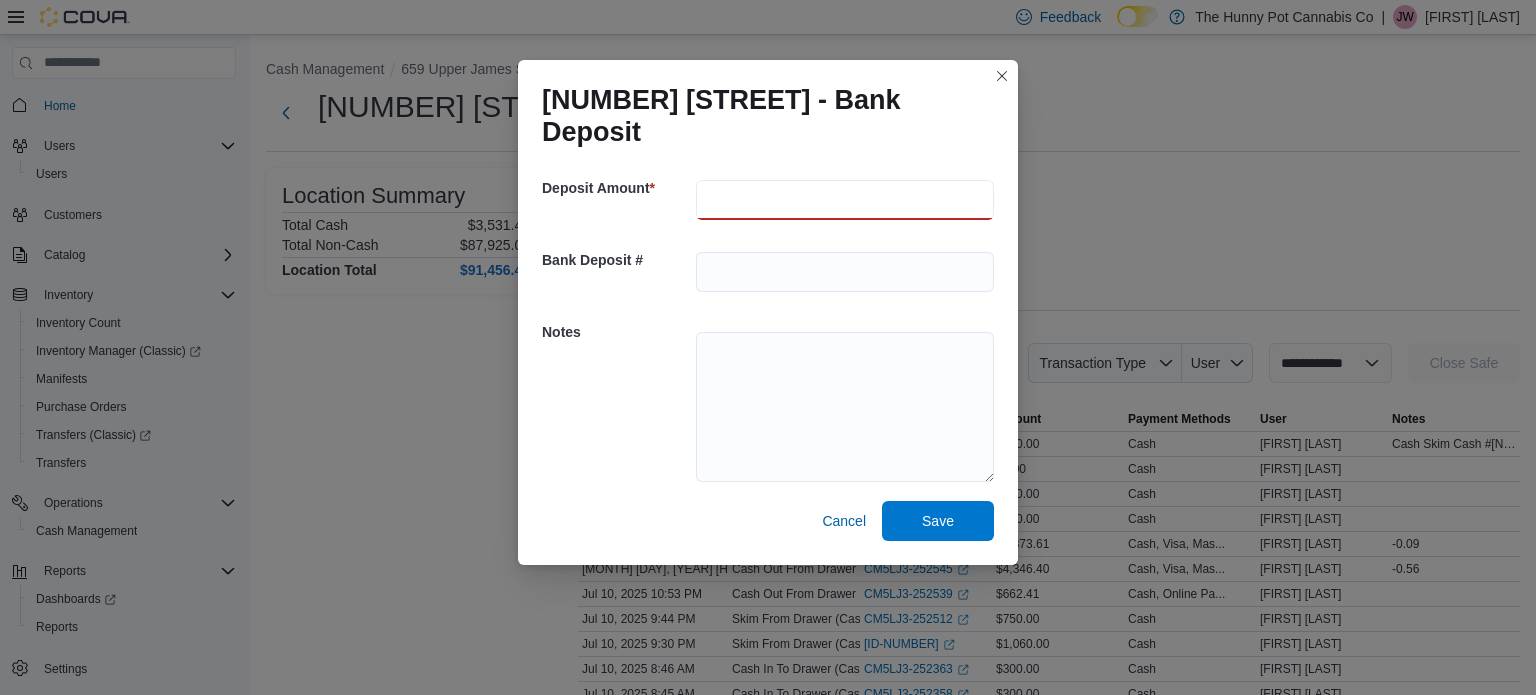 click at bounding box center (845, 200) 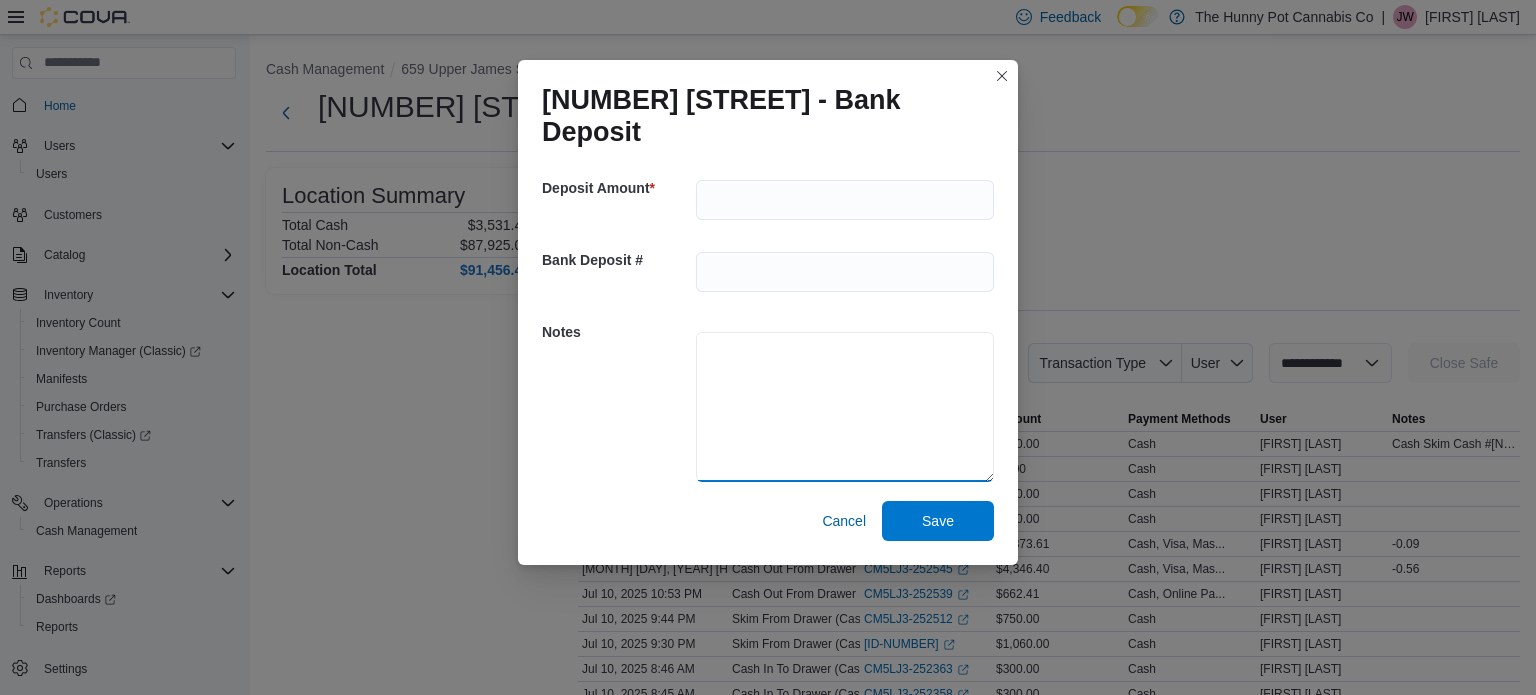 click at bounding box center (845, 407) 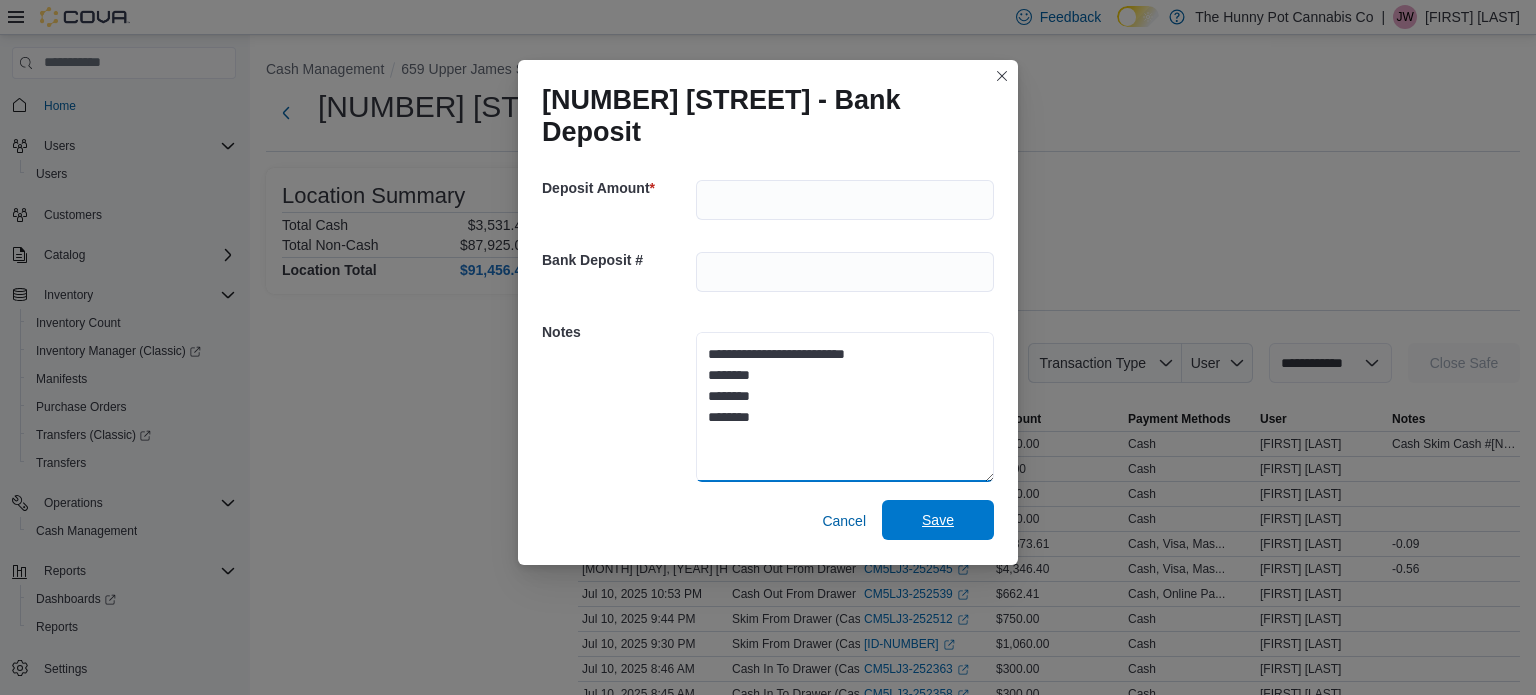 type on "**********" 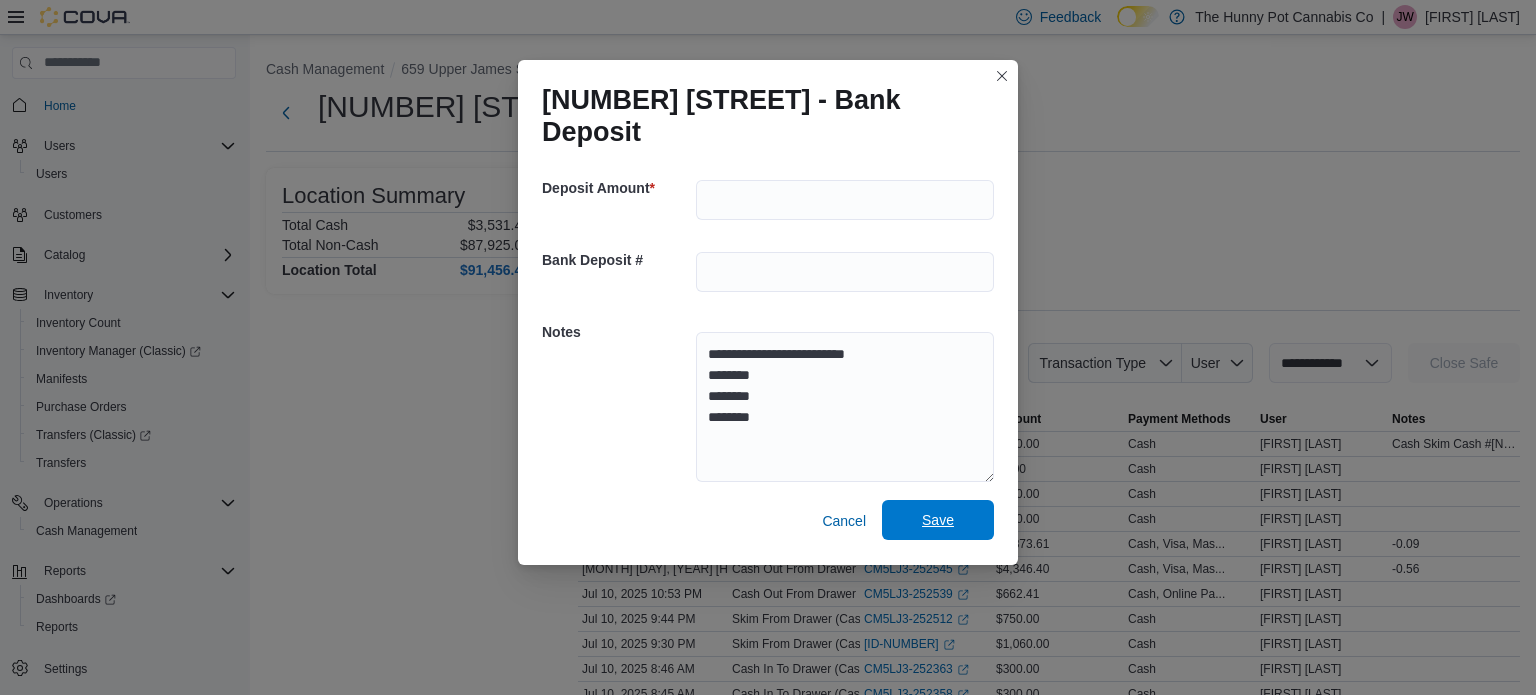 click on "Save" at bounding box center (938, 520) 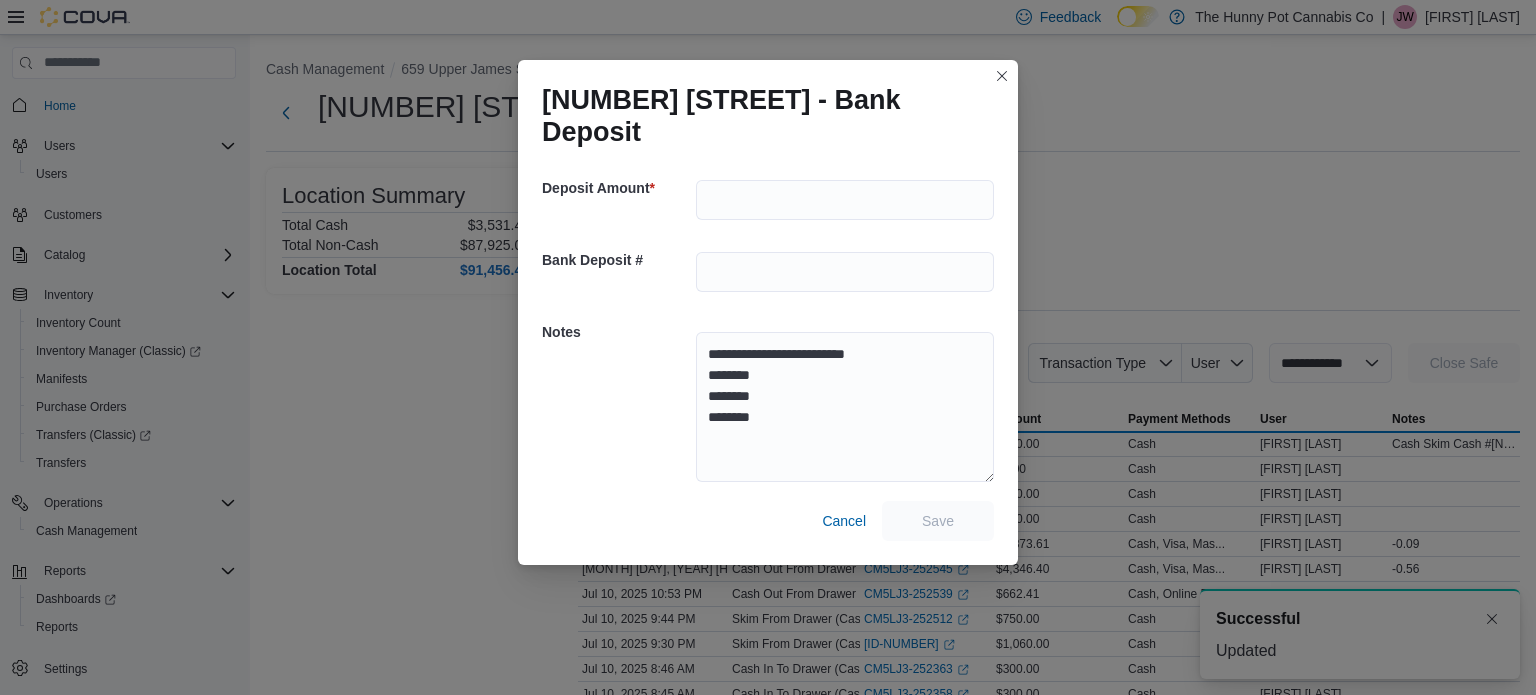 scroll, scrollTop: 0, scrollLeft: 0, axis: both 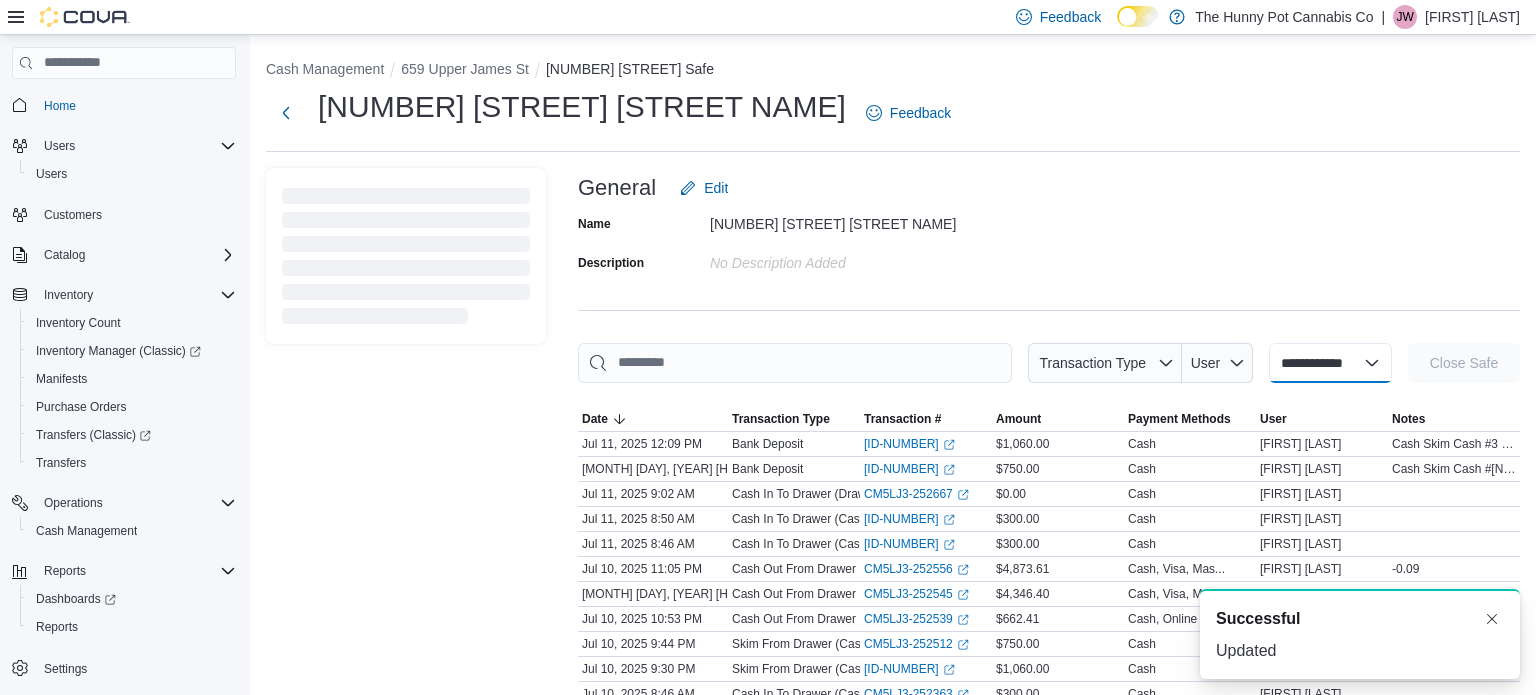 select 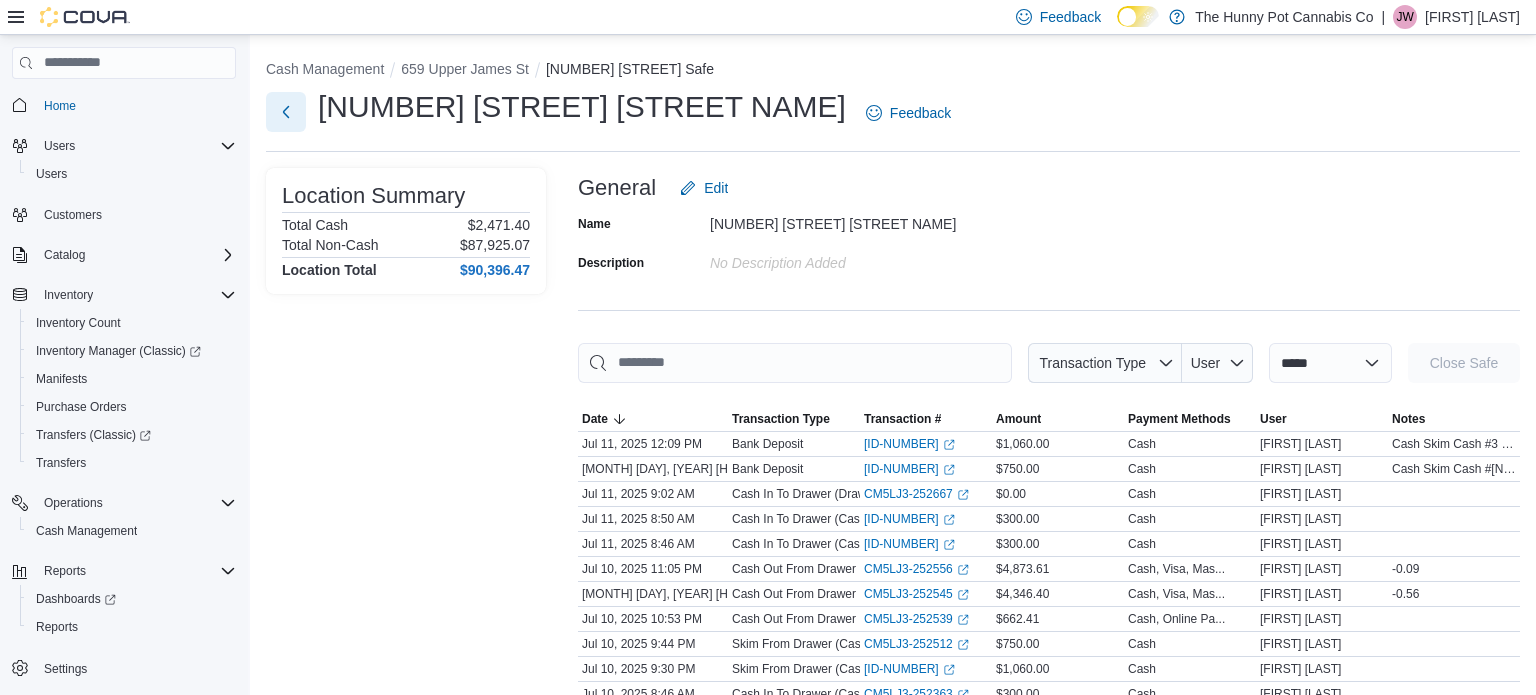 click at bounding box center [286, 112] 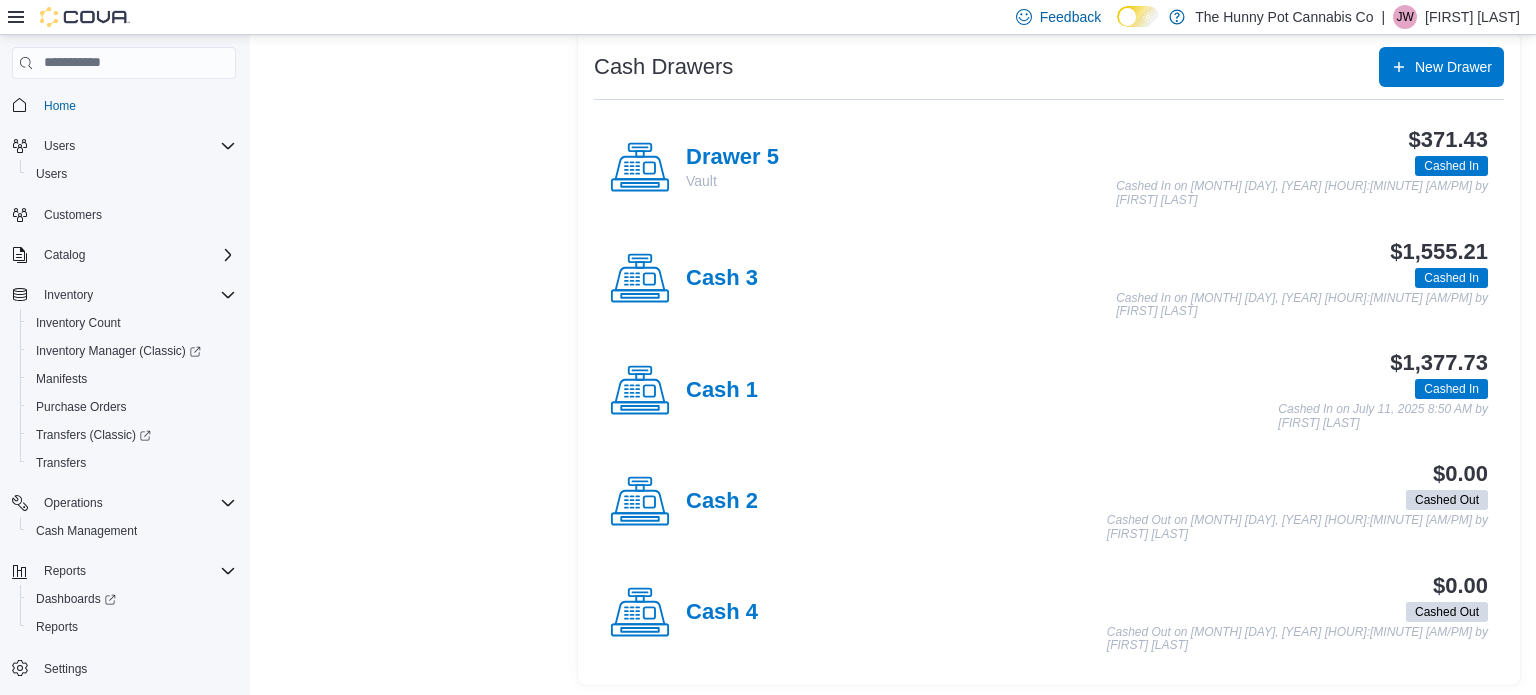 scroll, scrollTop: 392, scrollLeft: 0, axis: vertical 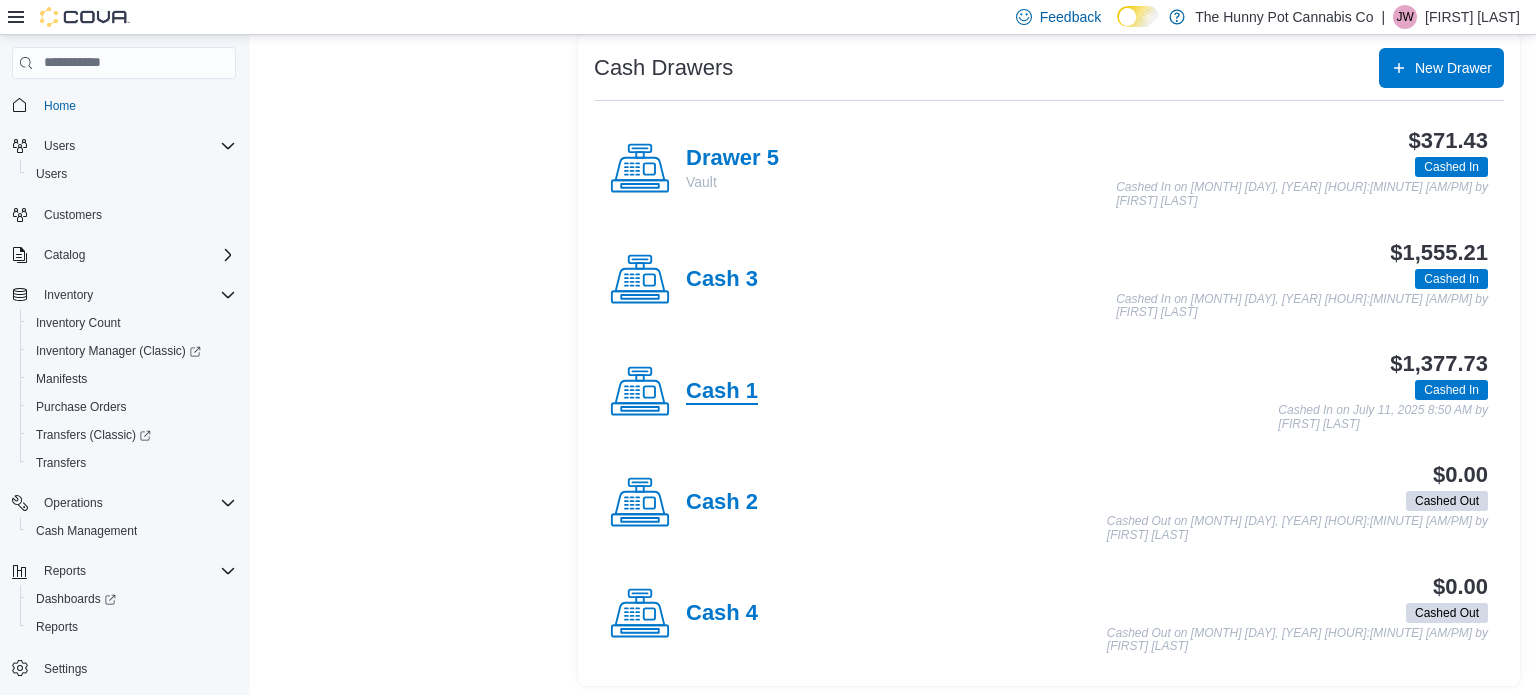 click on "Cash 1" at bounding box center (722, 392) 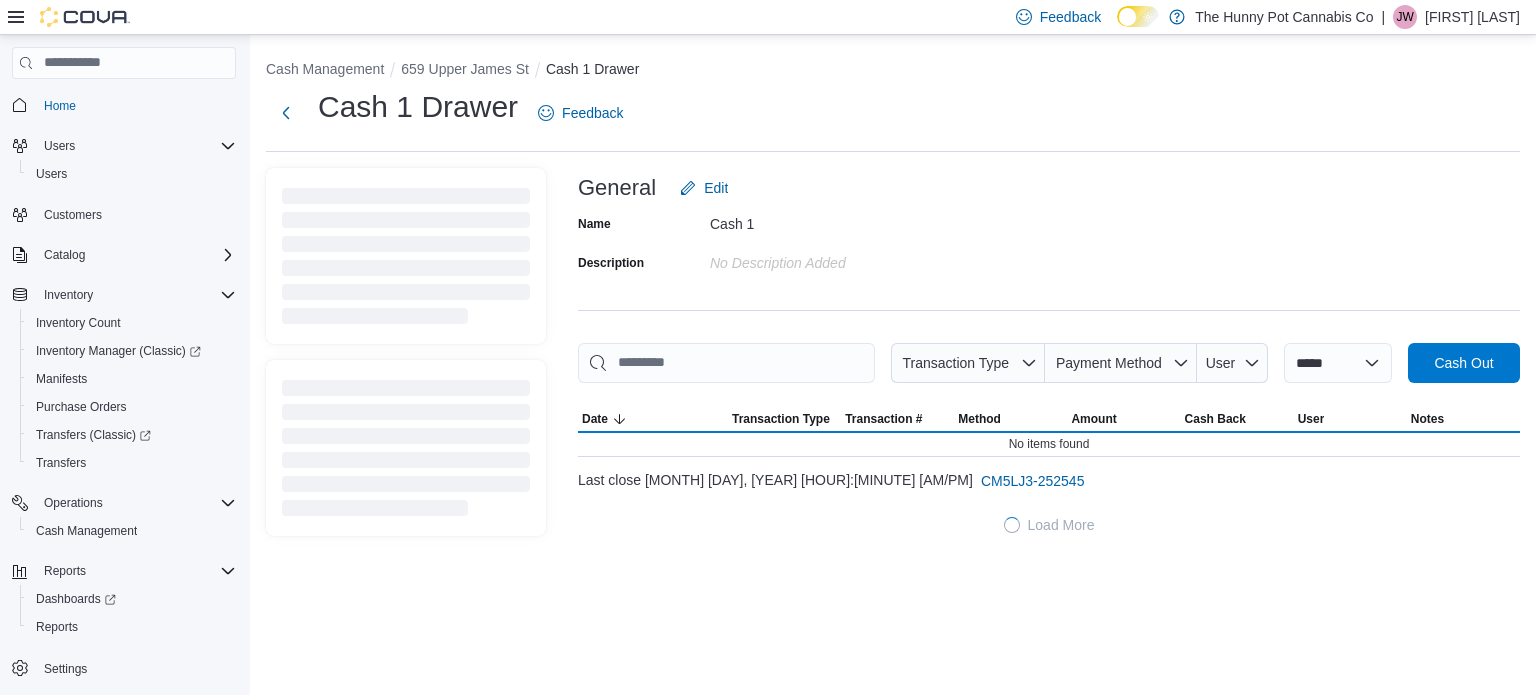 scroll, scrollTop: 0, scrollLeft: 0, axis: both 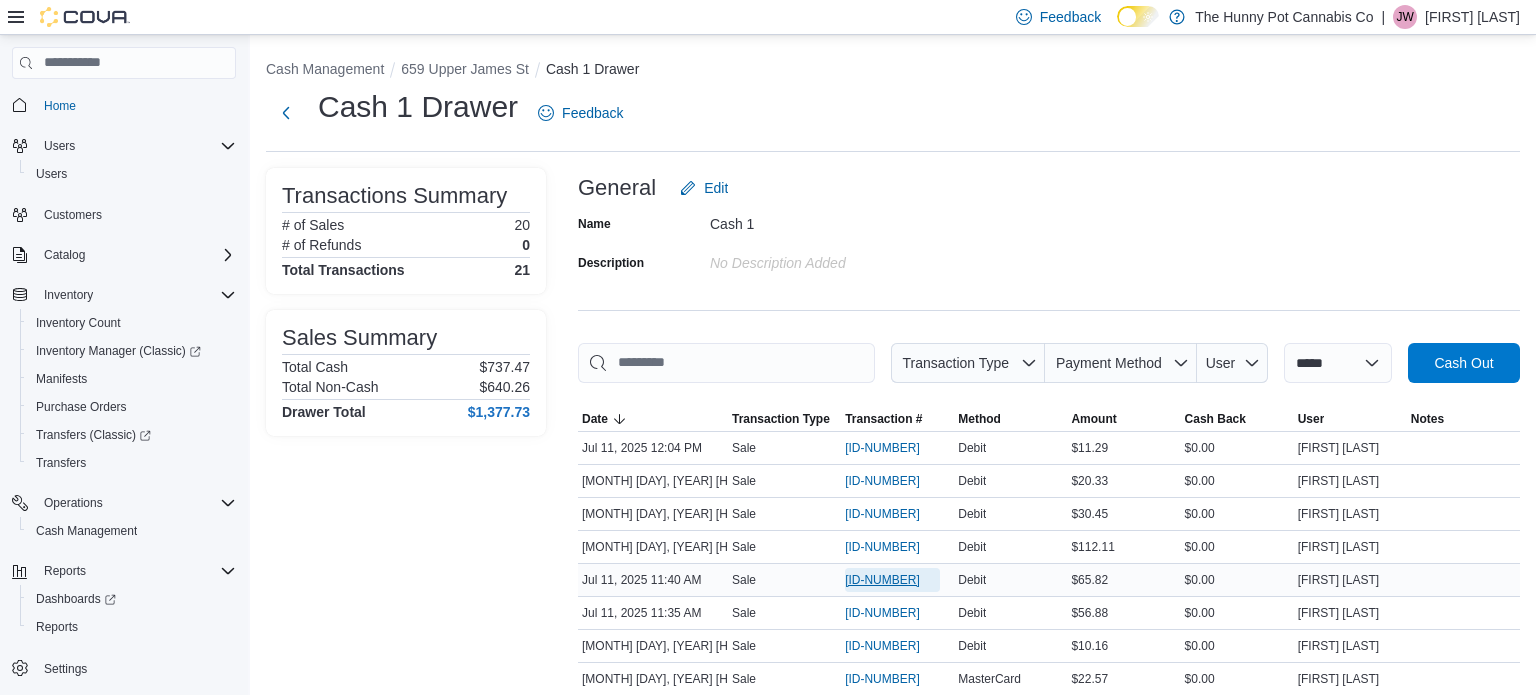 click on "[ID-NUMBER]" at bounding box center [882, 580] 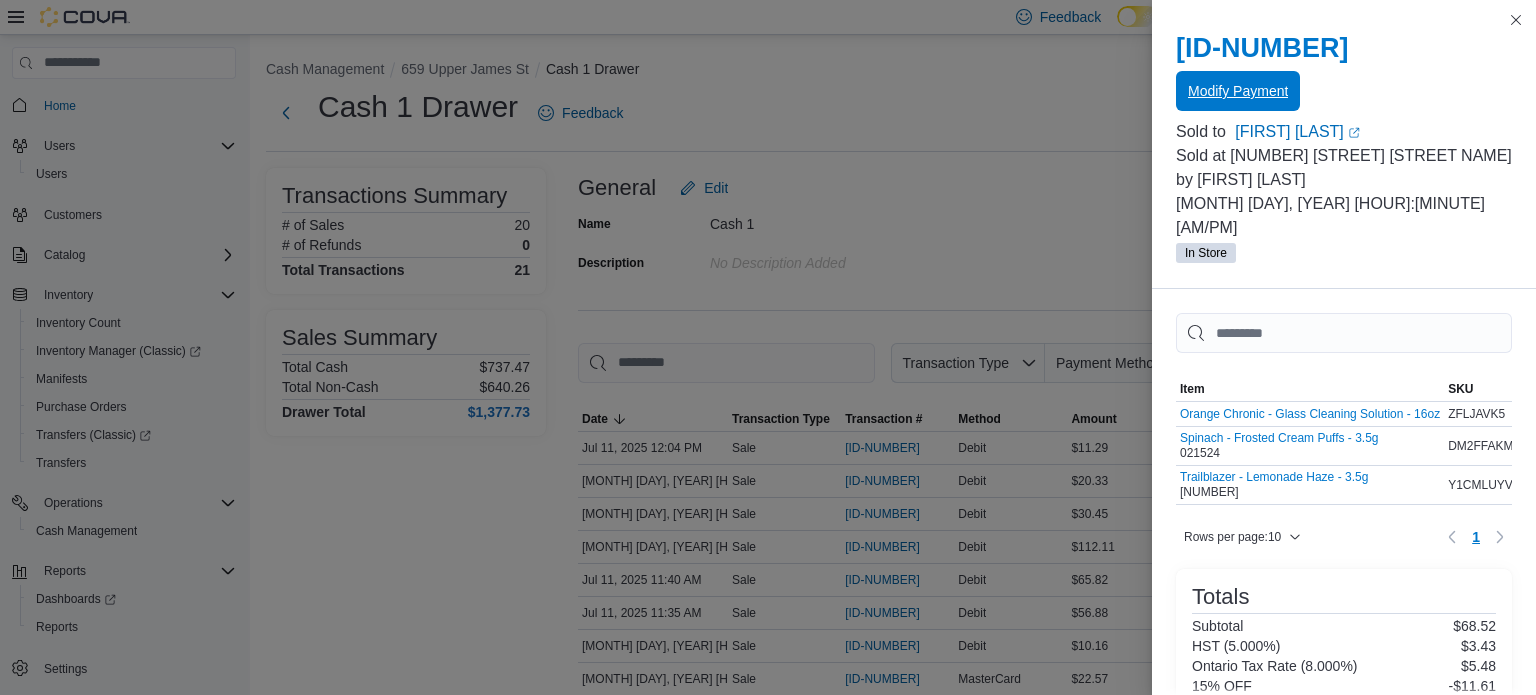 click on "Modify Payment" at bounding box center (1238, 91) 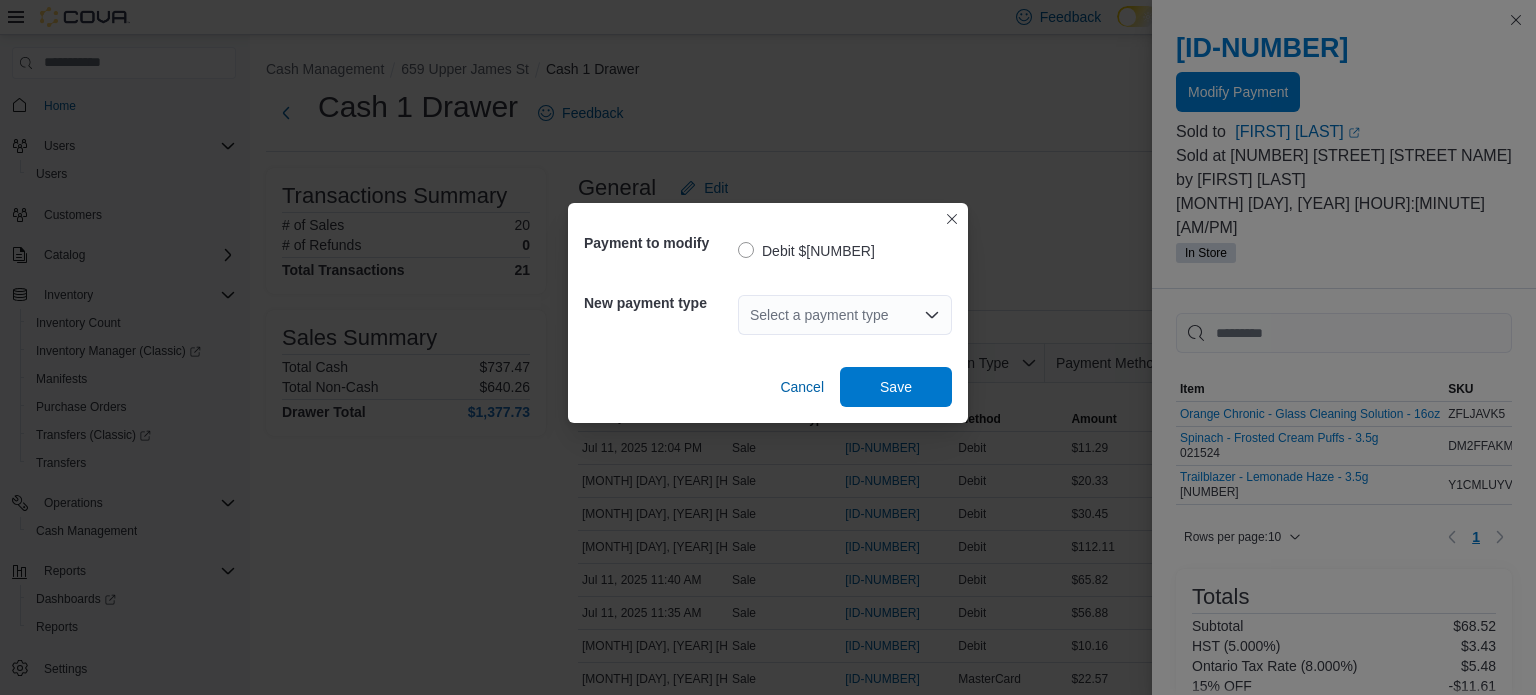 click 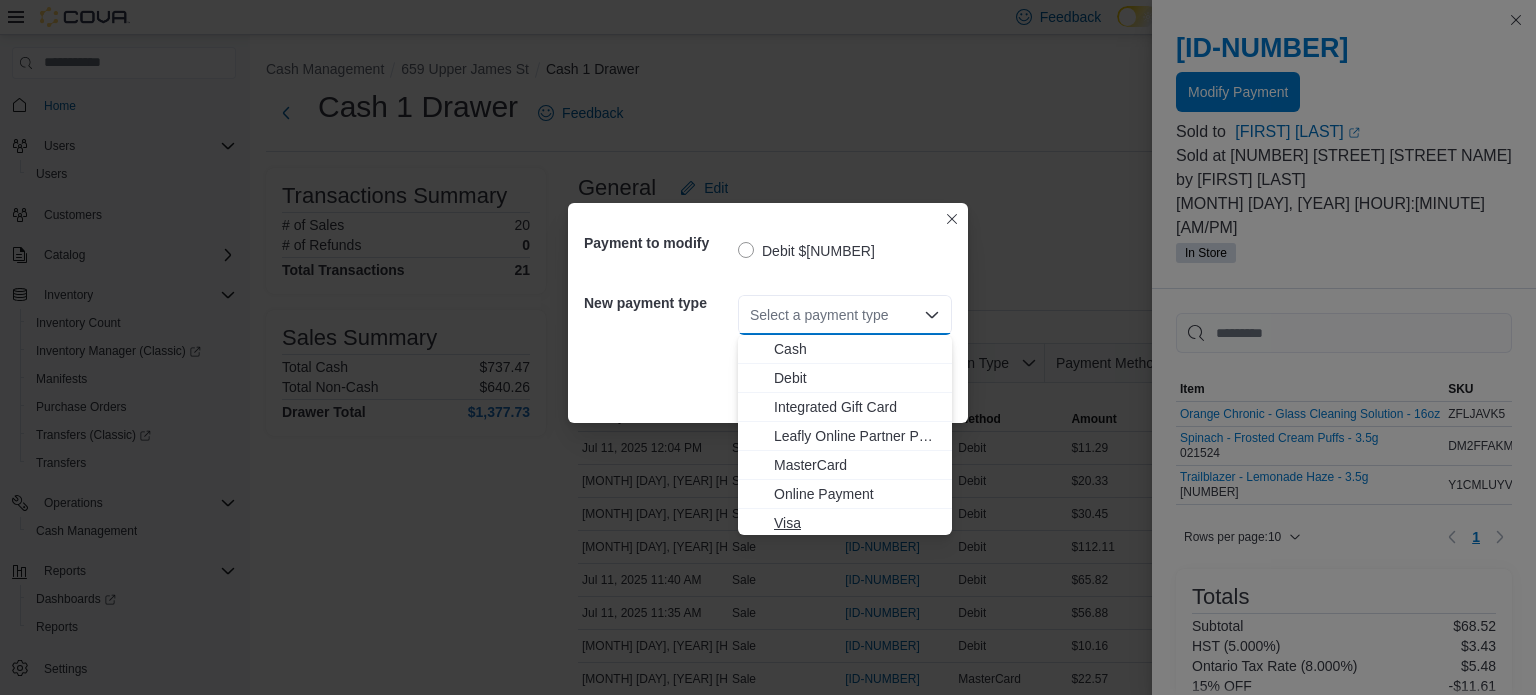 click on "Visa" at bounding box center [857, 523] 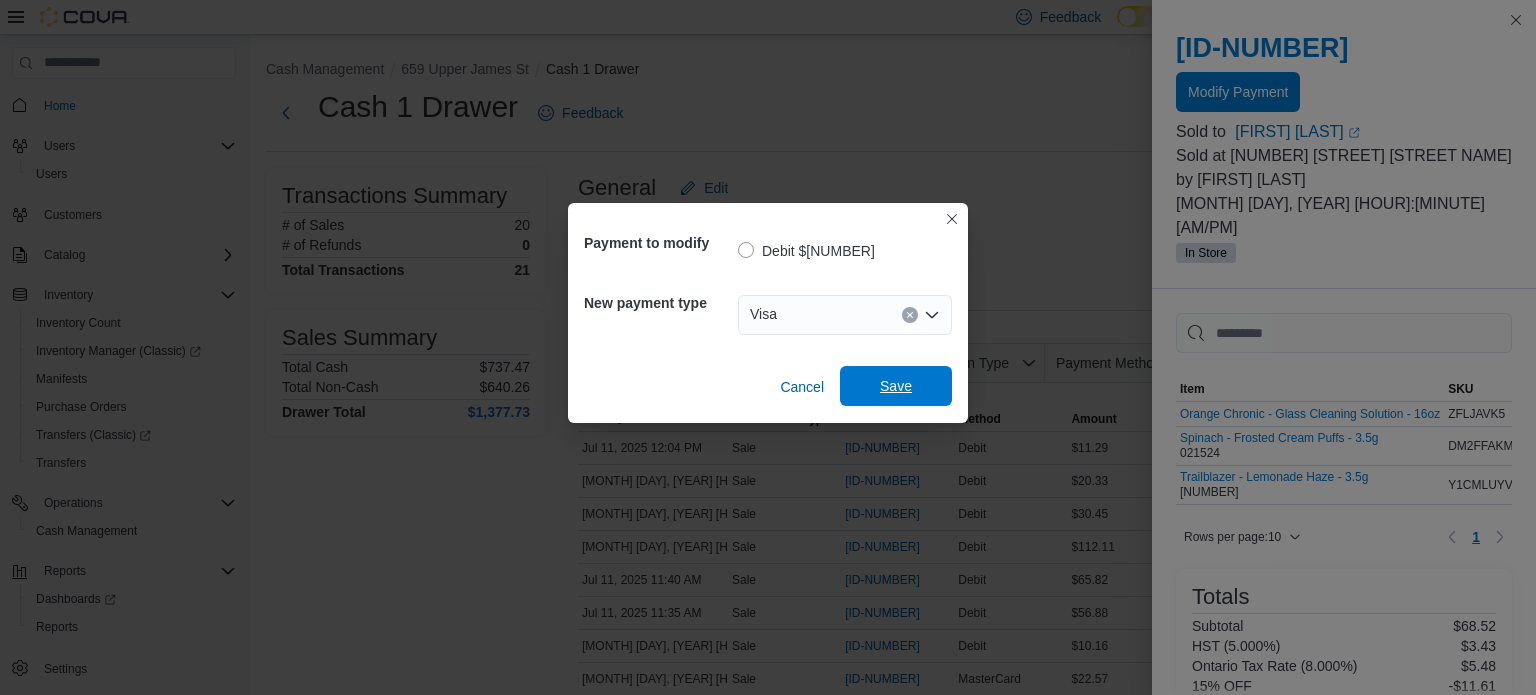 click on "Save" at bounding box center [896, 386] 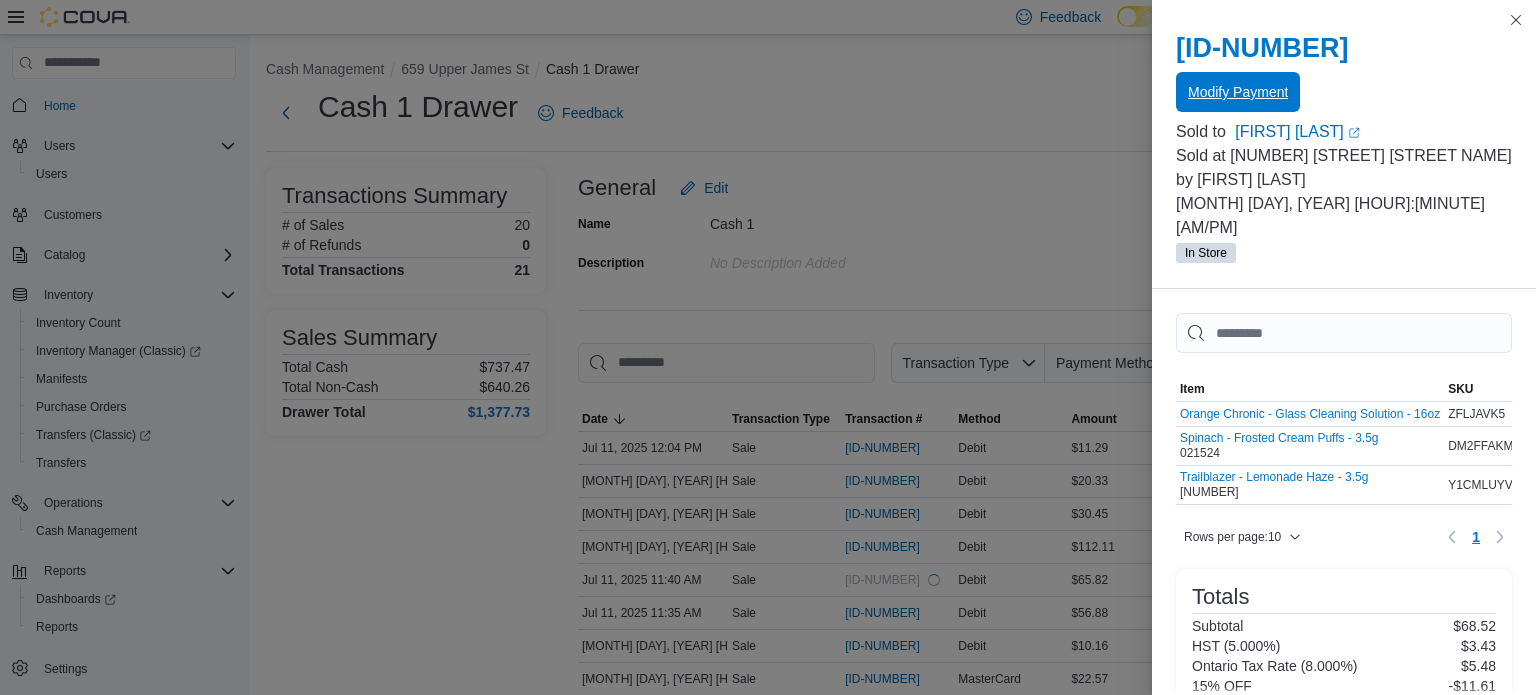 scroll, scrollTop: 0, scrollLeft: 0, axis: both 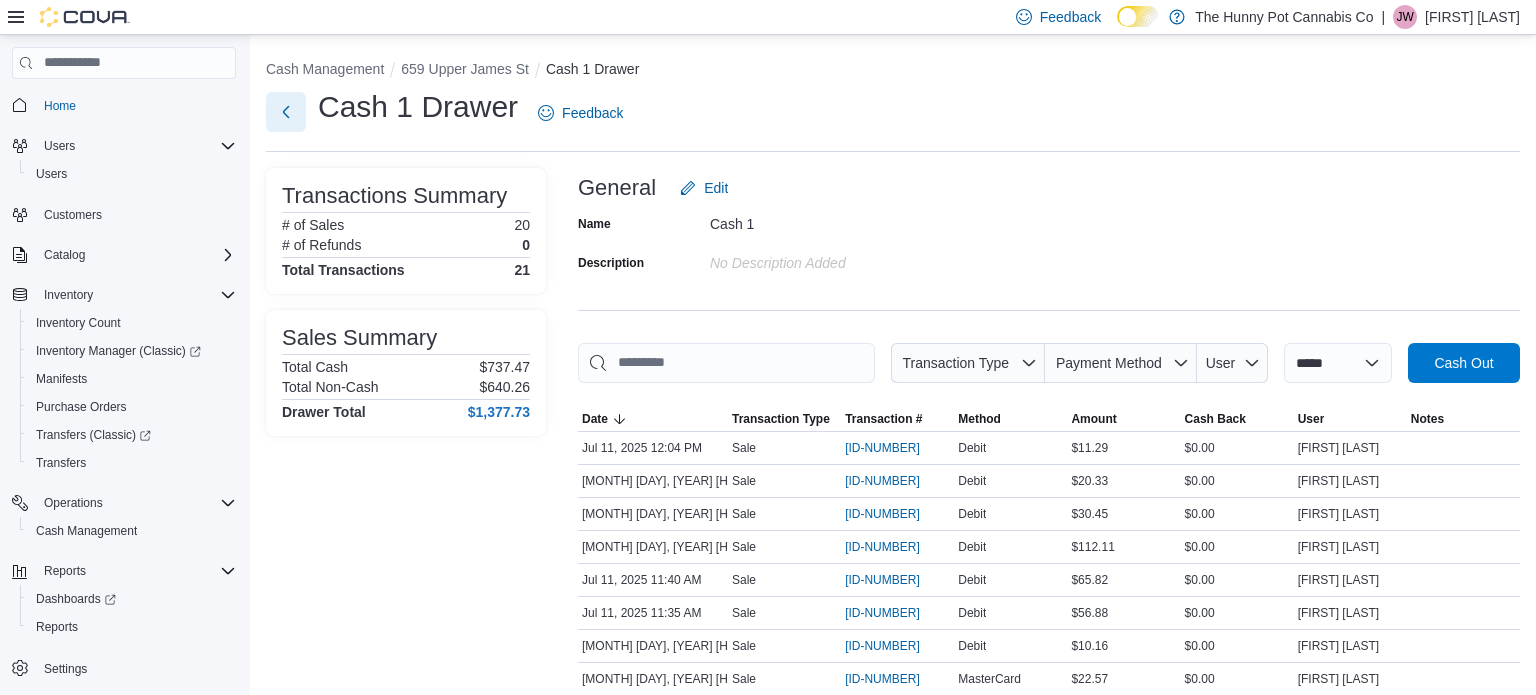 click at bounding box center [286, 112] 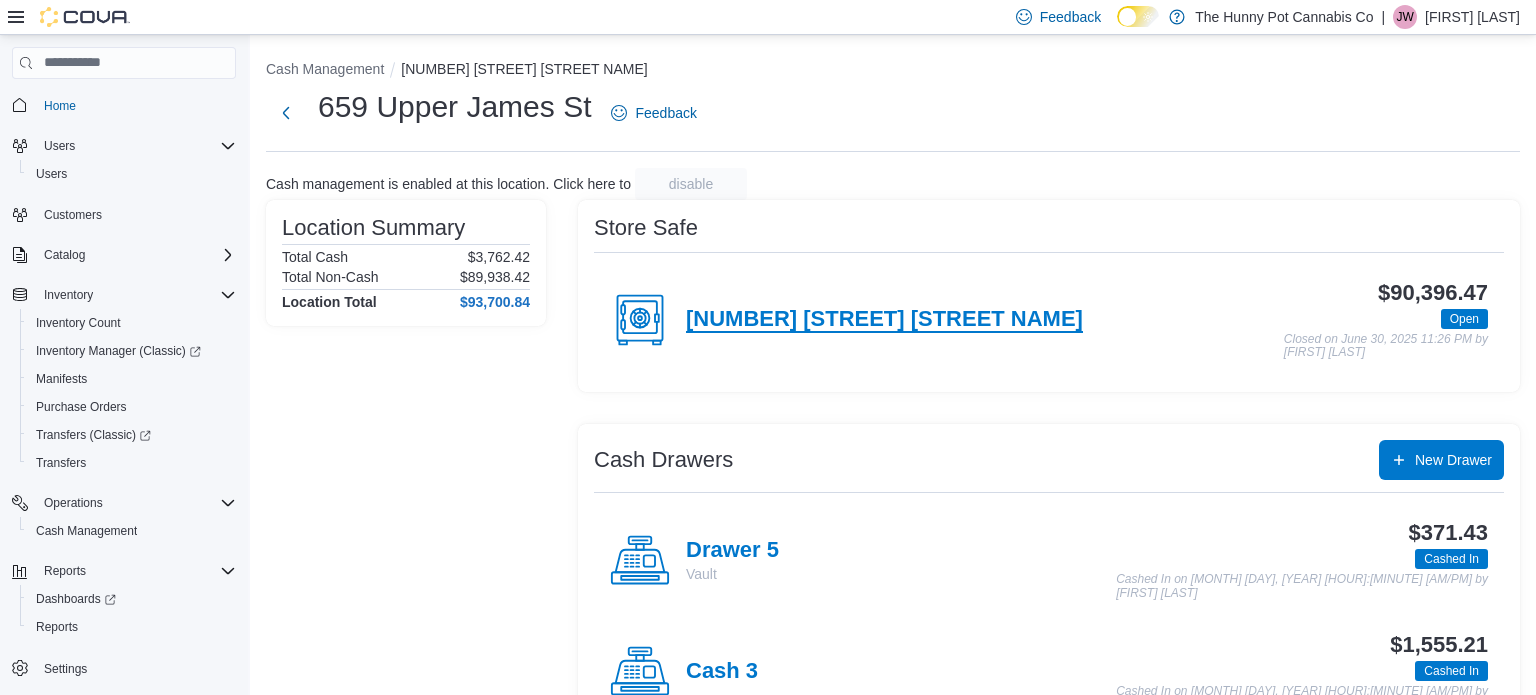 click on "[NUMBER] [STREET] [STREET NAME]" at bounding box center (884, 320) 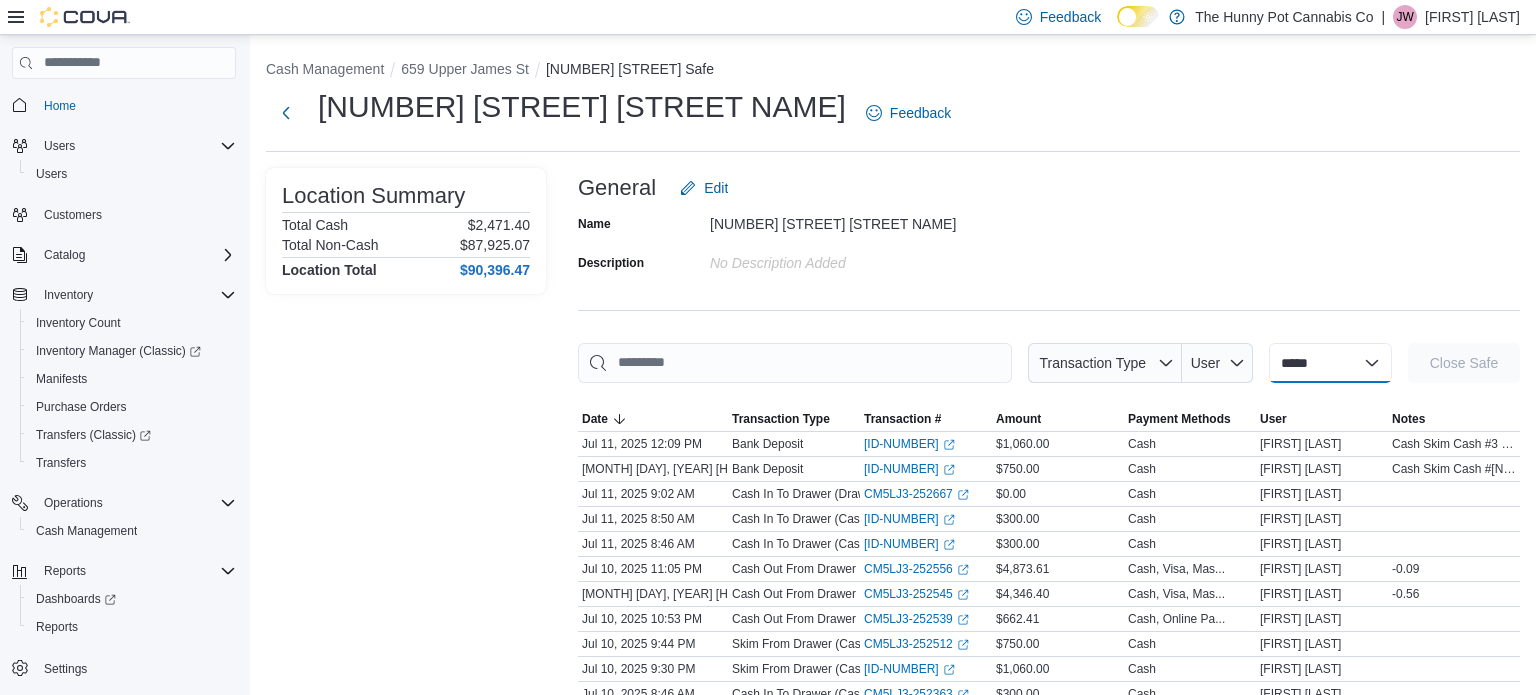 click on "**********" at bounding box center (1330, 363) 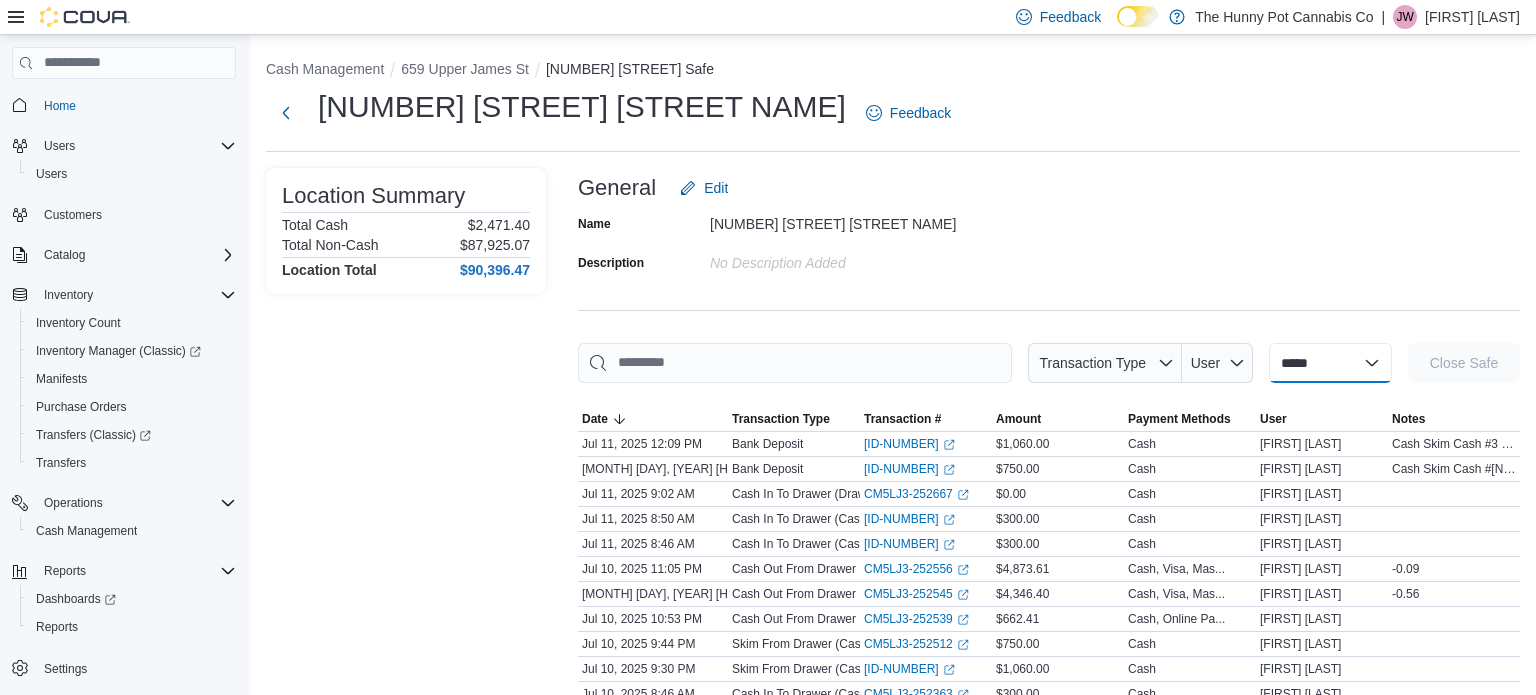 select on "**********" 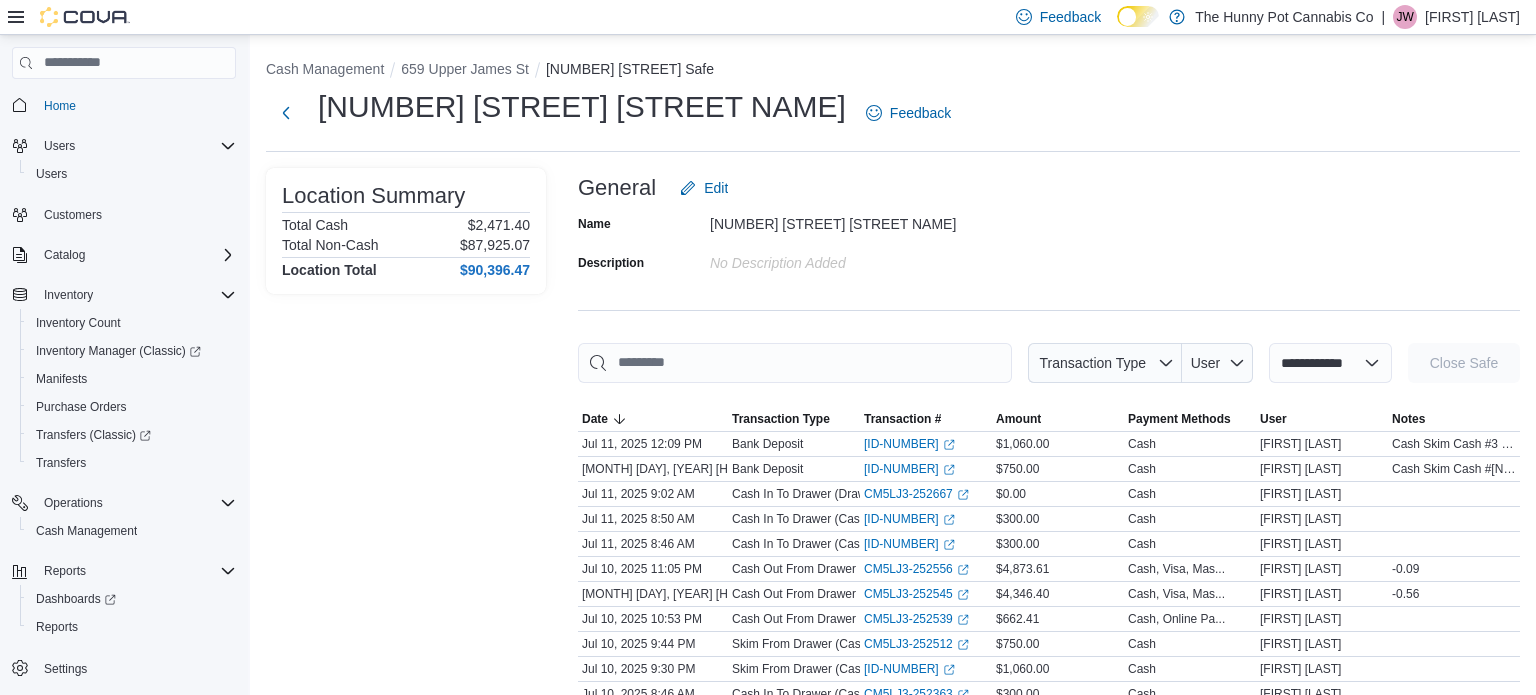 click on "**********" at bounding box center (1330, 363) 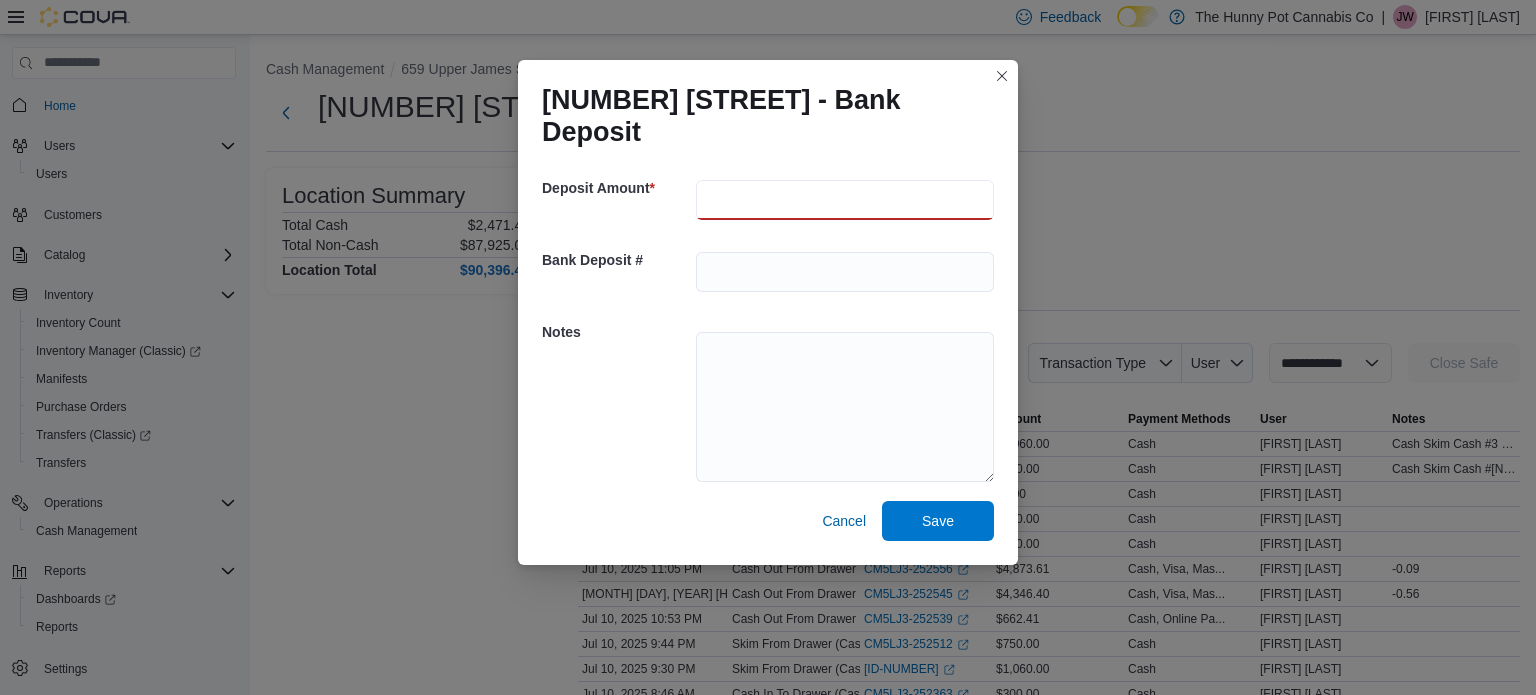 click at bounding box center (845, 200) 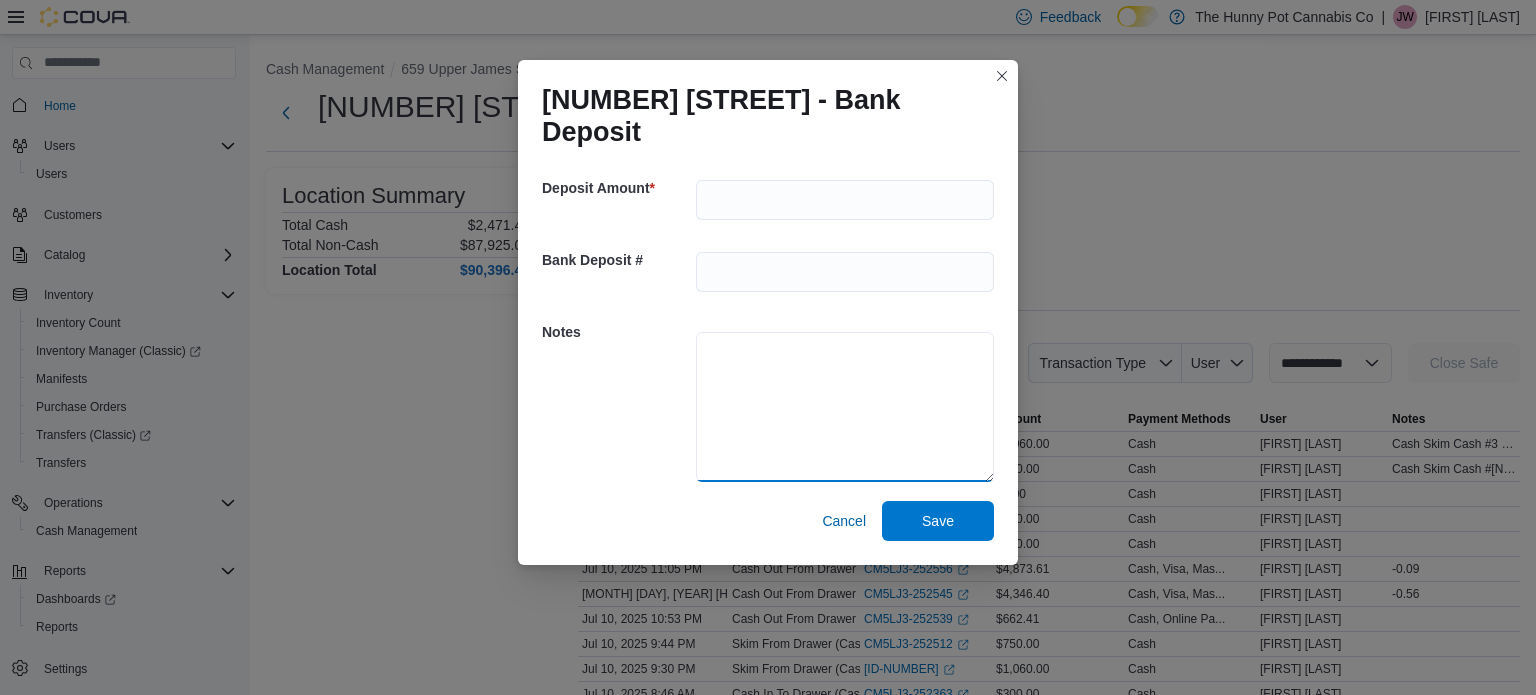 click at bounding box center [845, 407] 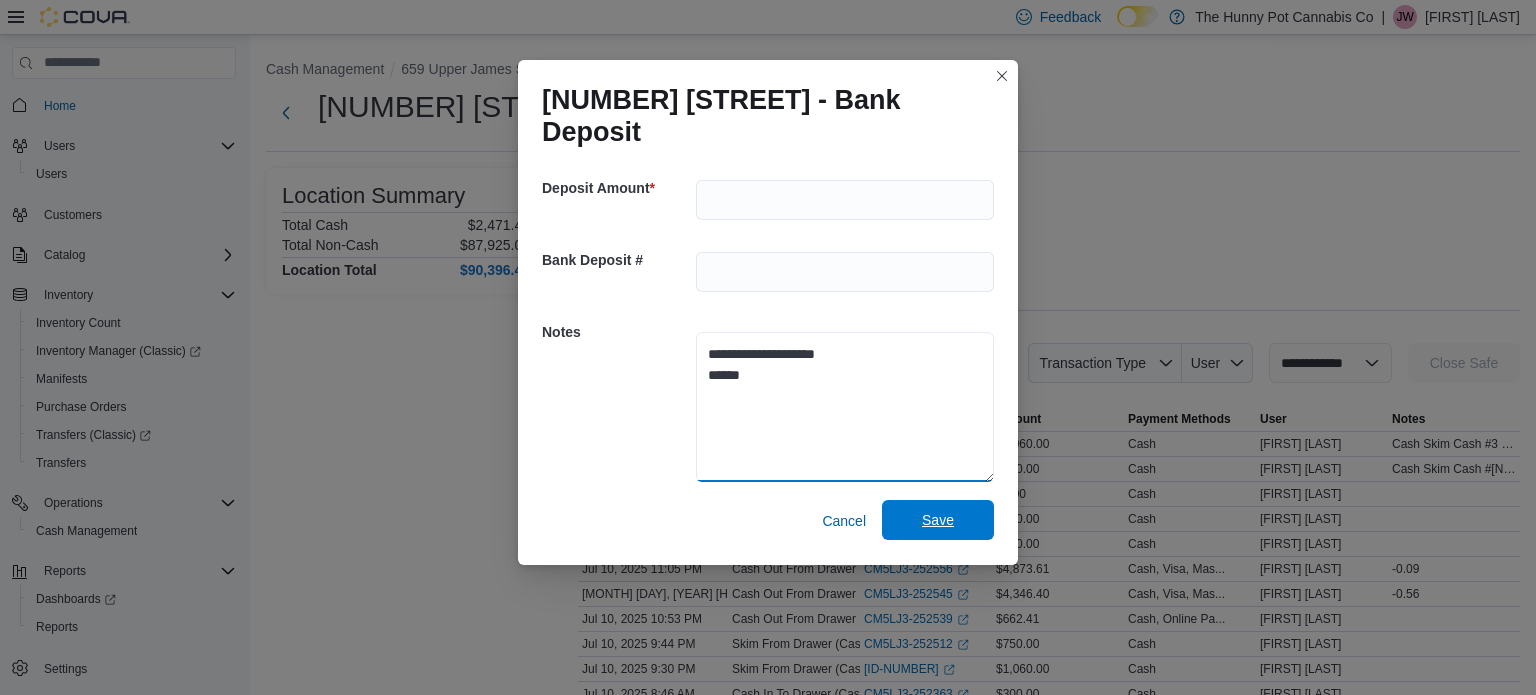 type on "**********" 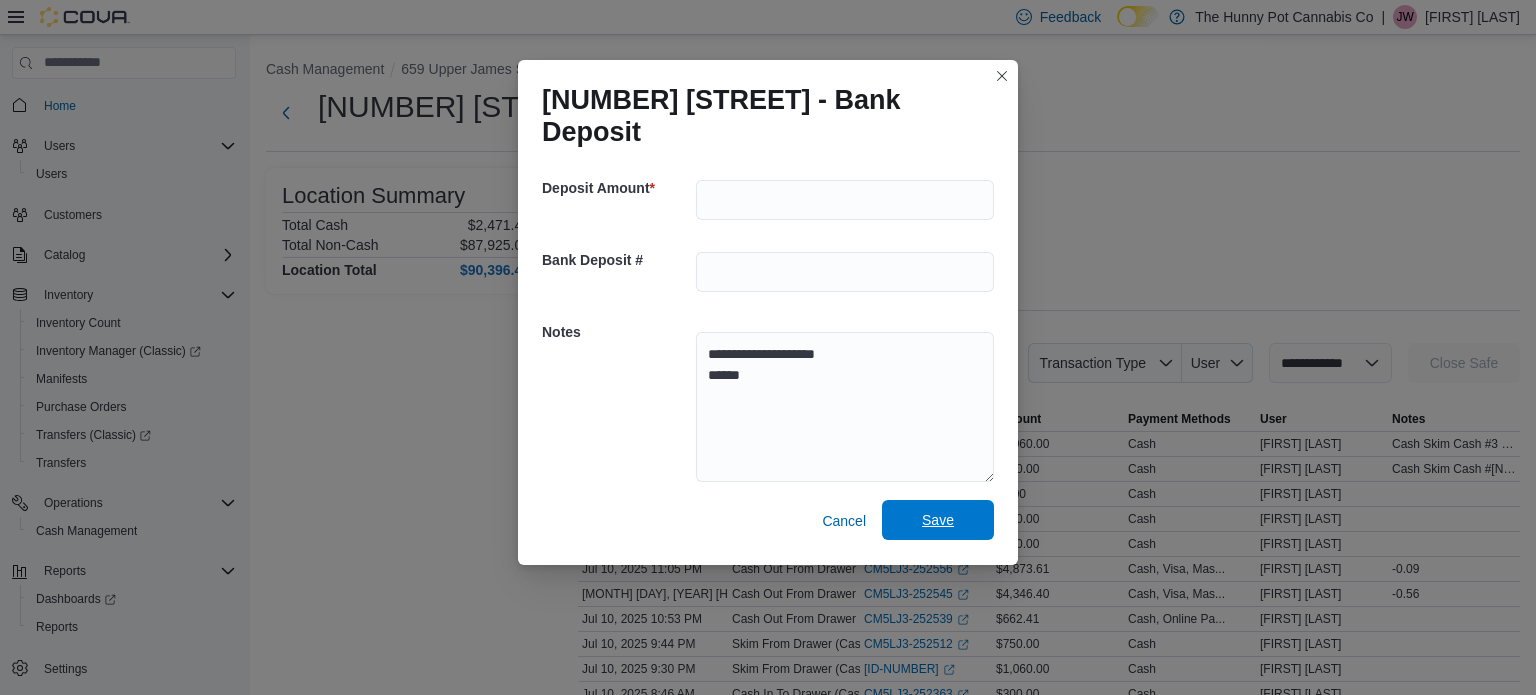 click on "Save" at bounding box center (938, 520) 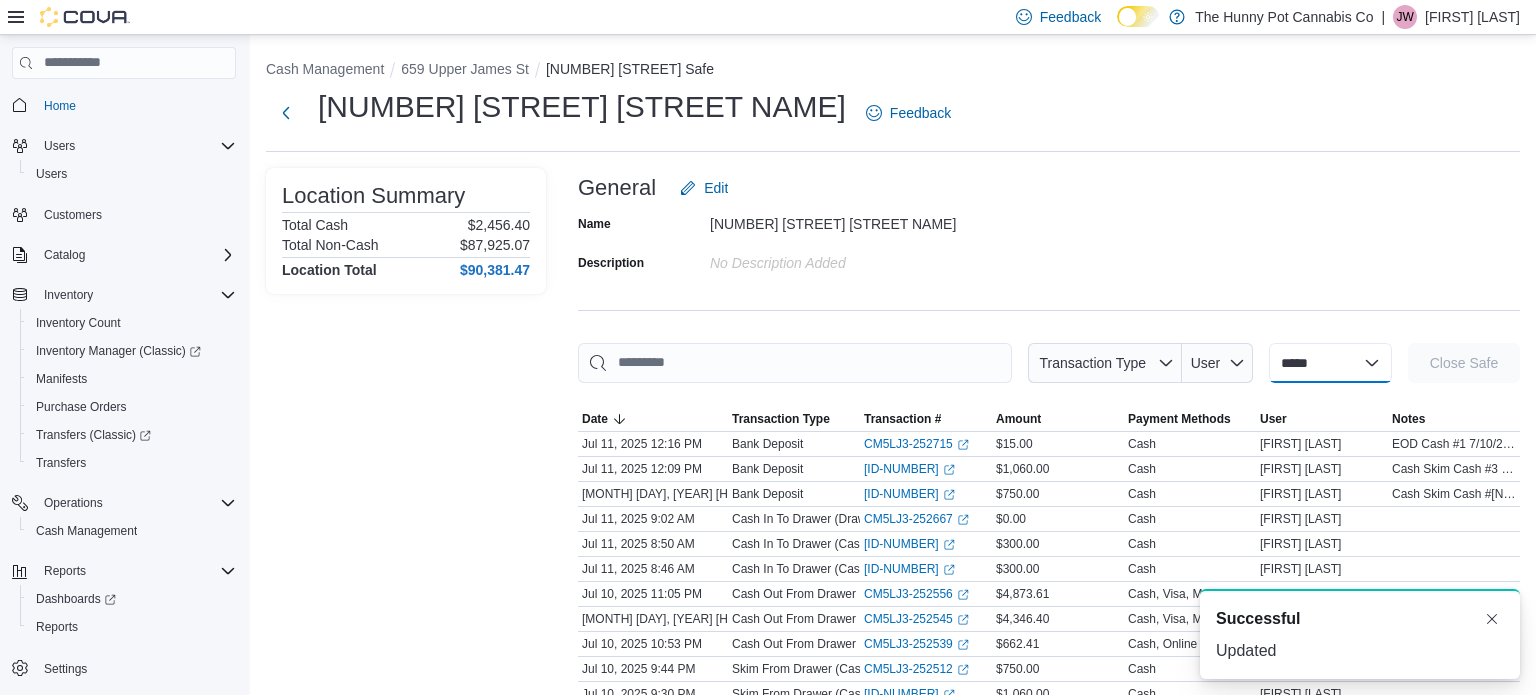 scroll, scrollTop: 0, scrollLeft: 0, axis: both 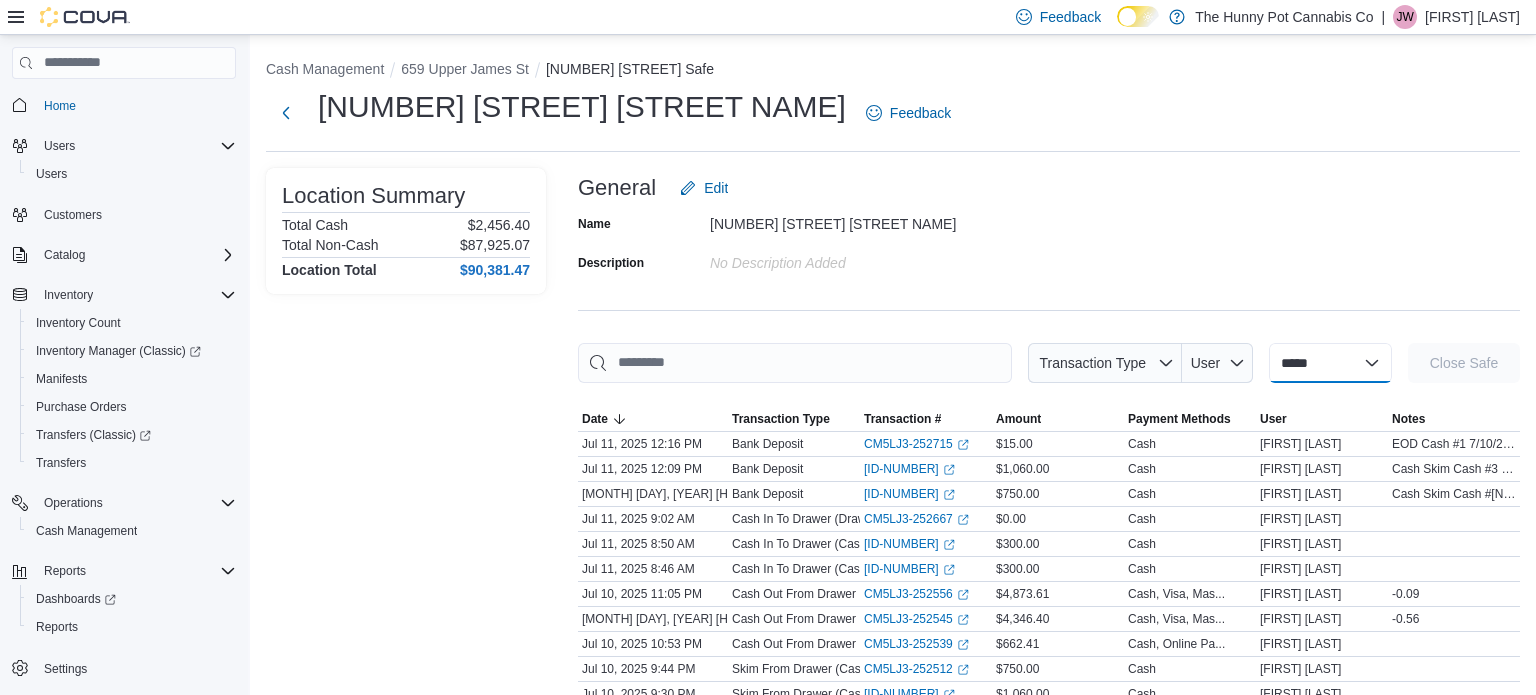 click on "**********" at bounding box center [1330, 363] 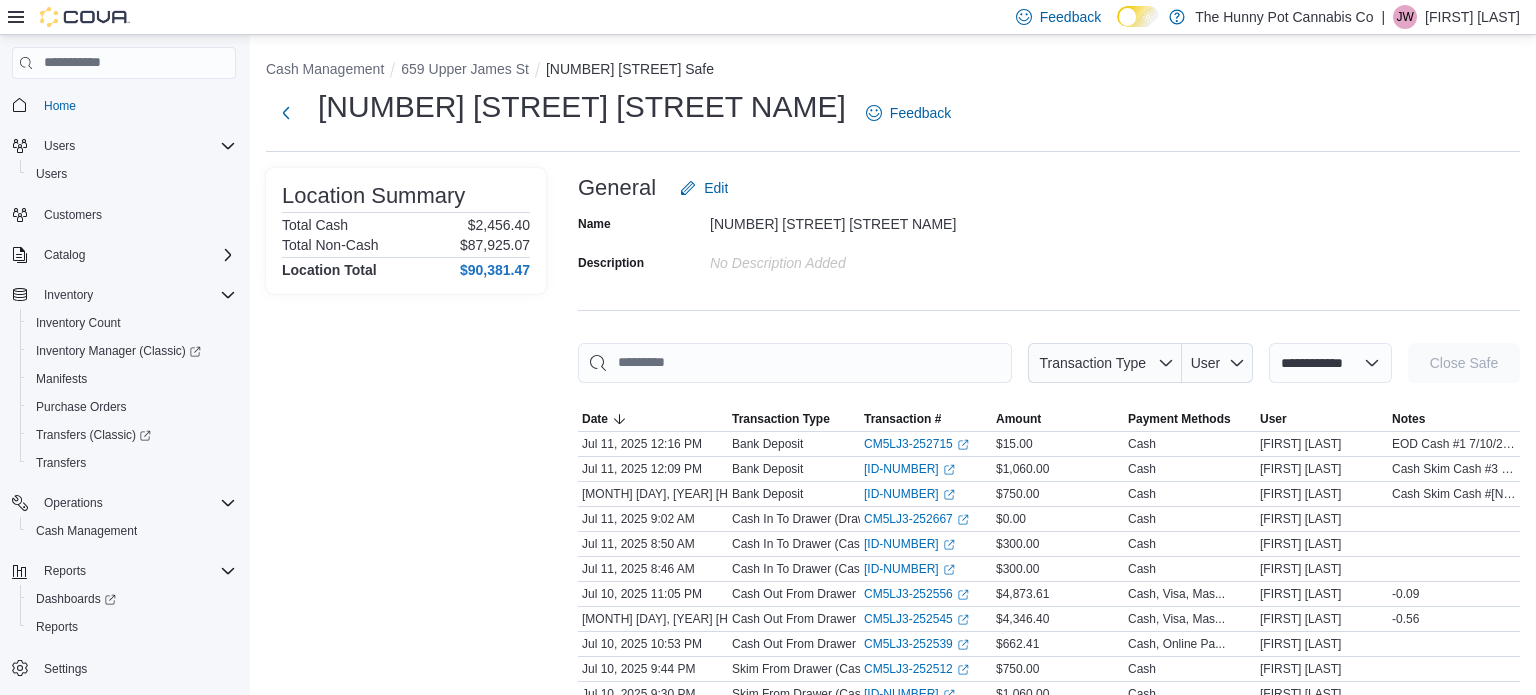 click on "**********" at bounding box center [1330, 363] 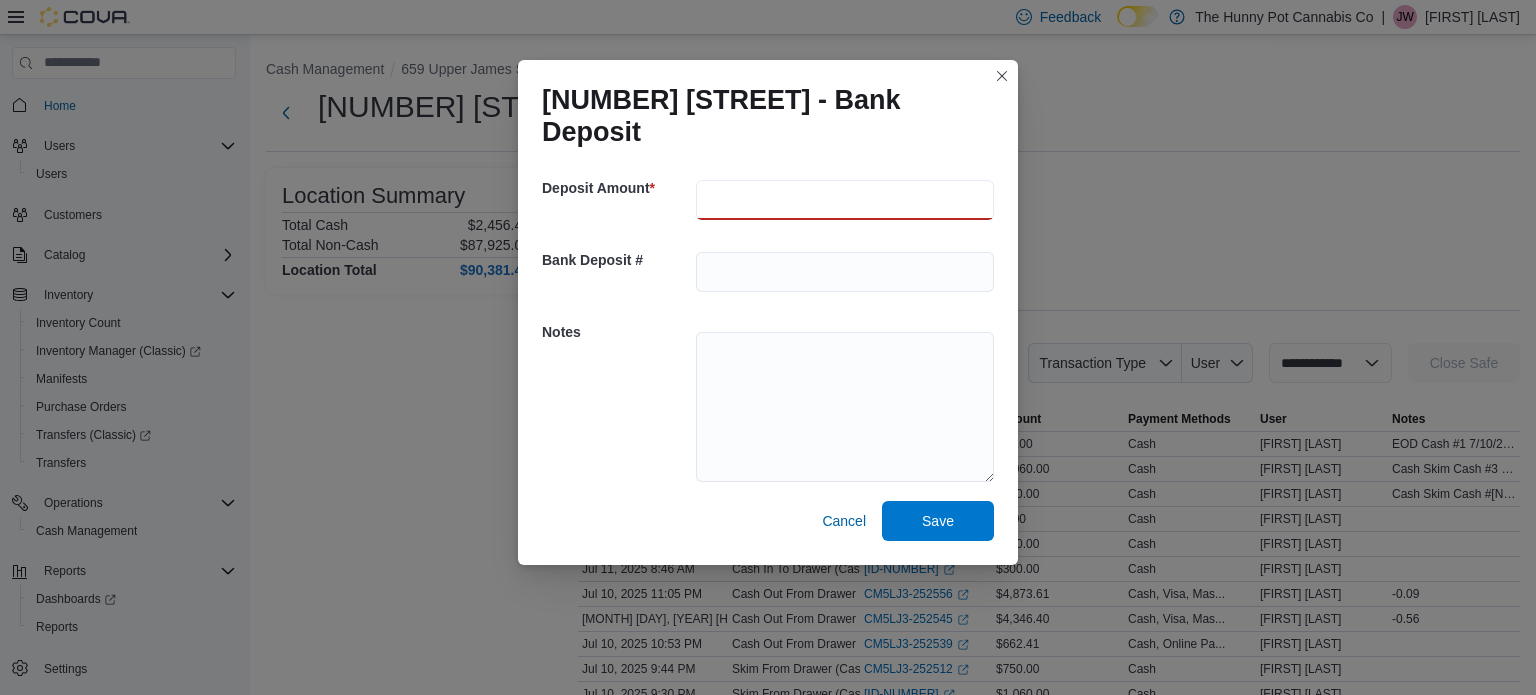 click at bounding box center [845, 200] 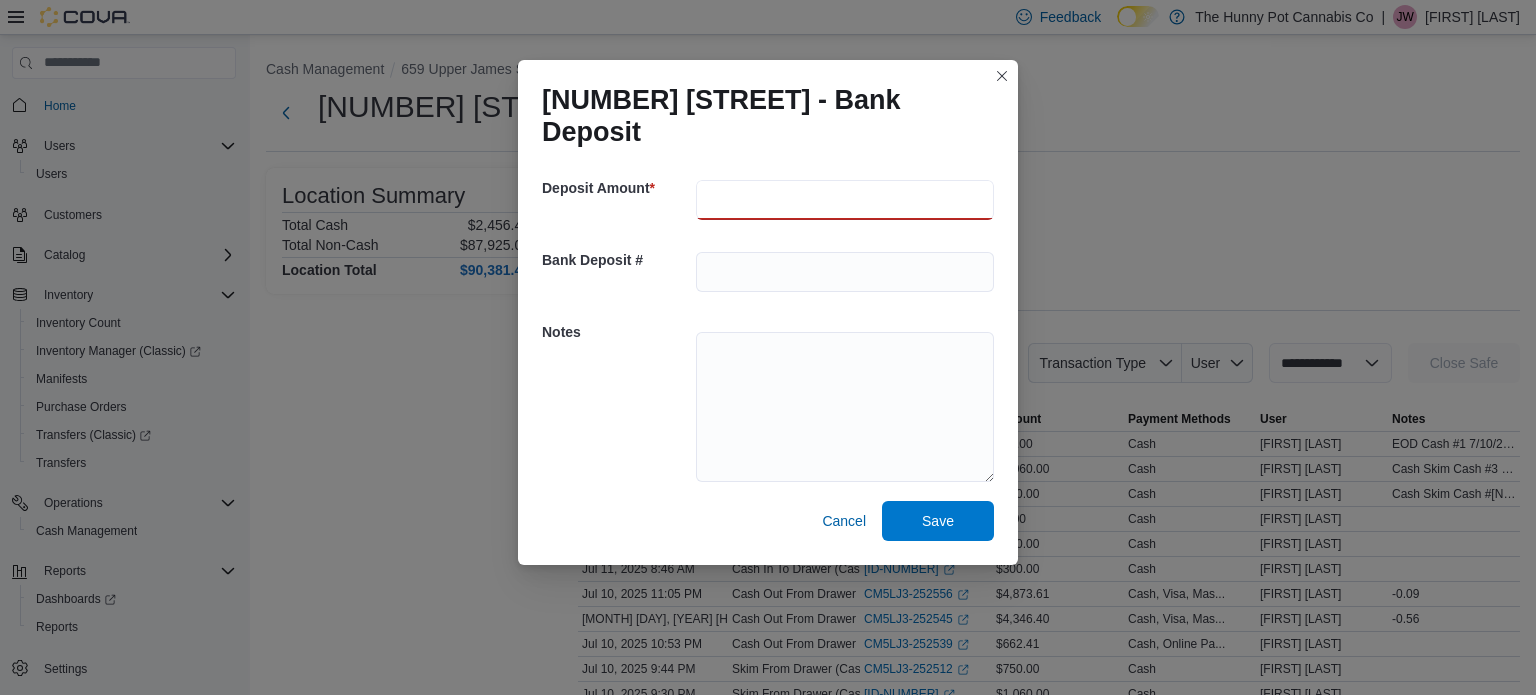 type on "******" 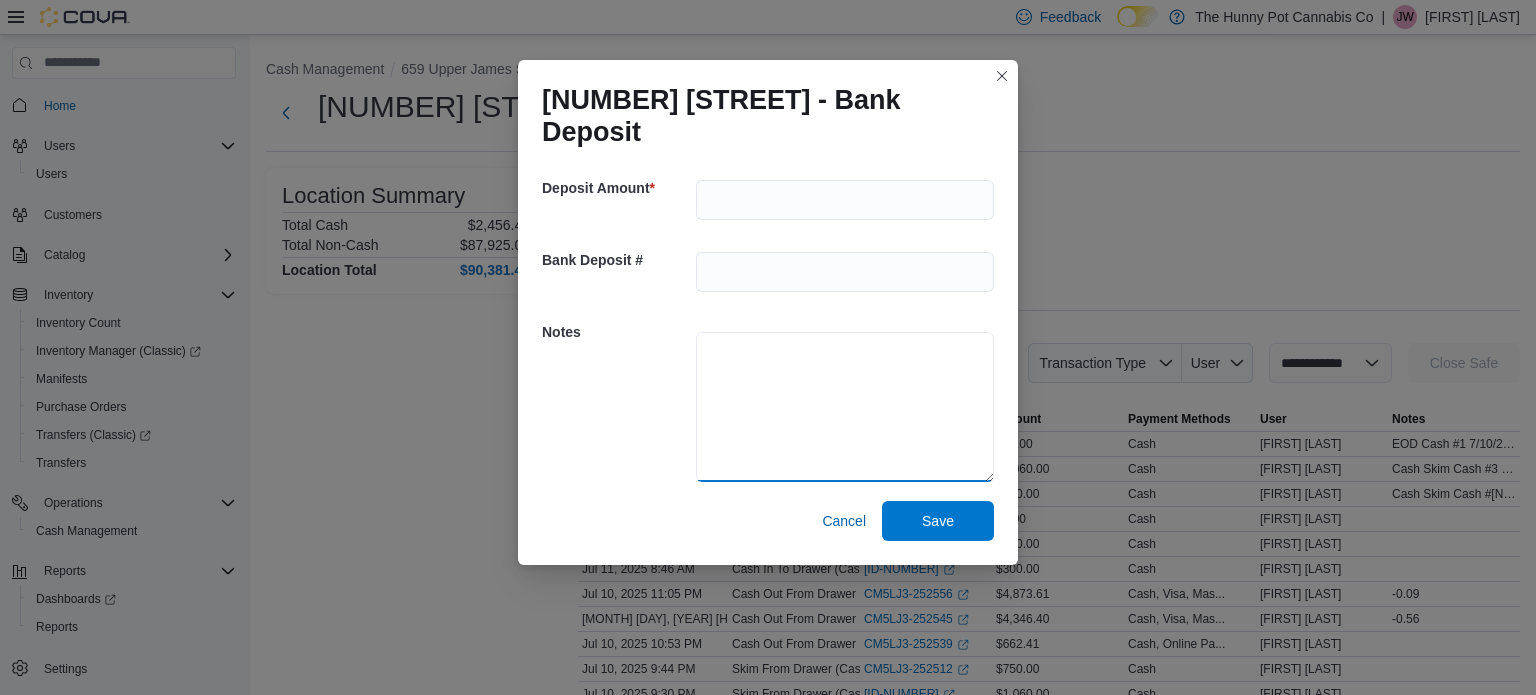 click at bounding box center (845, 407) 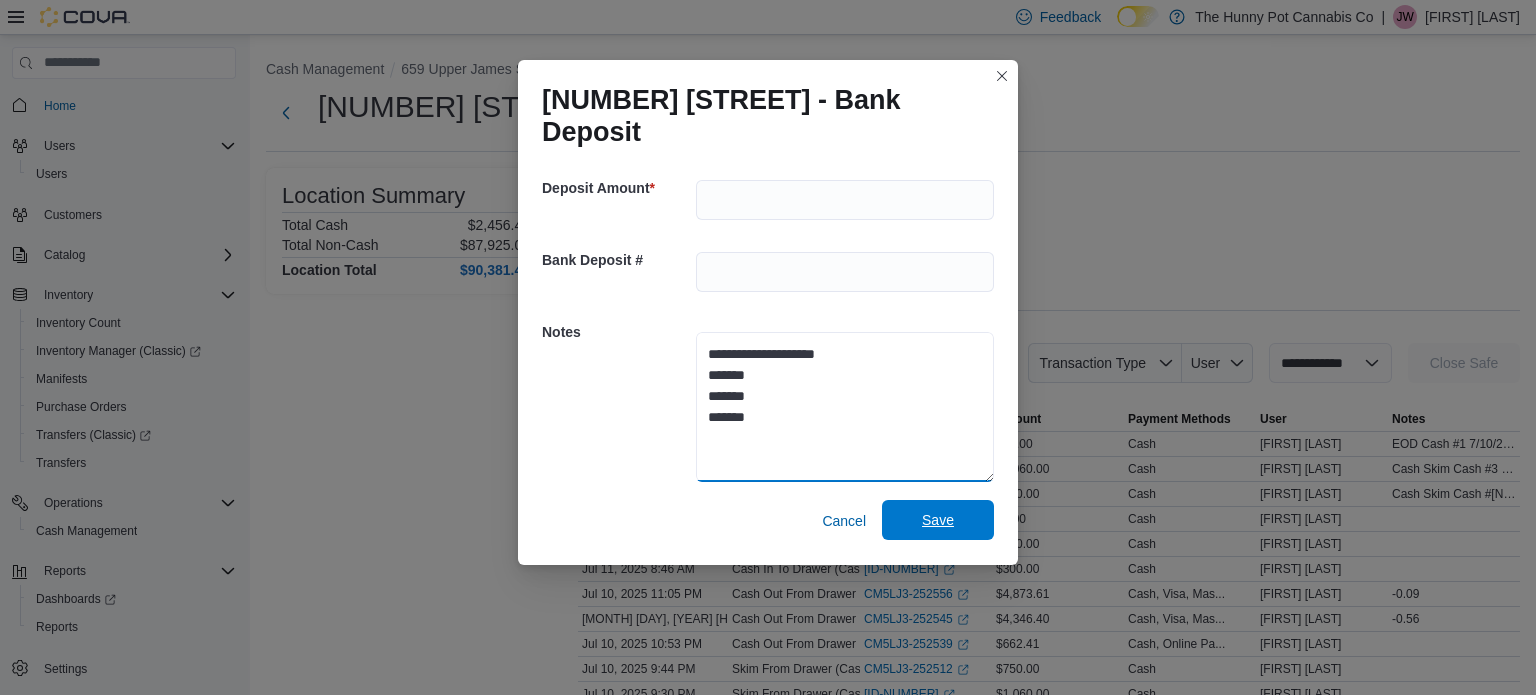 type on "**********" 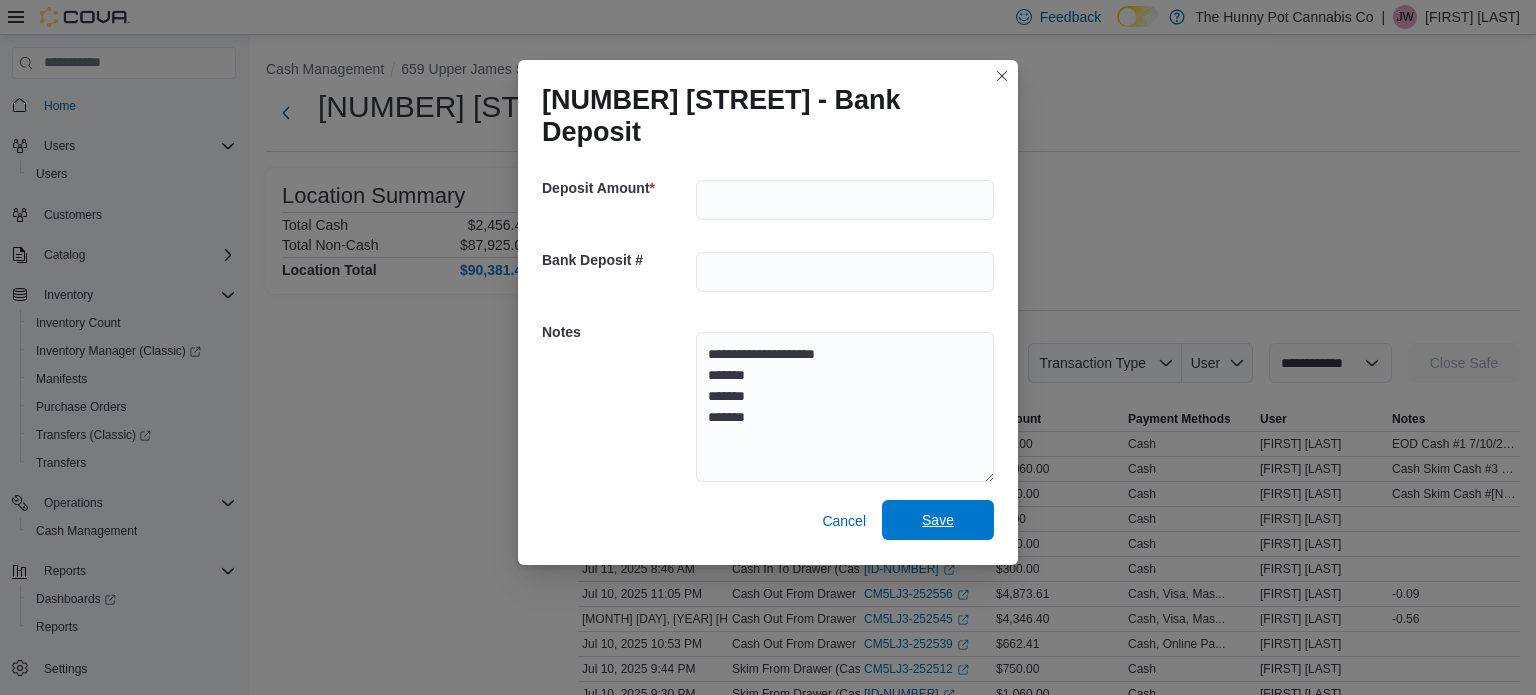 click on "Save" at bounding box center [938, 520] 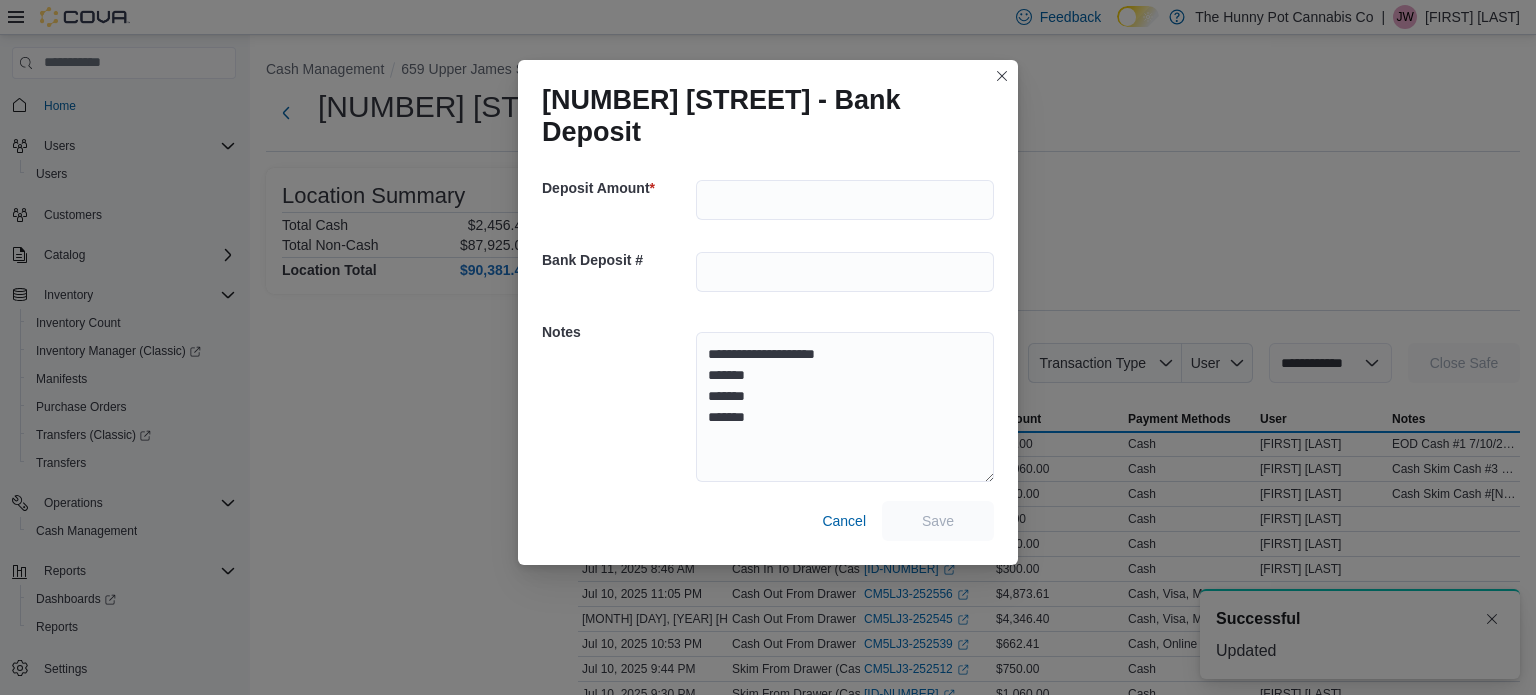 scroll, scrollTop: 0, scrollLeft: 0, axis: both 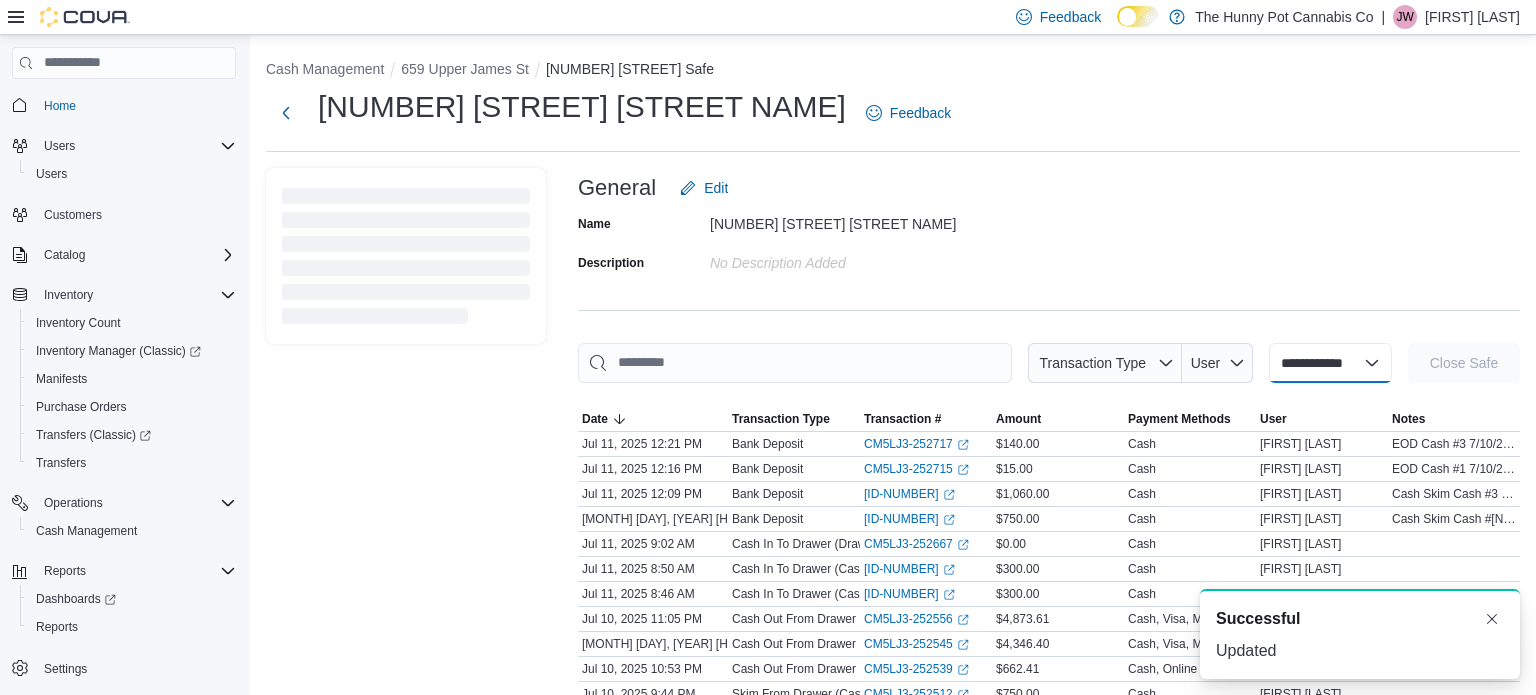 select 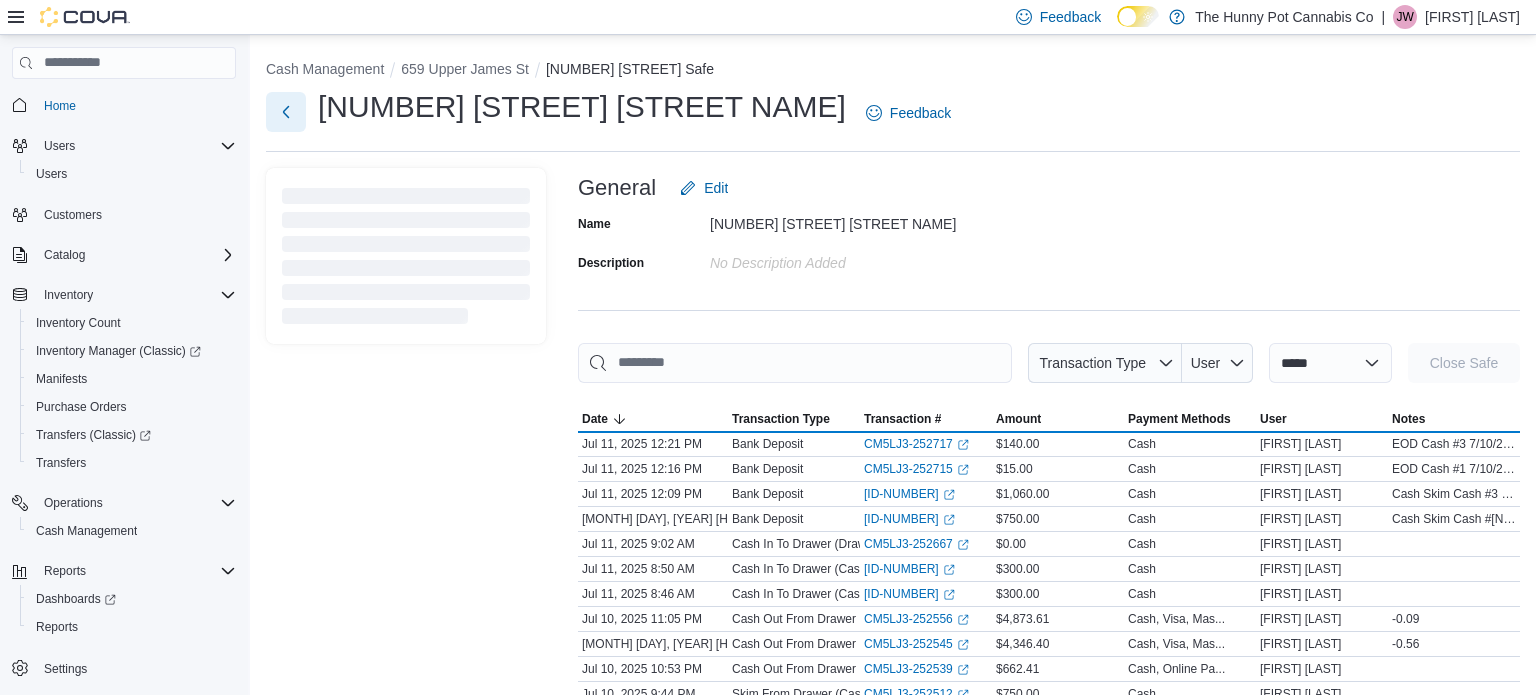 click at bounding box center (286, 112) 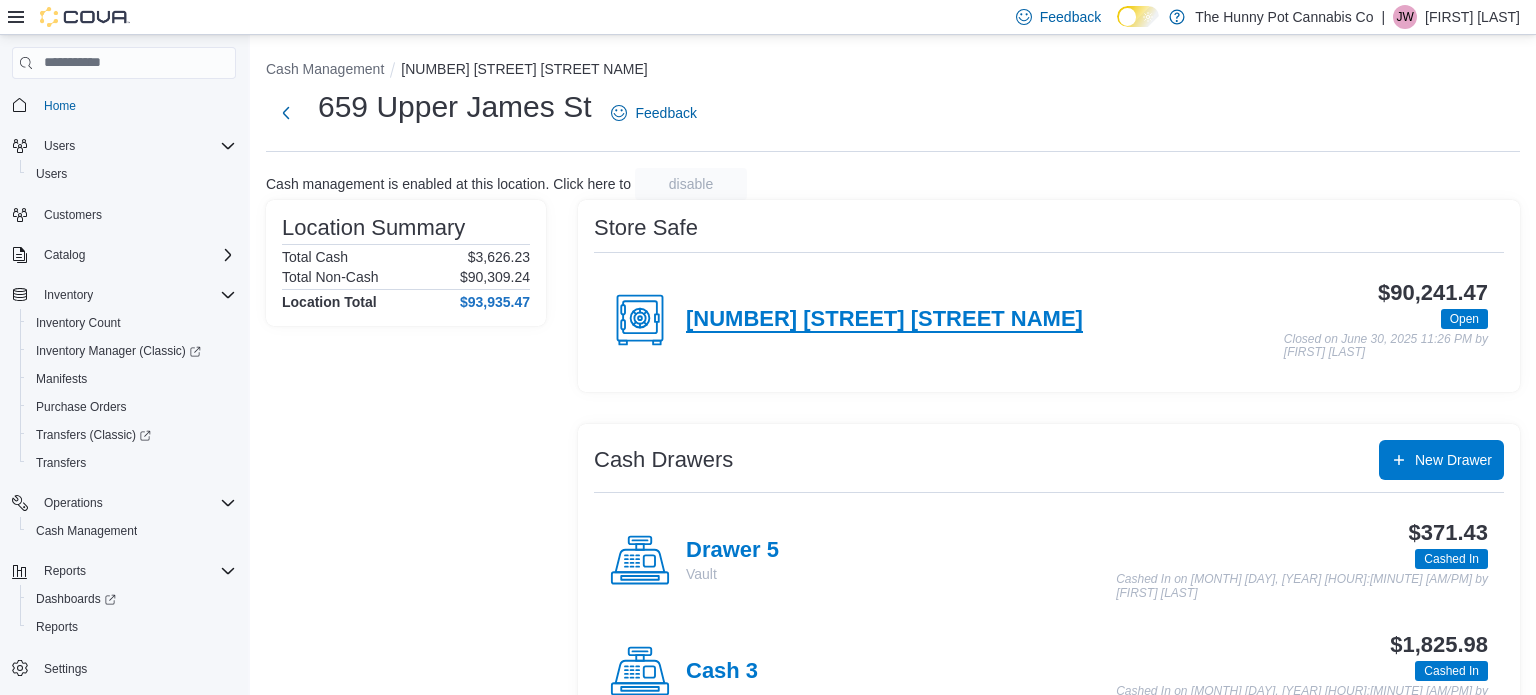 click on "[NUMBER] [STREET] [STREET NAME]" at bounding box center [884, 320] 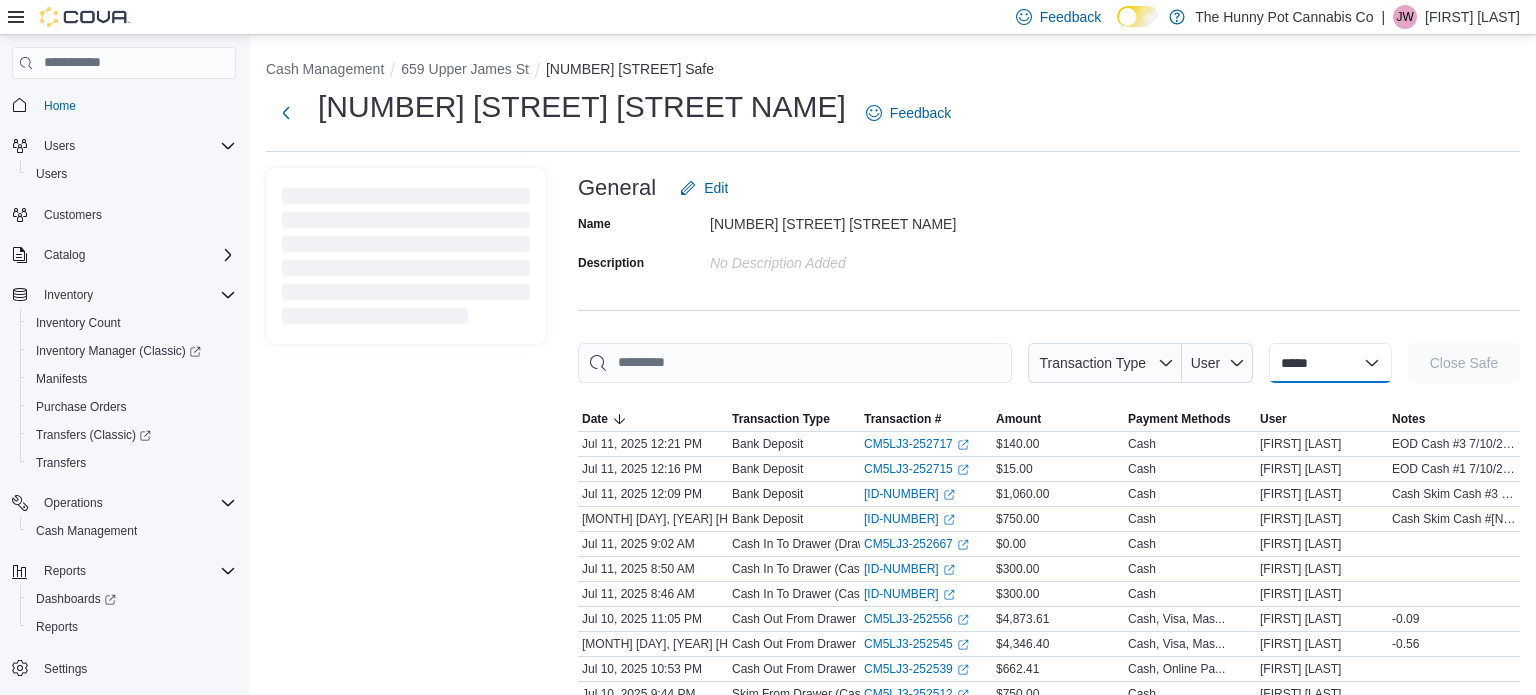 click on "**********" at bounding box center (1330, 363) 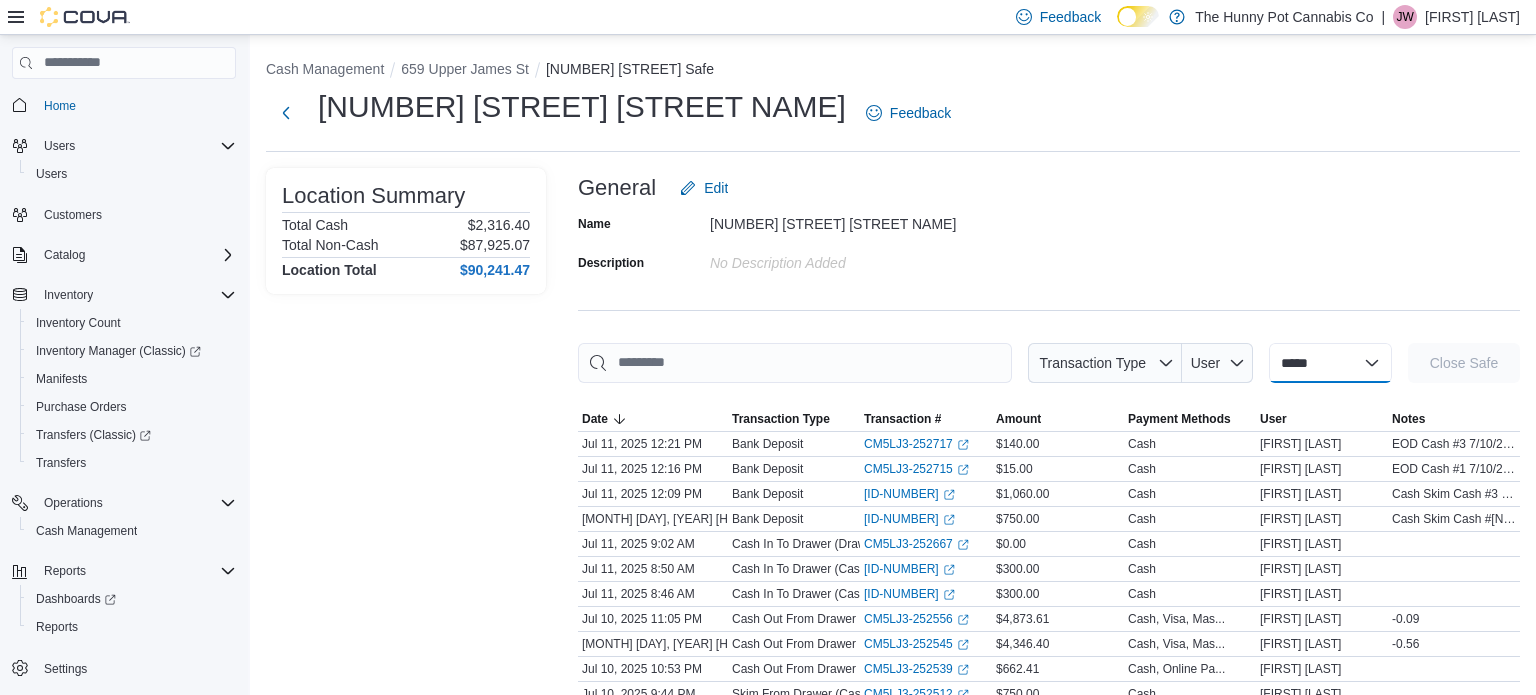 select on "**********" 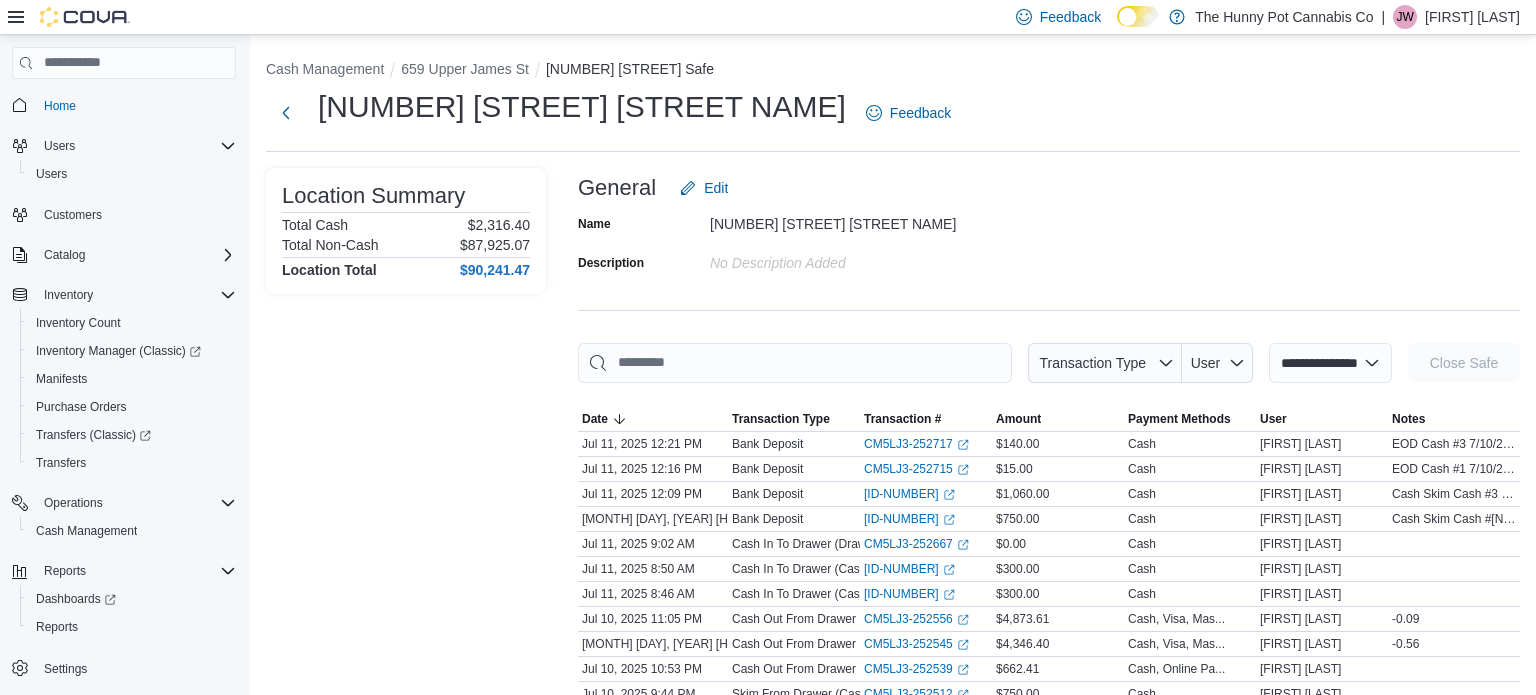click on "**********" at bounding box center [1330, 363] 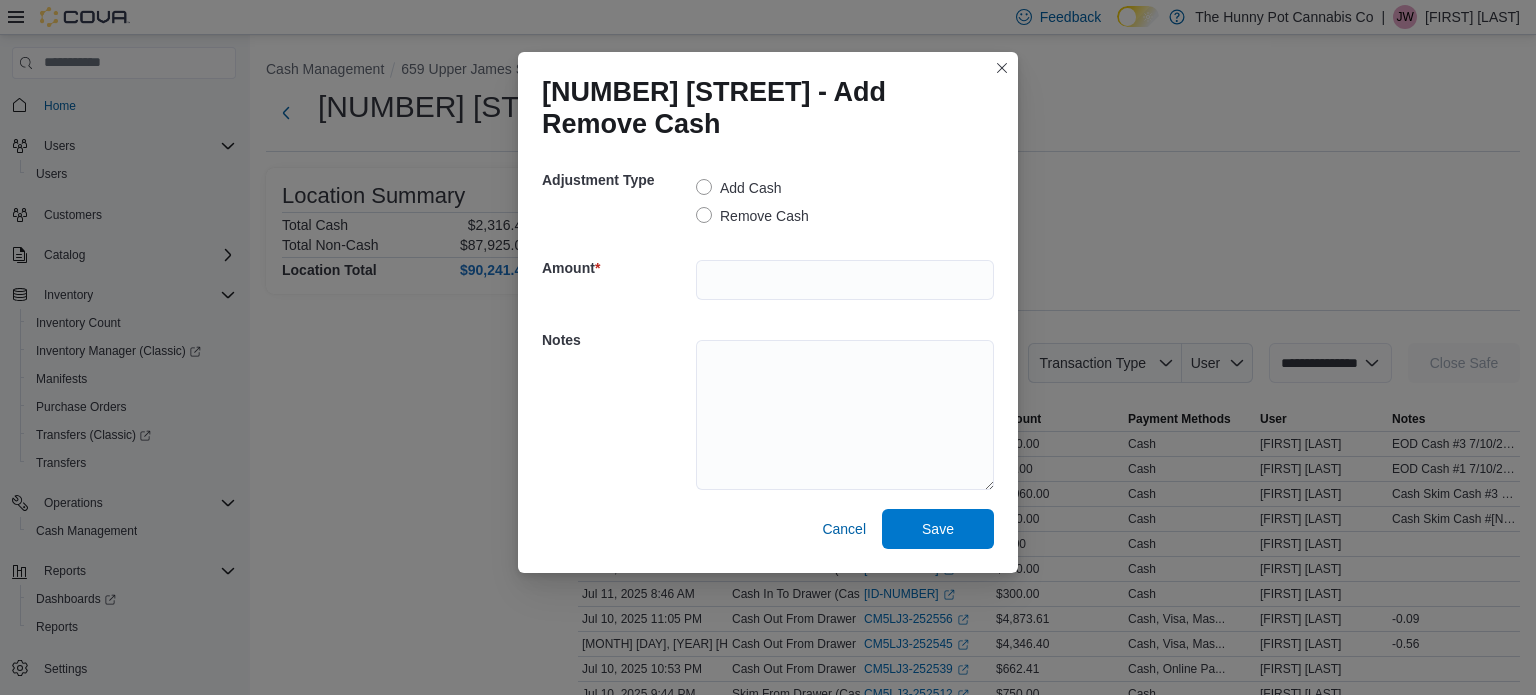 click on "Remove Cash" at bounding box center [752, 216] 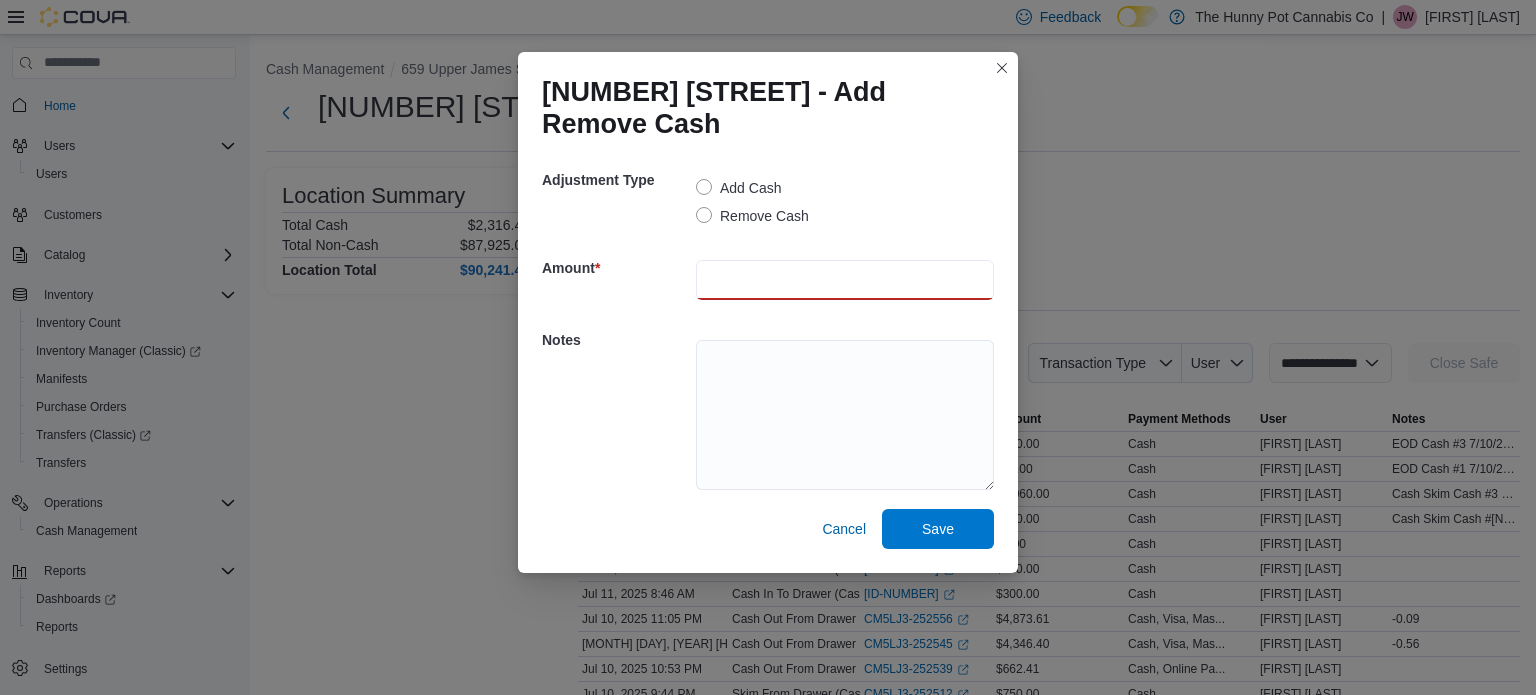 click at bounding box center (845, 280) 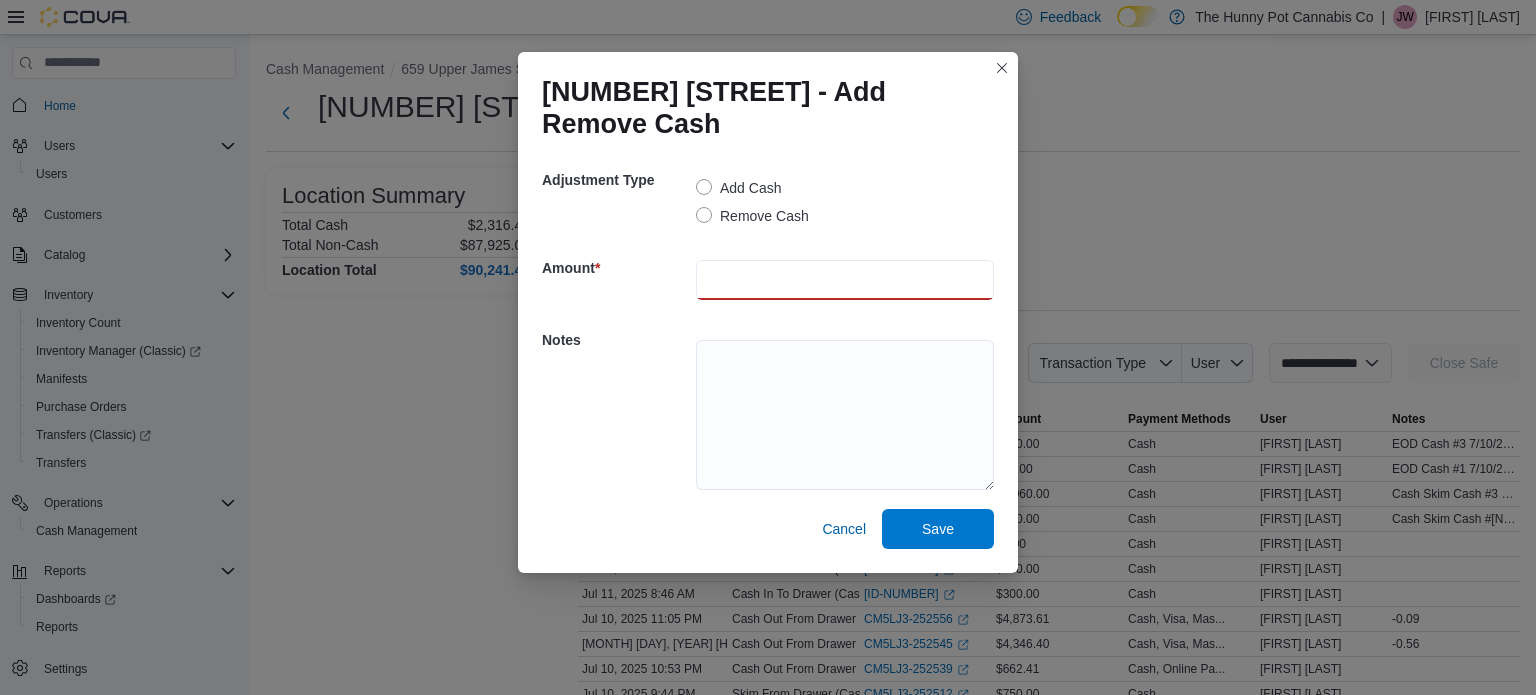 type on "*" 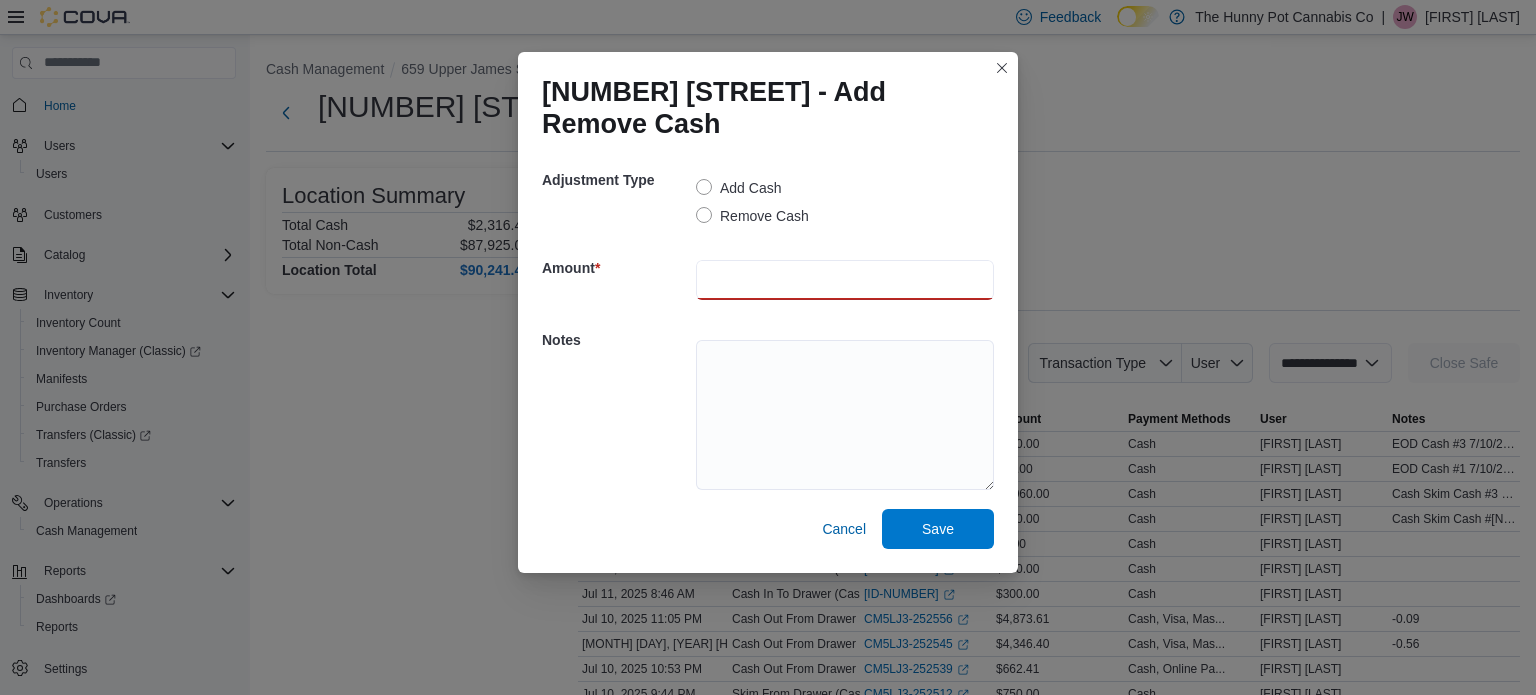 type on "******" 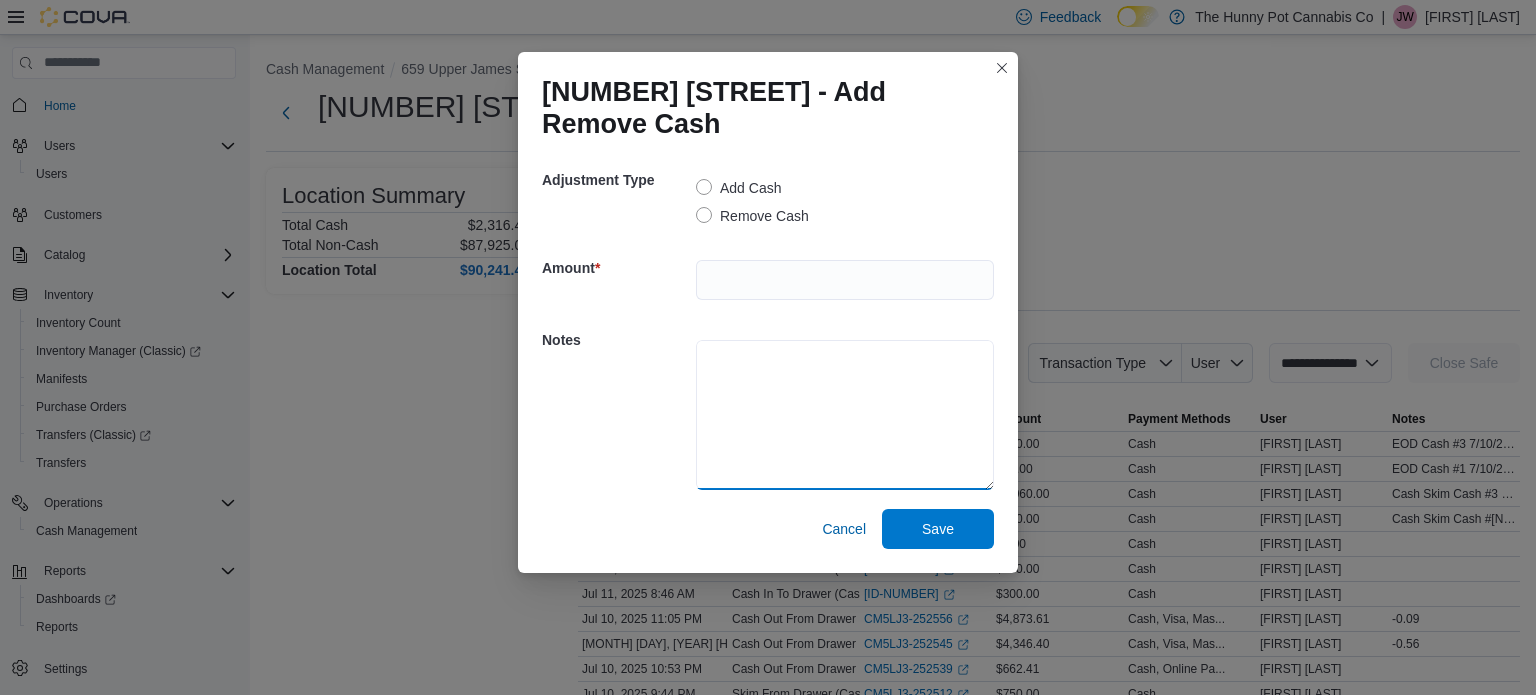 click at bounding box center [845, 415] 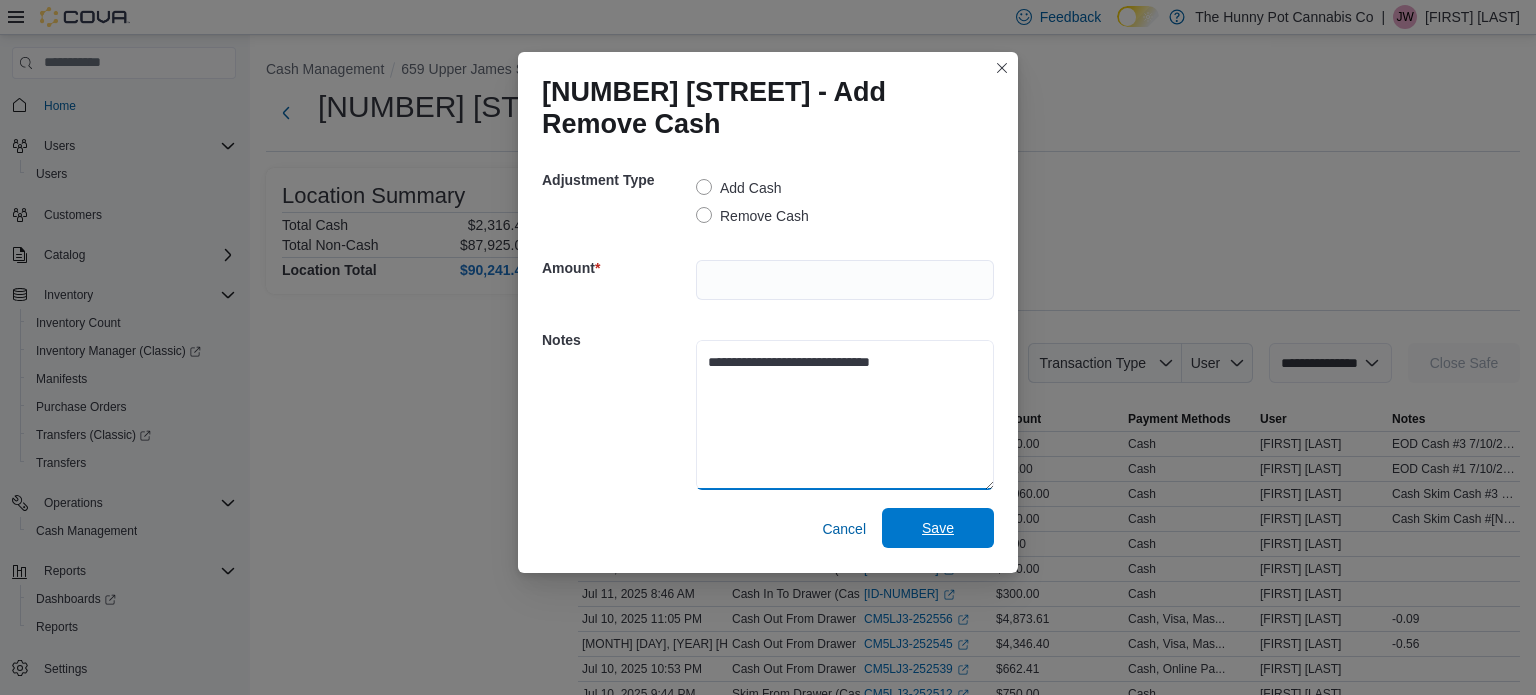 type on "**********" 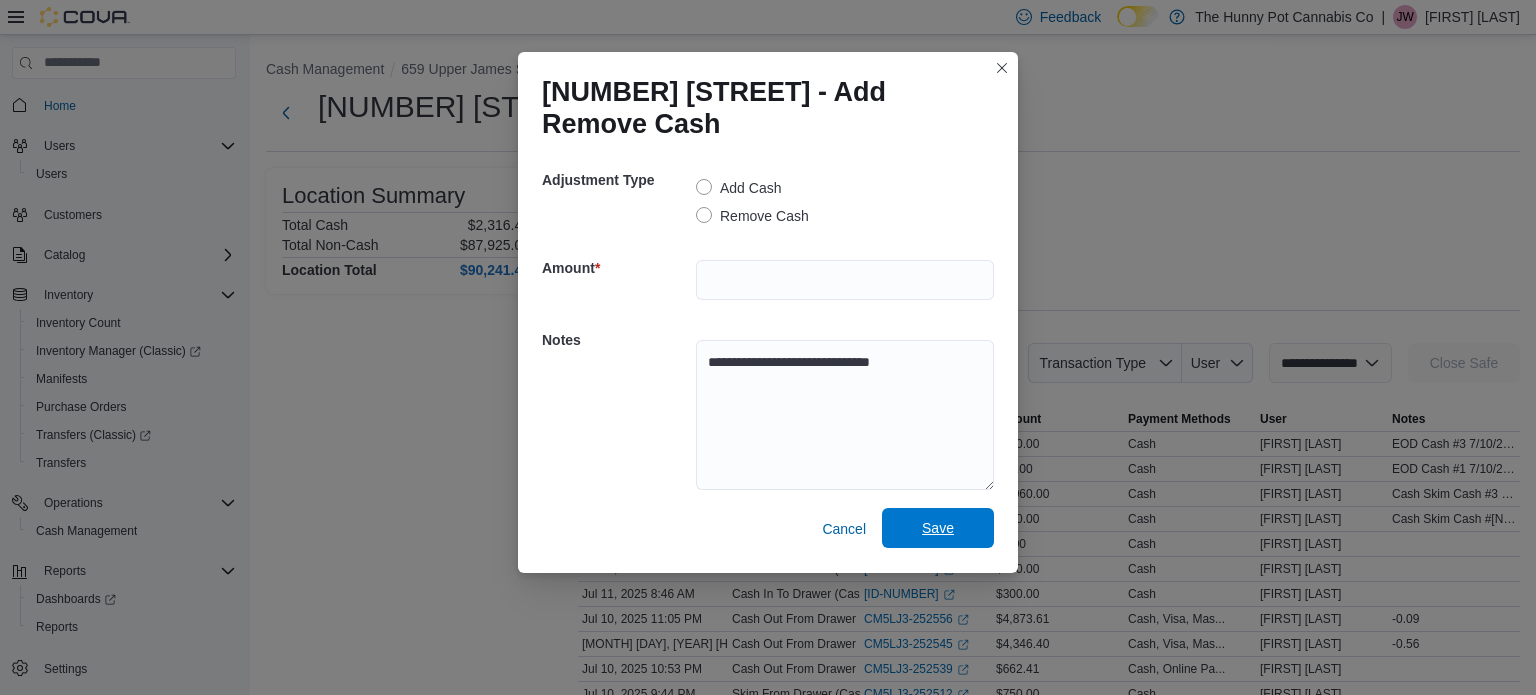 click on "Save" at bounding box center (938, 528) 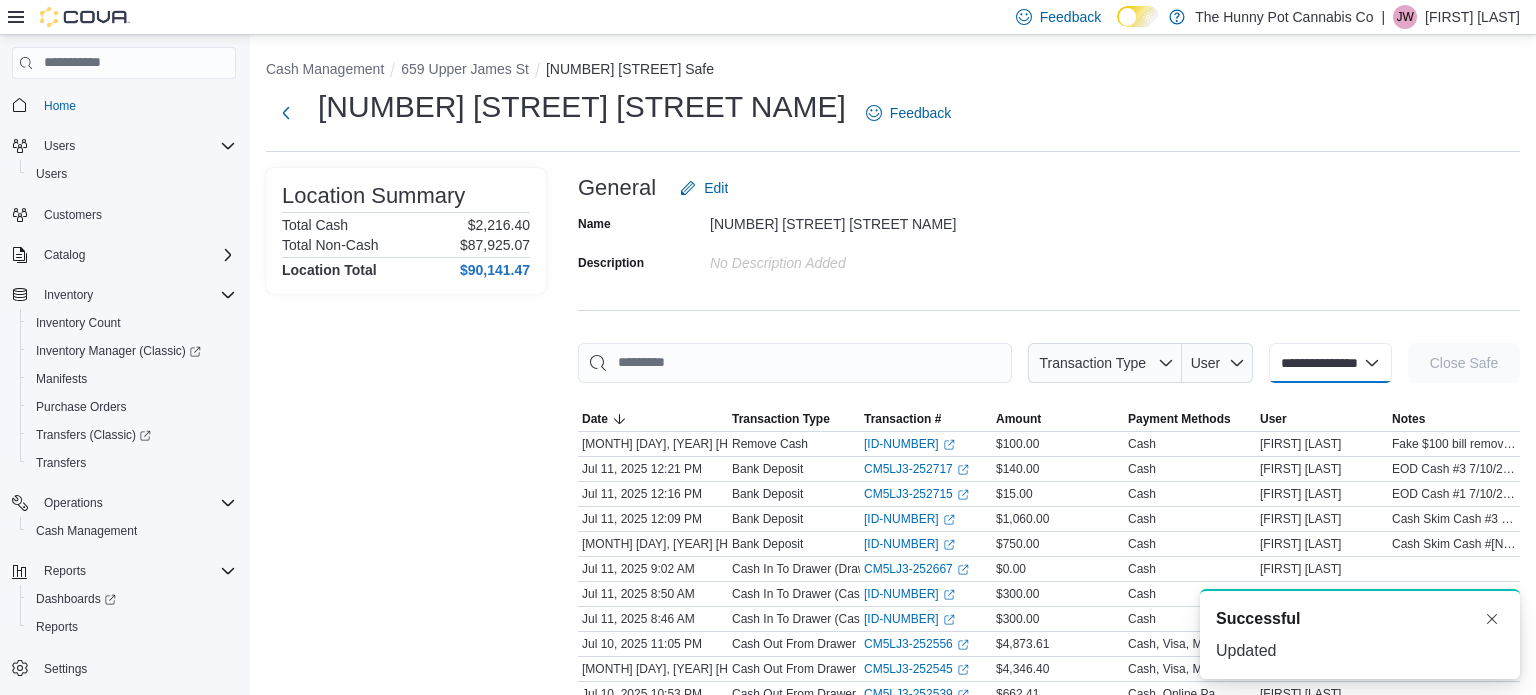 scroll, scrollTop: 0, scrollLeft: 0, axis: both 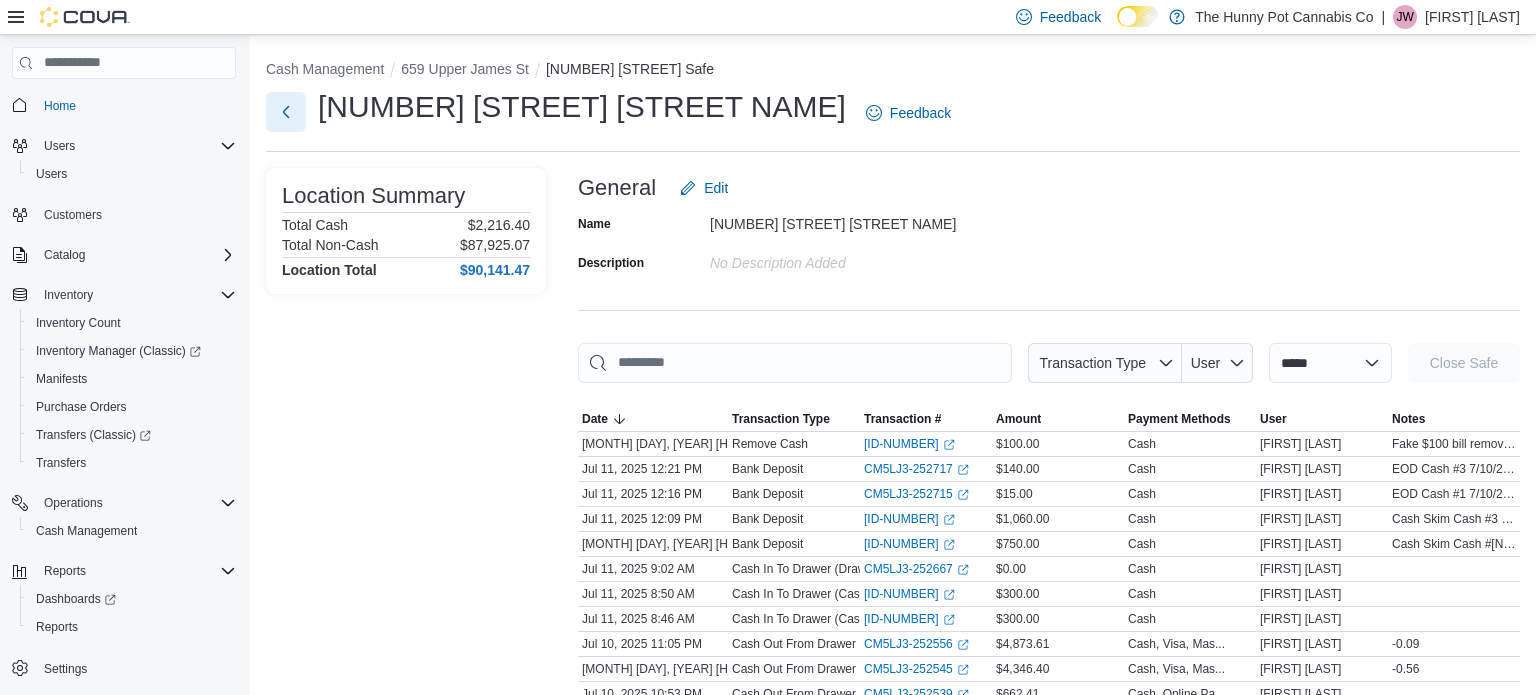 click at bounding box center (286, 112) 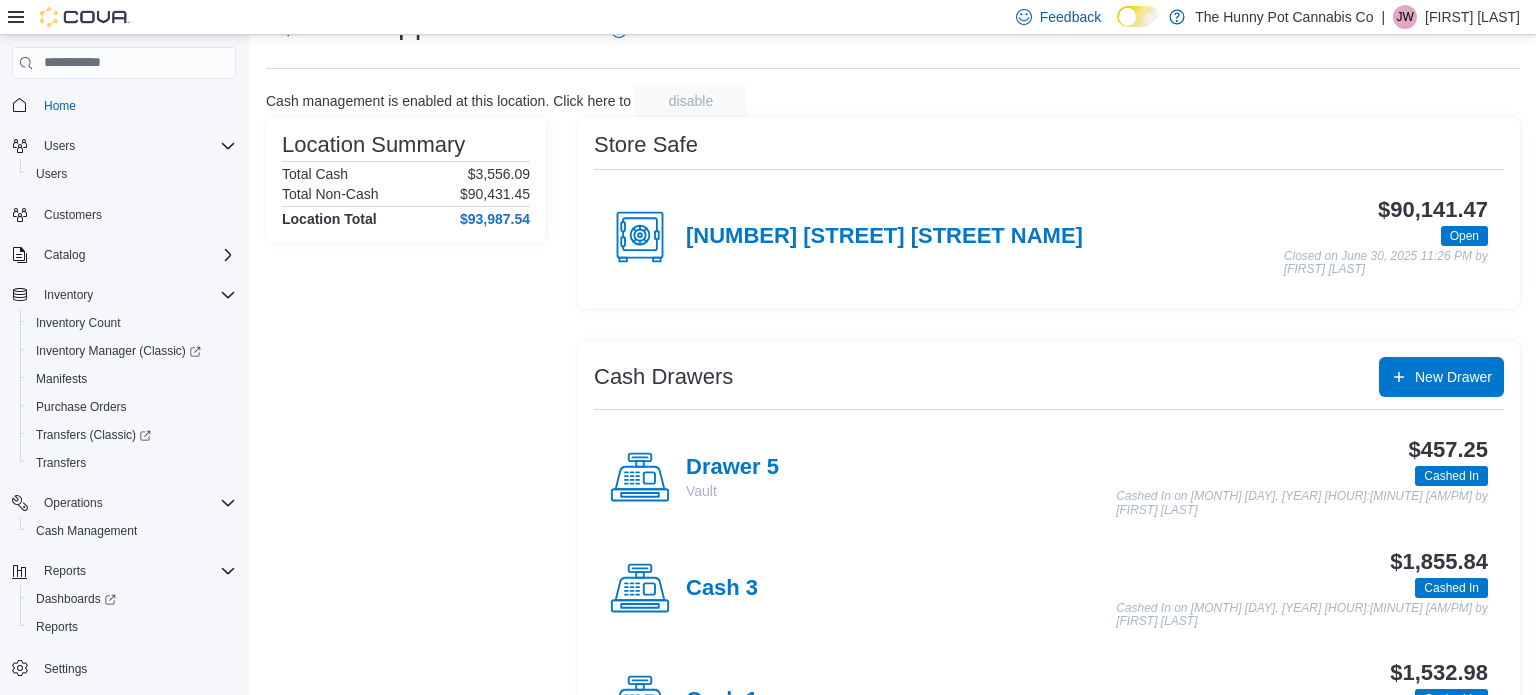 scroll, scrollTop: 95, scrollLeft: 0, axis: vertical 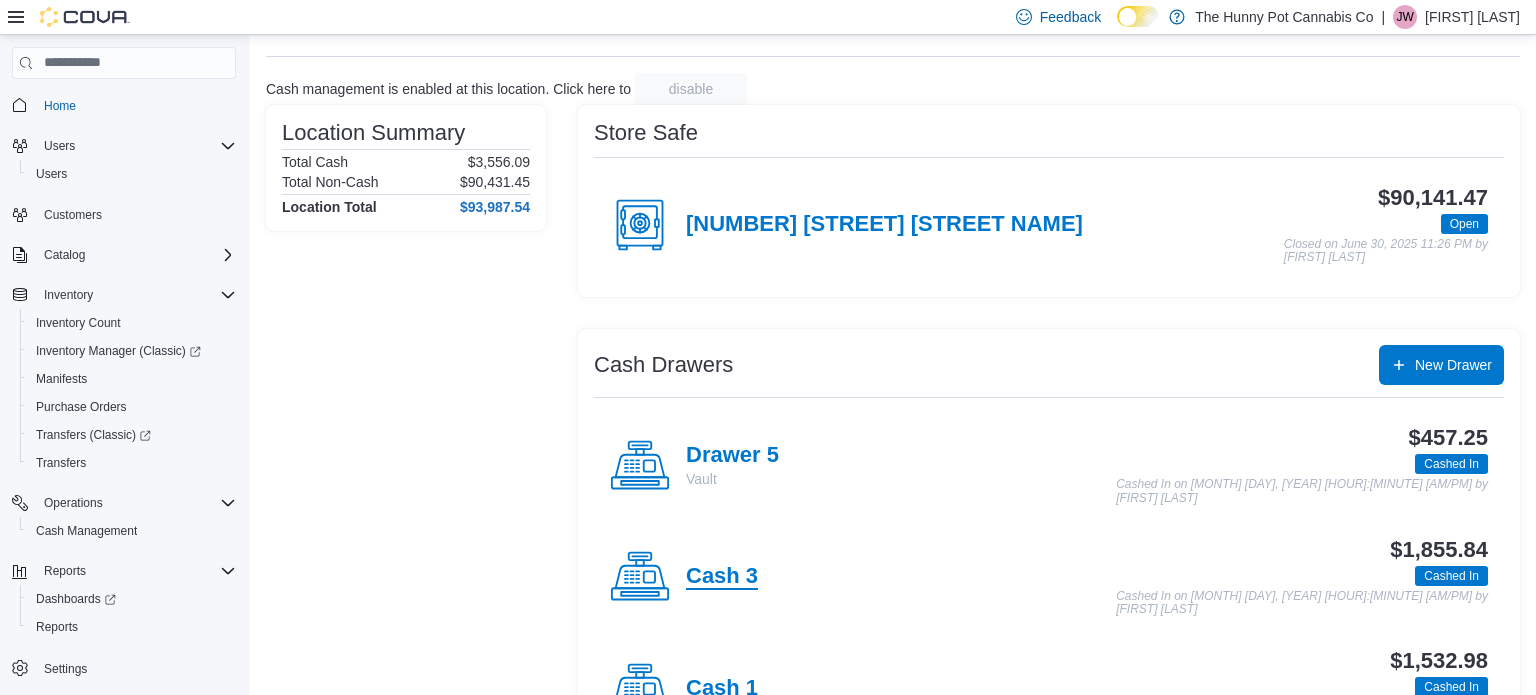 click on "Cash 3" at bounding box center [722, 577] 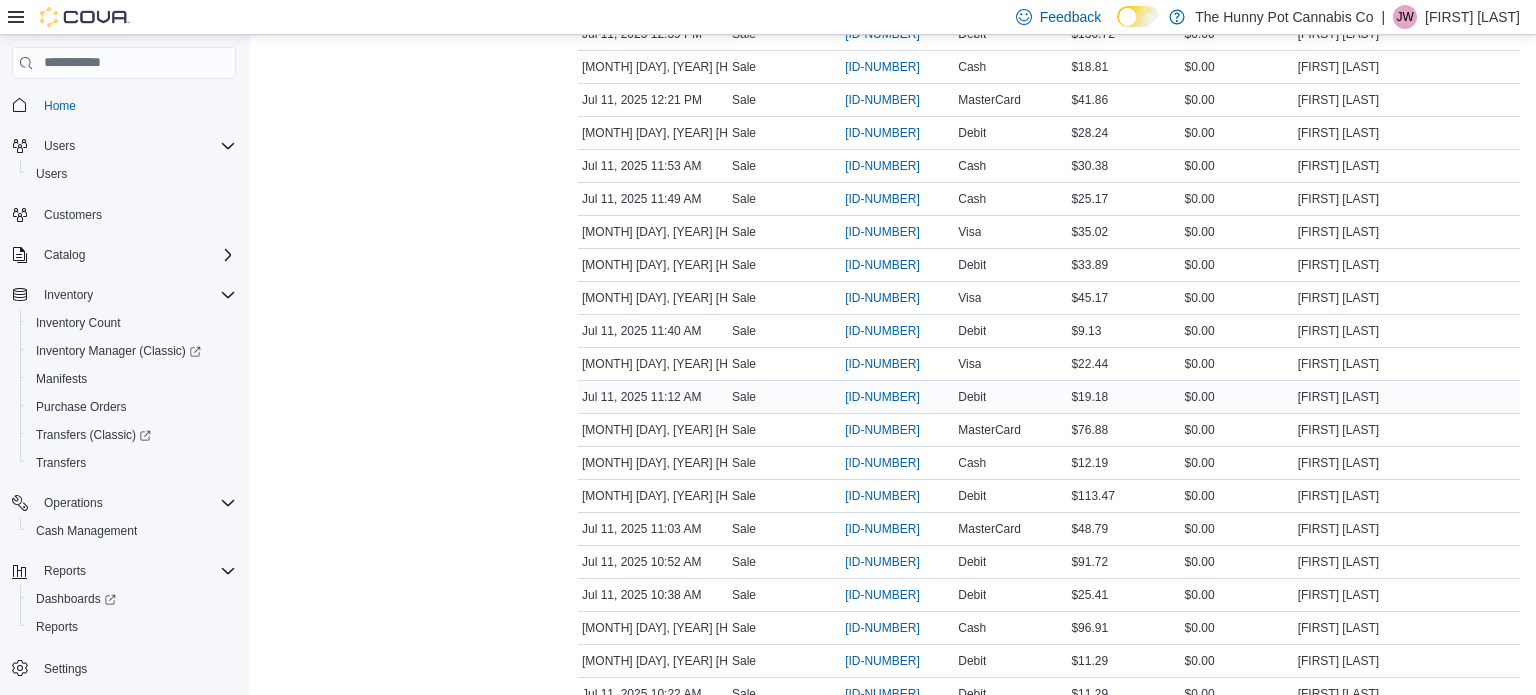 scroll, scrollTop: 0, scrollLeft: 0, axis: both 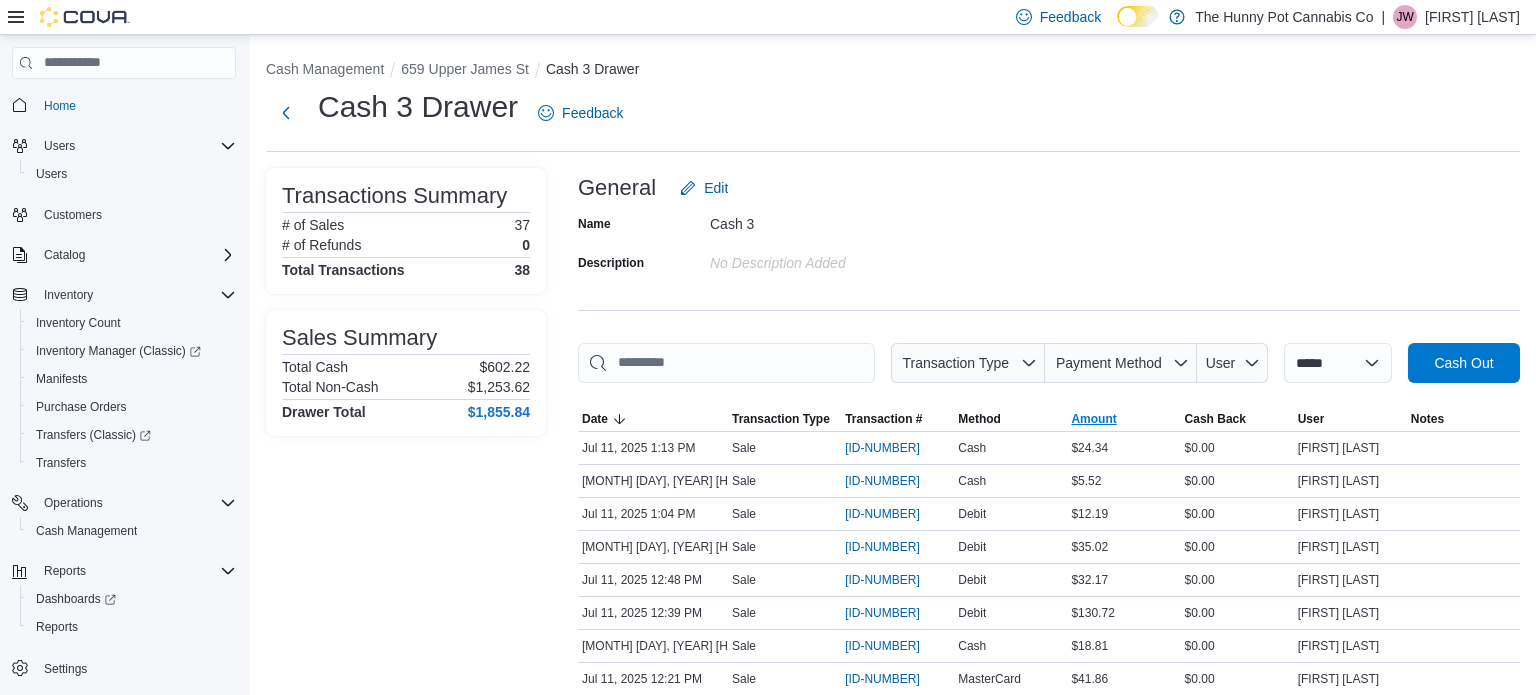 click on "Amount" at bounding box center (1093, 419) 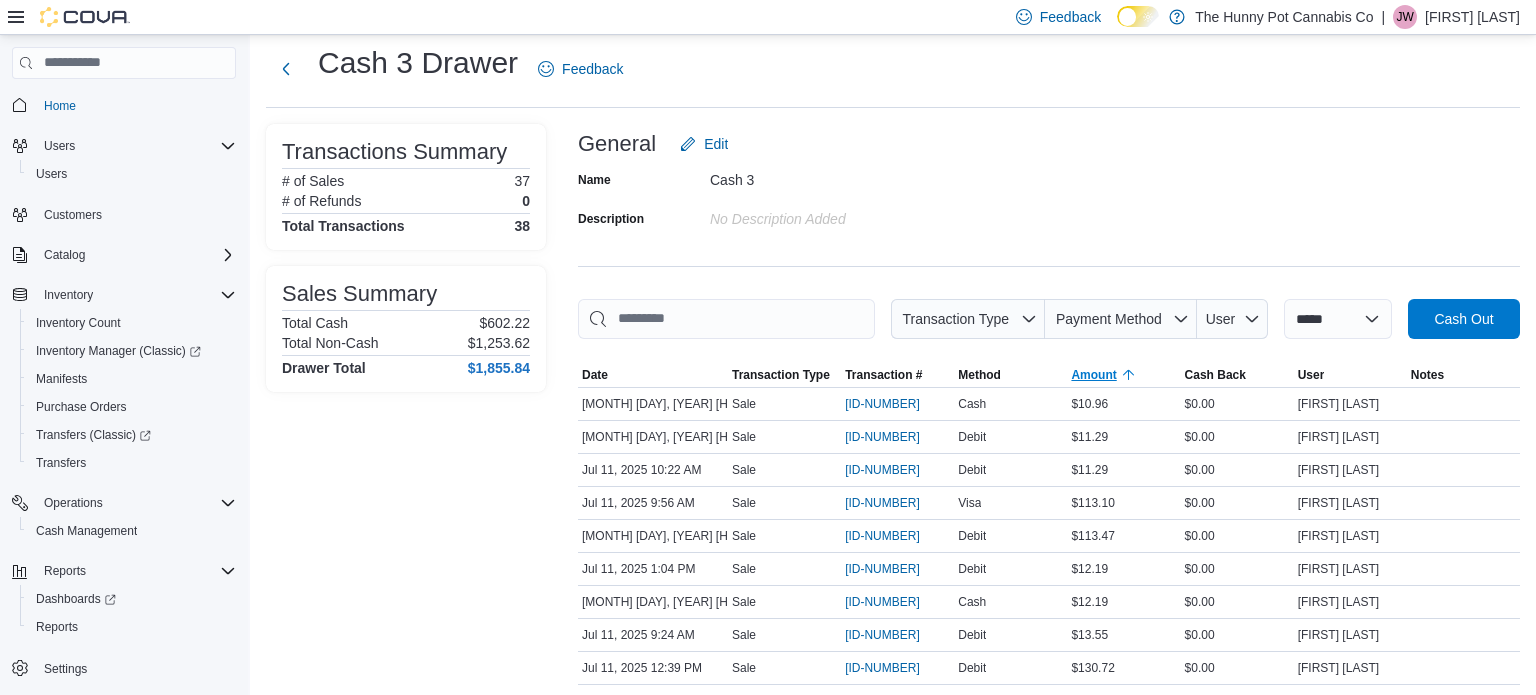 scroll, scrollTop: 46, scrollLeft: 0, axis: vertical 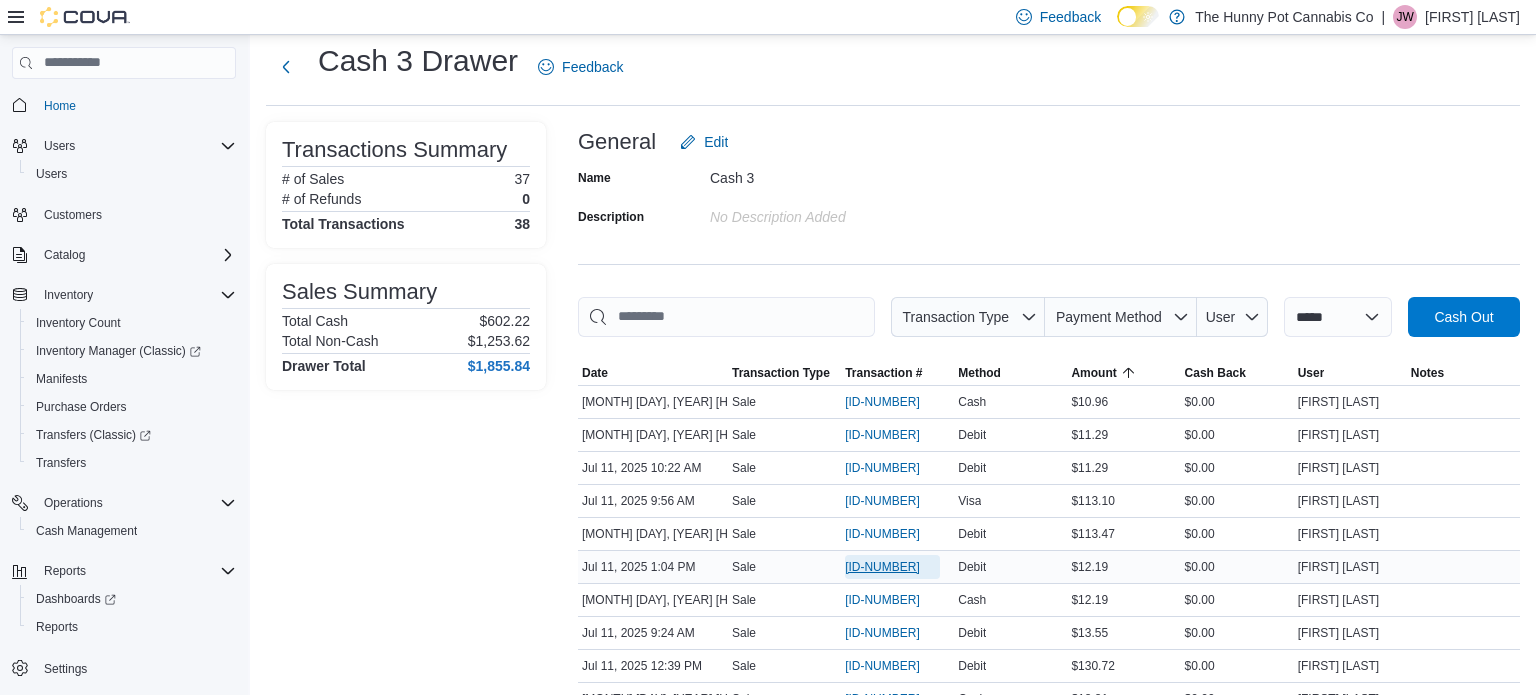 click on "[ID-NUMBER]" at bounding box center (882, 567) 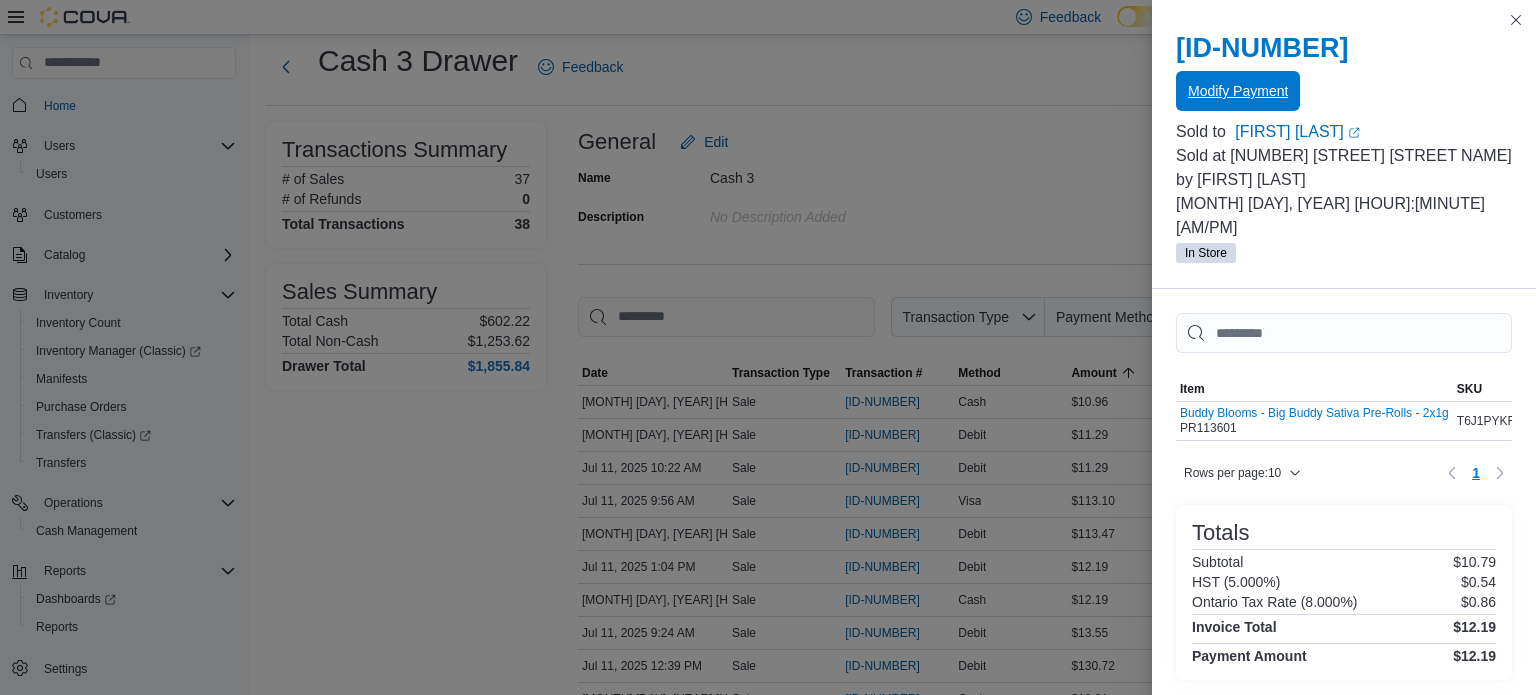 click on "Modify Payment" at bounding box center (1238, 91) 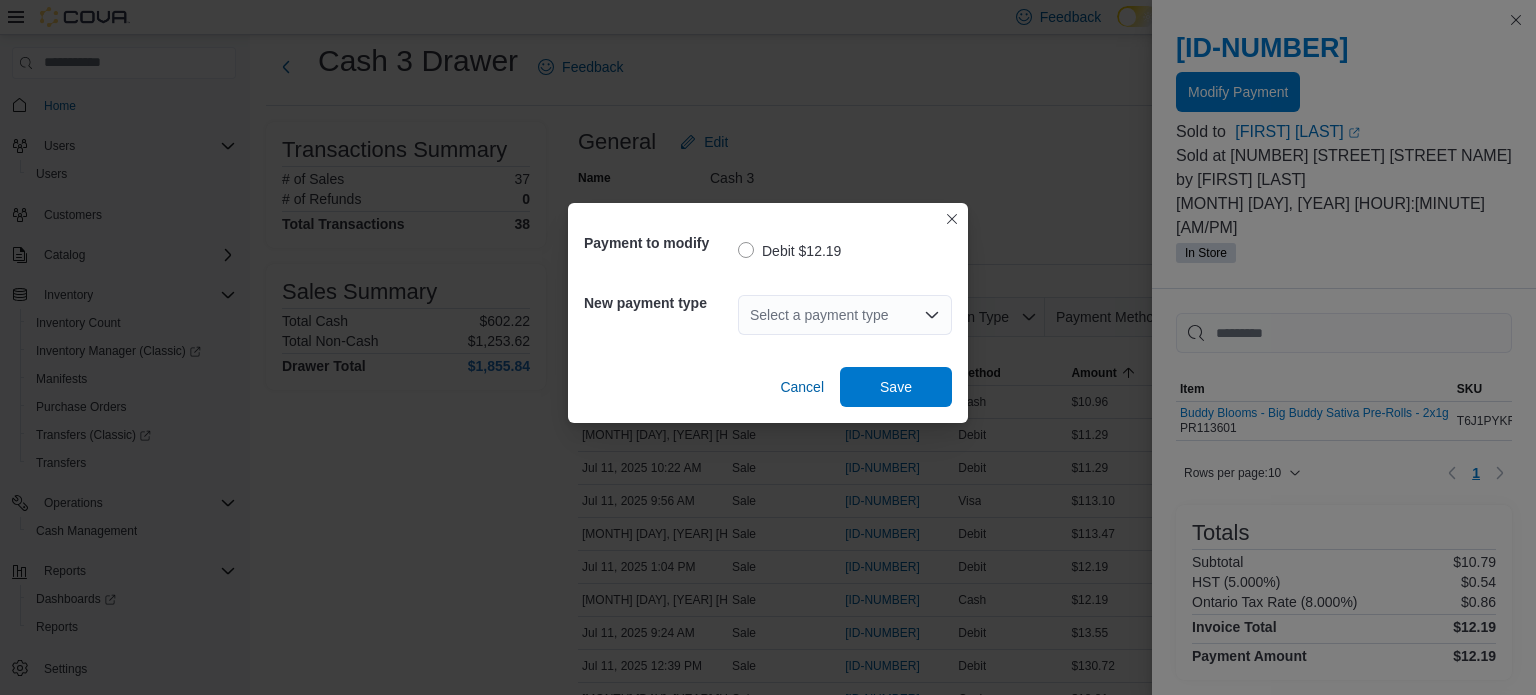 click on "Select a payment type" at bounding box center [845, 315] 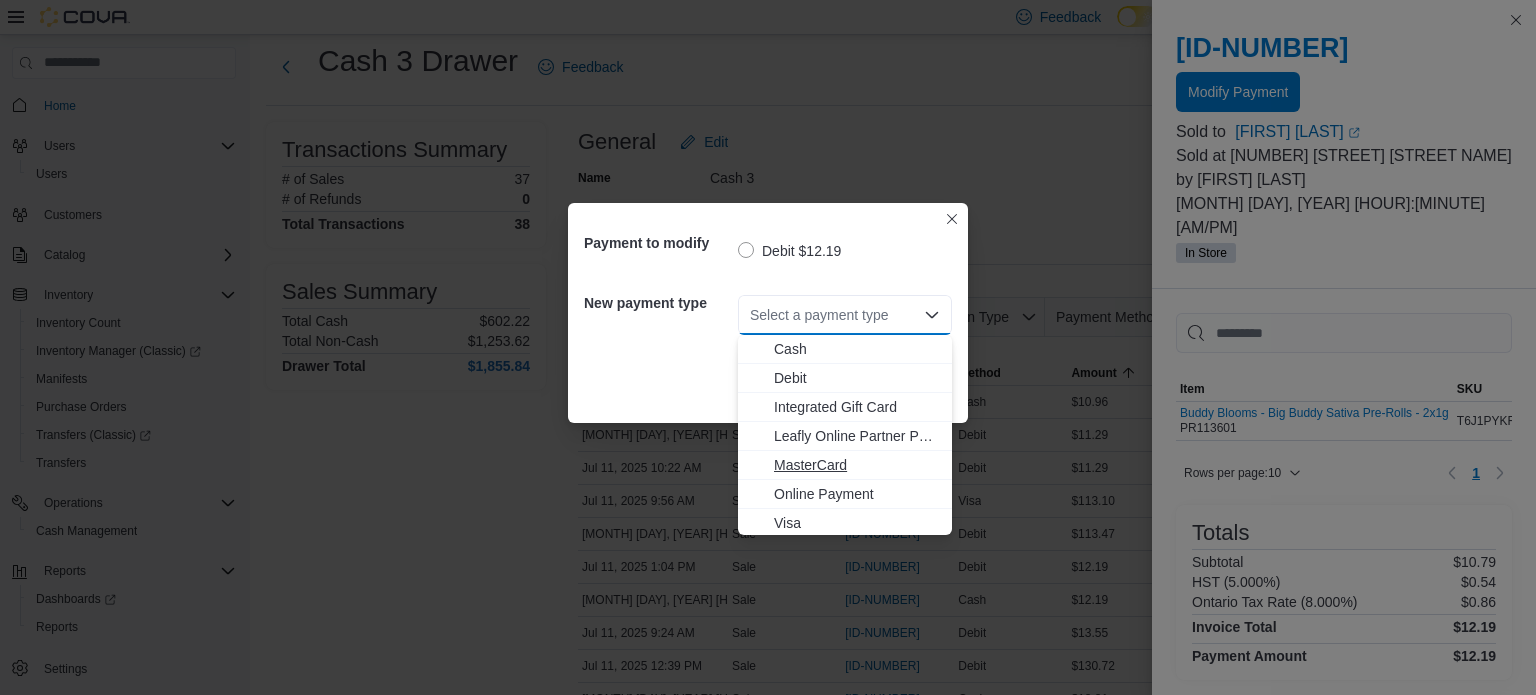 click on "MasterCard" at bounding box center [857, 465] 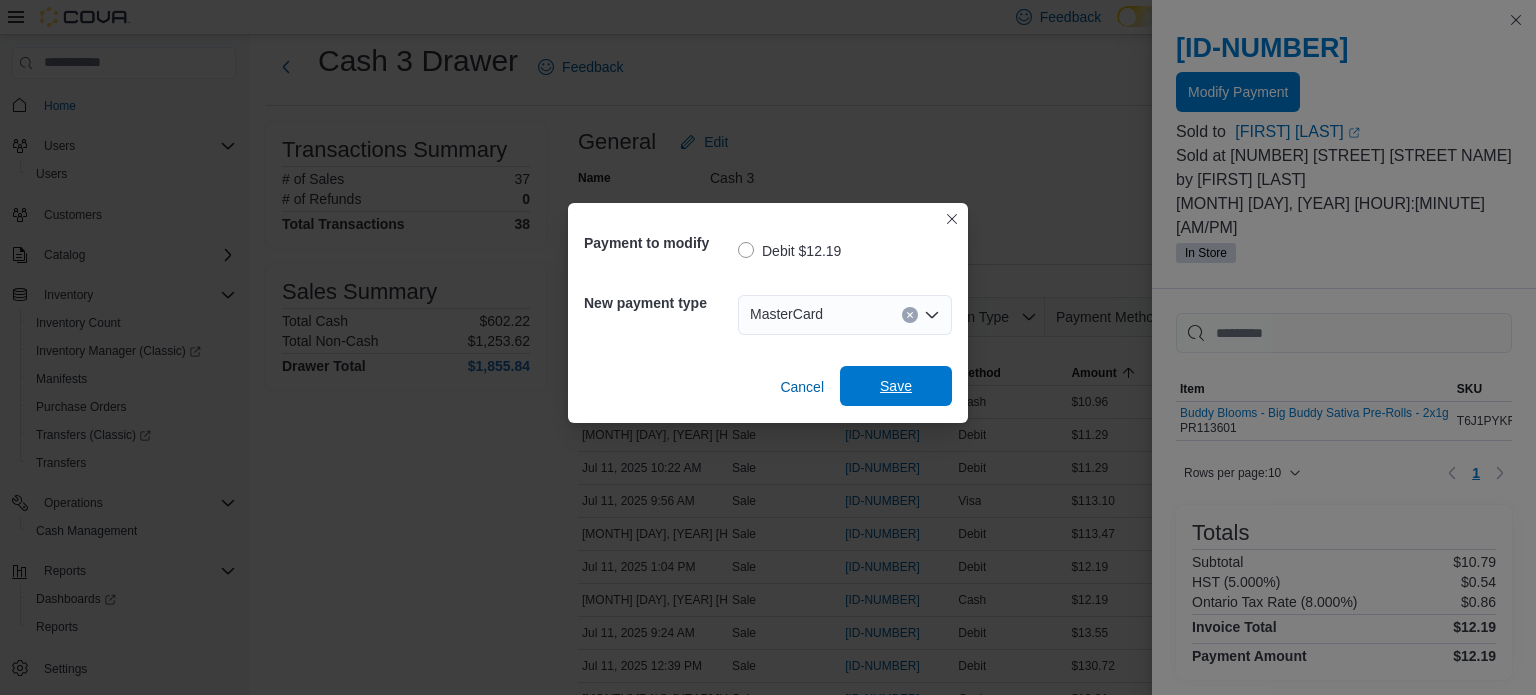 click on "Save" at bounding box center [896, 386] 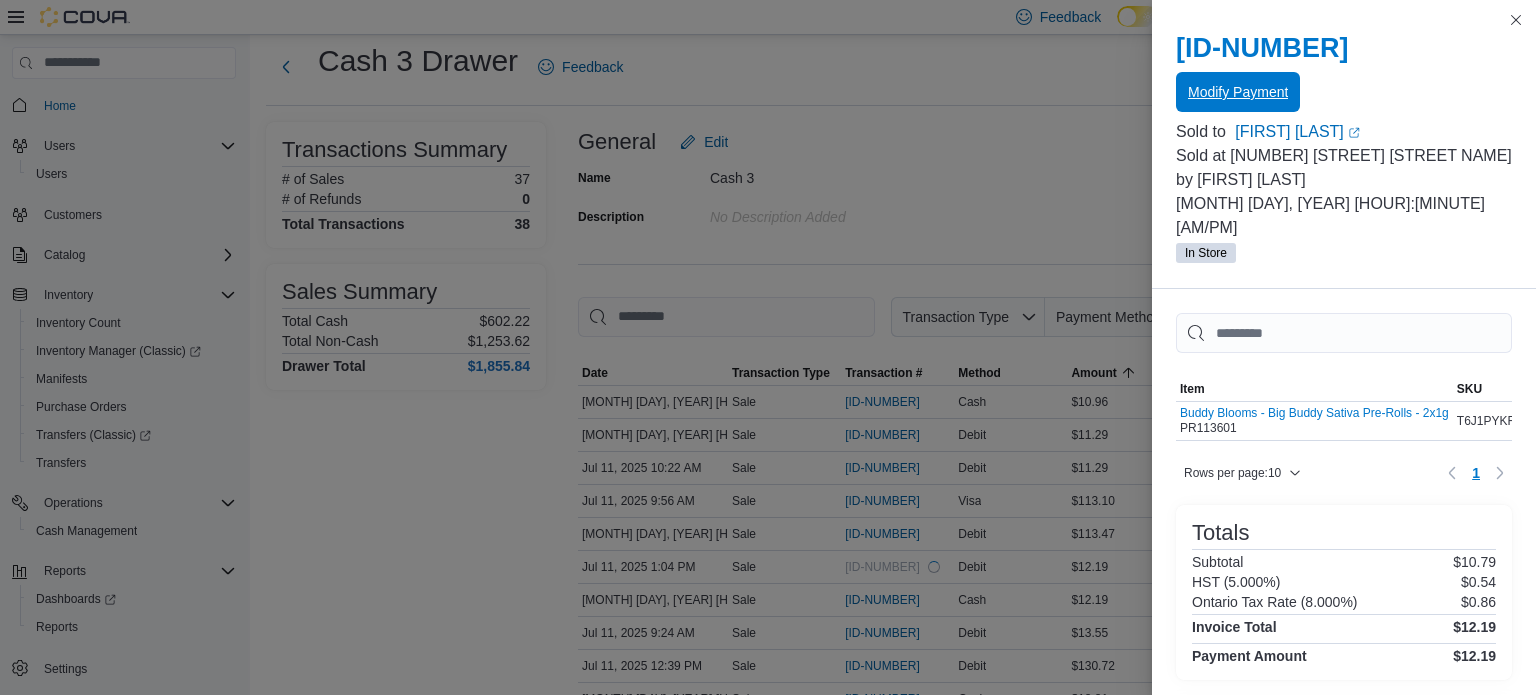 scroll, scrollTop: 0, scrollLeft: 0, axis: both 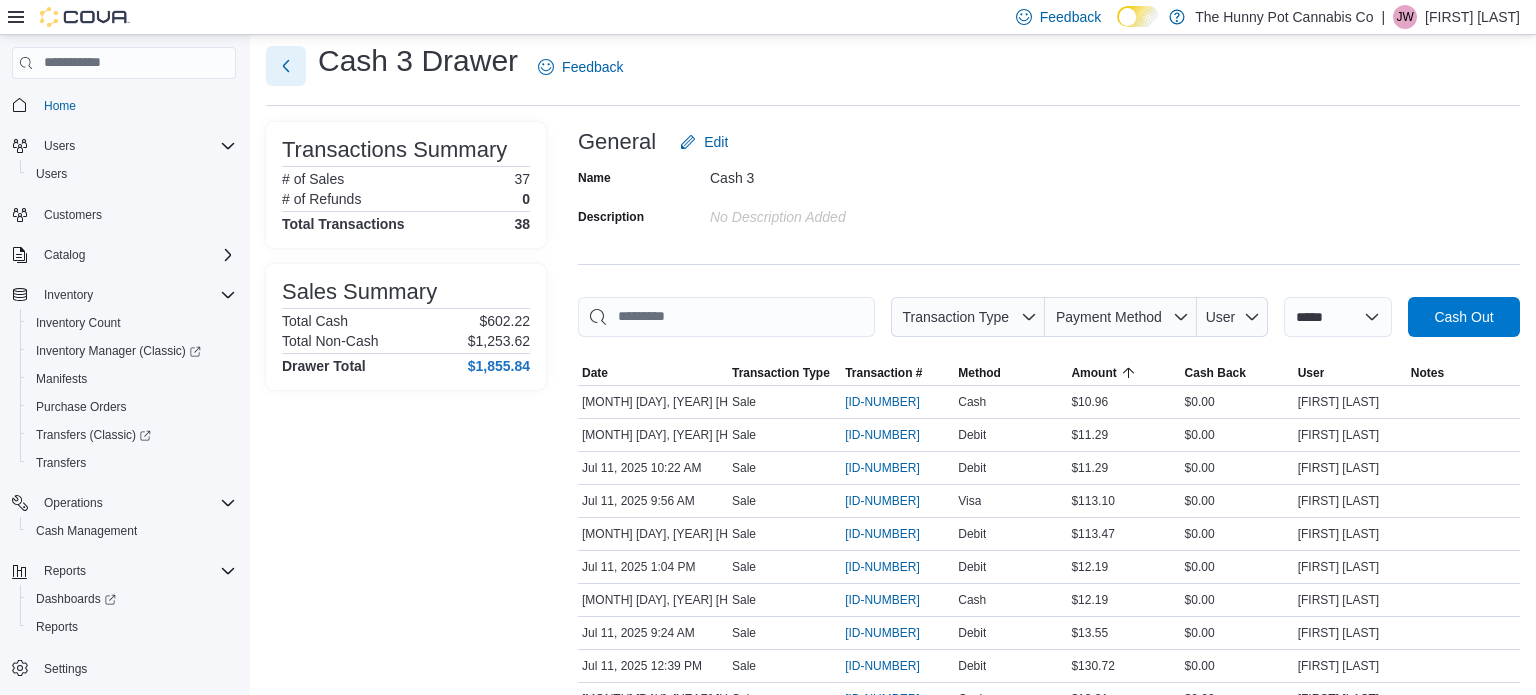 click at bounding box center [286, 66] 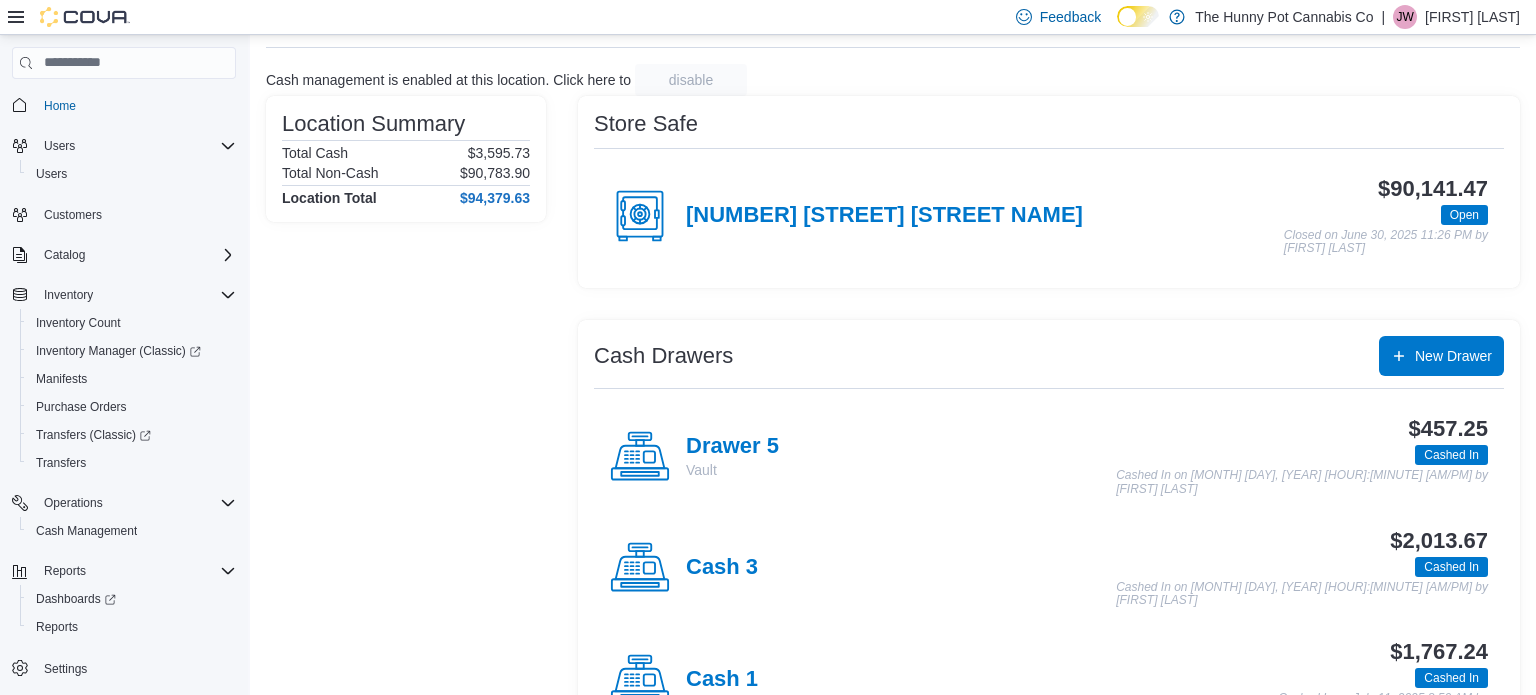 scroll, scrollTop: 117, scrollLeft: 0, axis: vertical 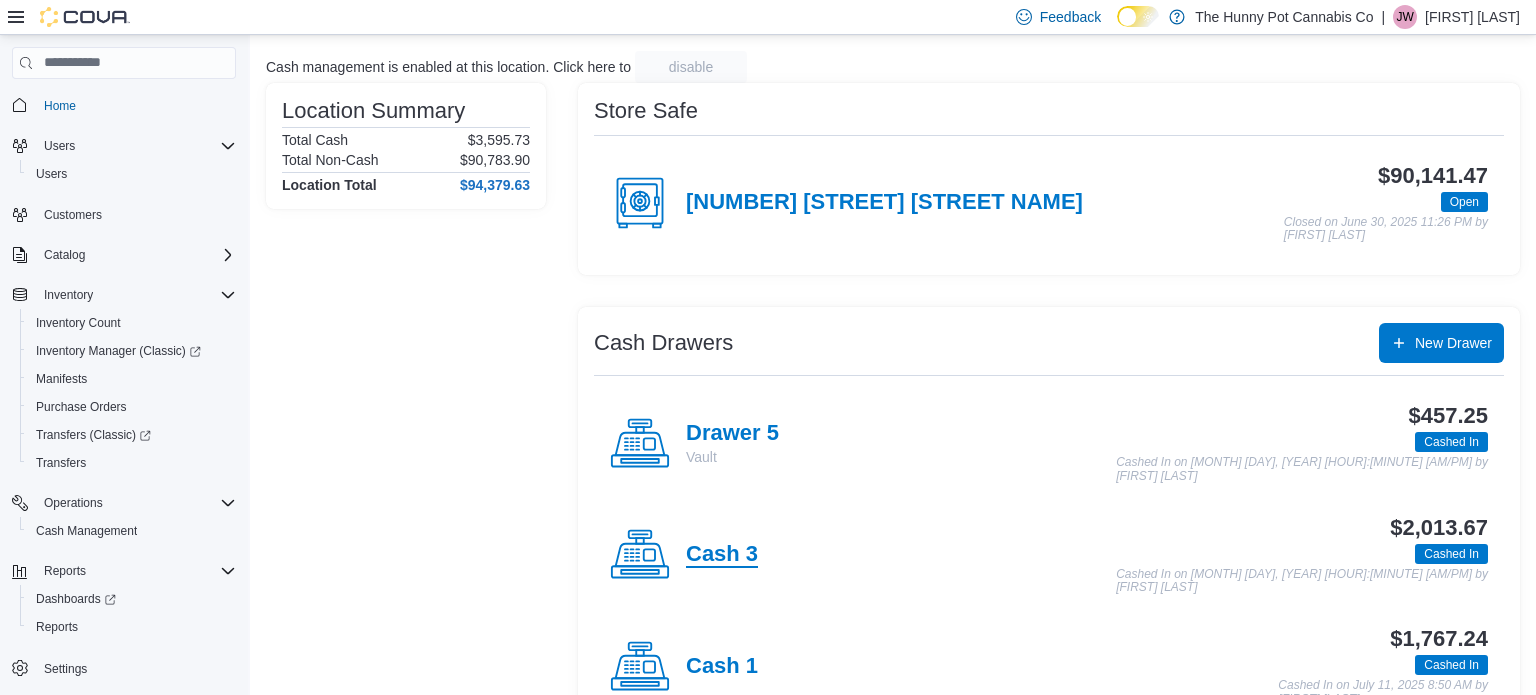 click on "Cash 3" at bounding box center [722, 555] 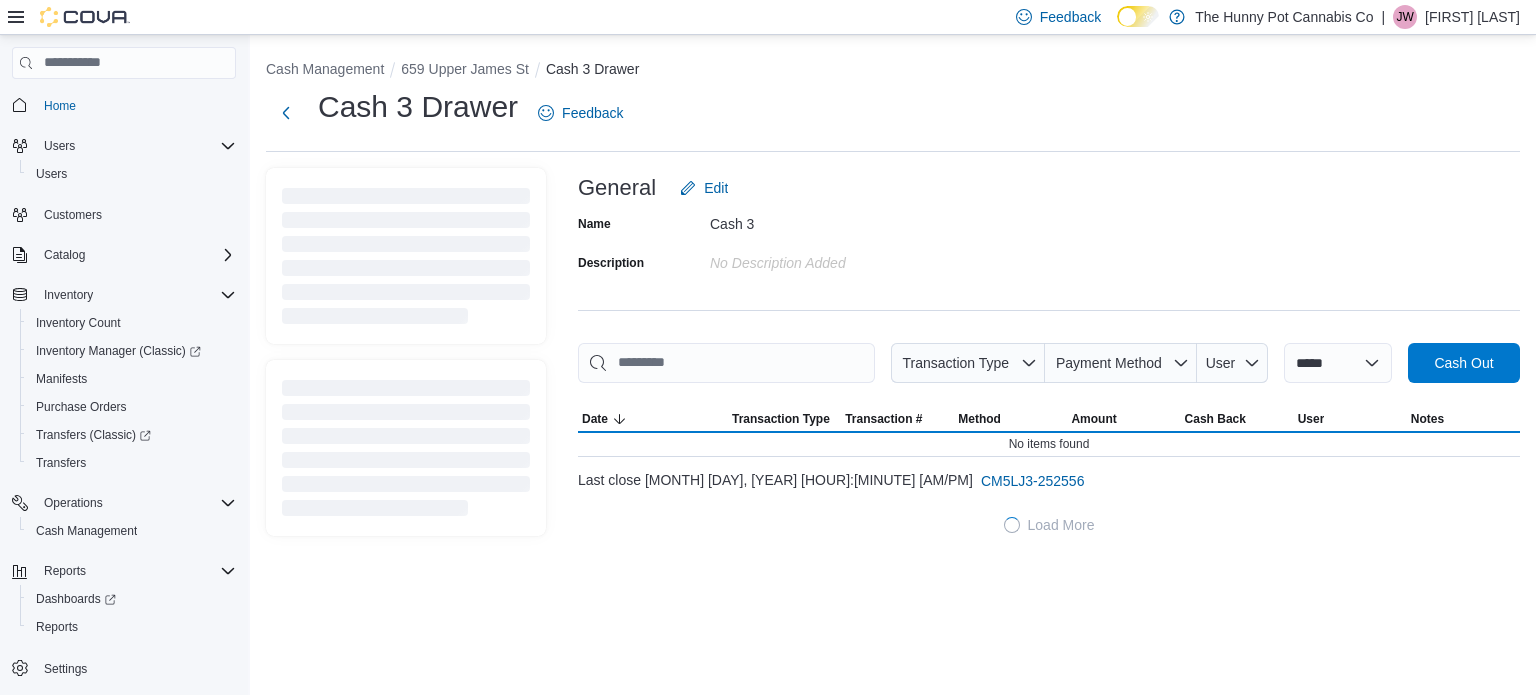 scroll, scrollTop: 0, scrollLeft: 0, axis: both 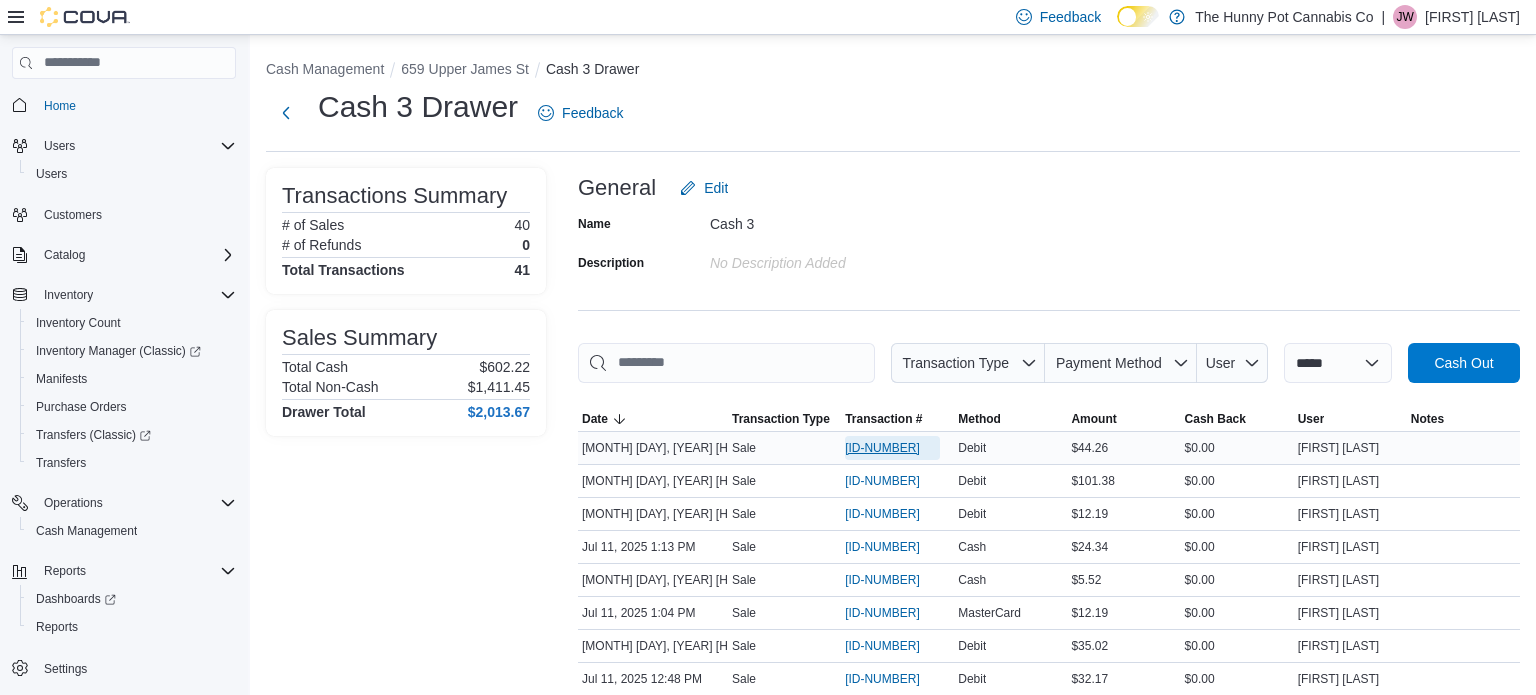 click on "[ID-NUMBER]" at bounding box center (882, 448) 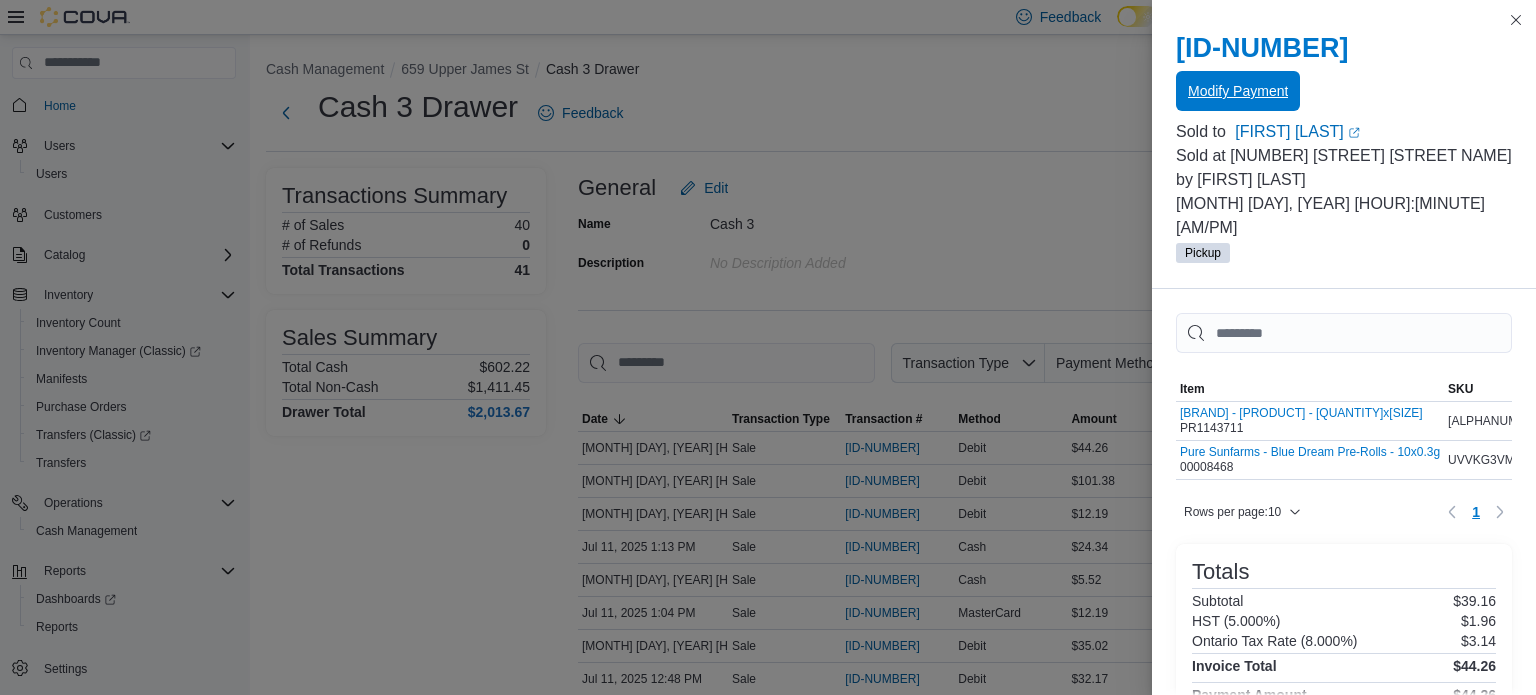 click on "Modify Payment" at bounding box center (1238, 91) 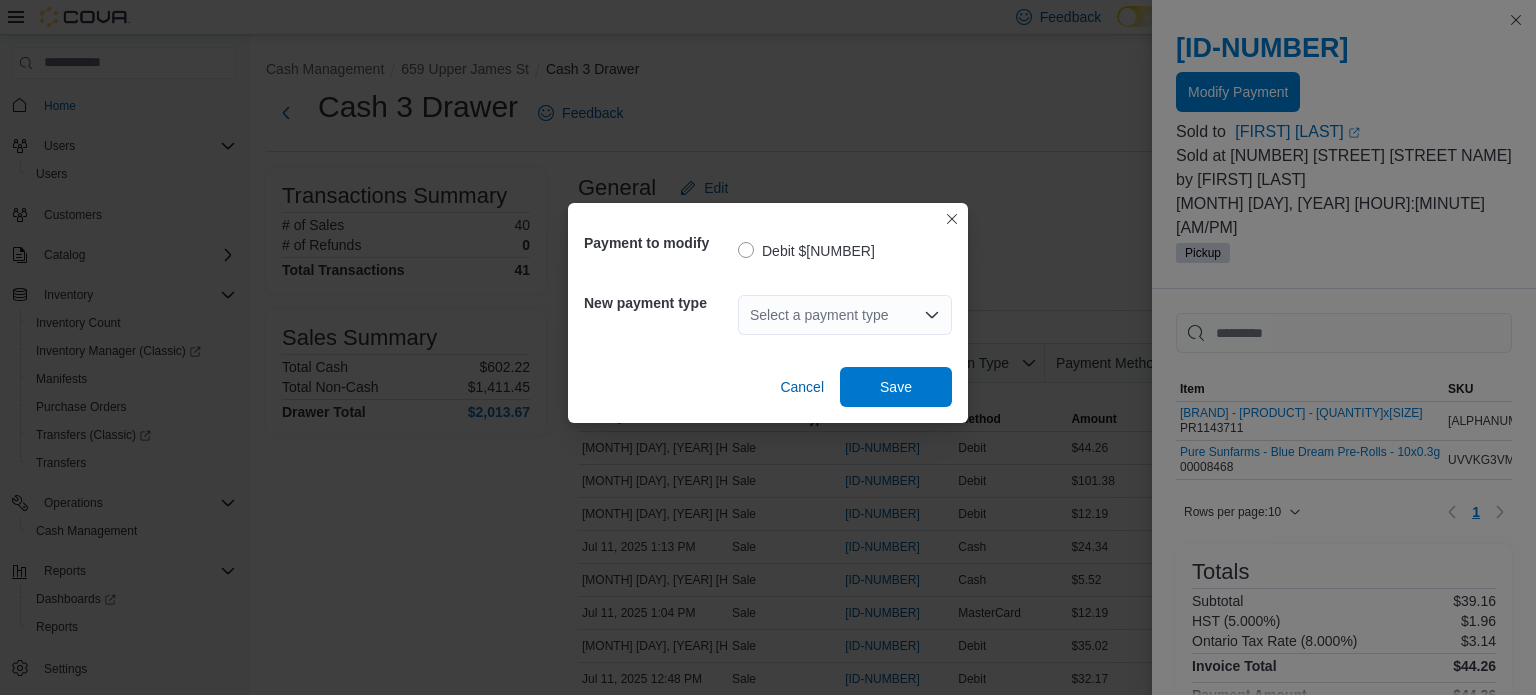 click on "Select a payment type" at bounding box center [845, 315] 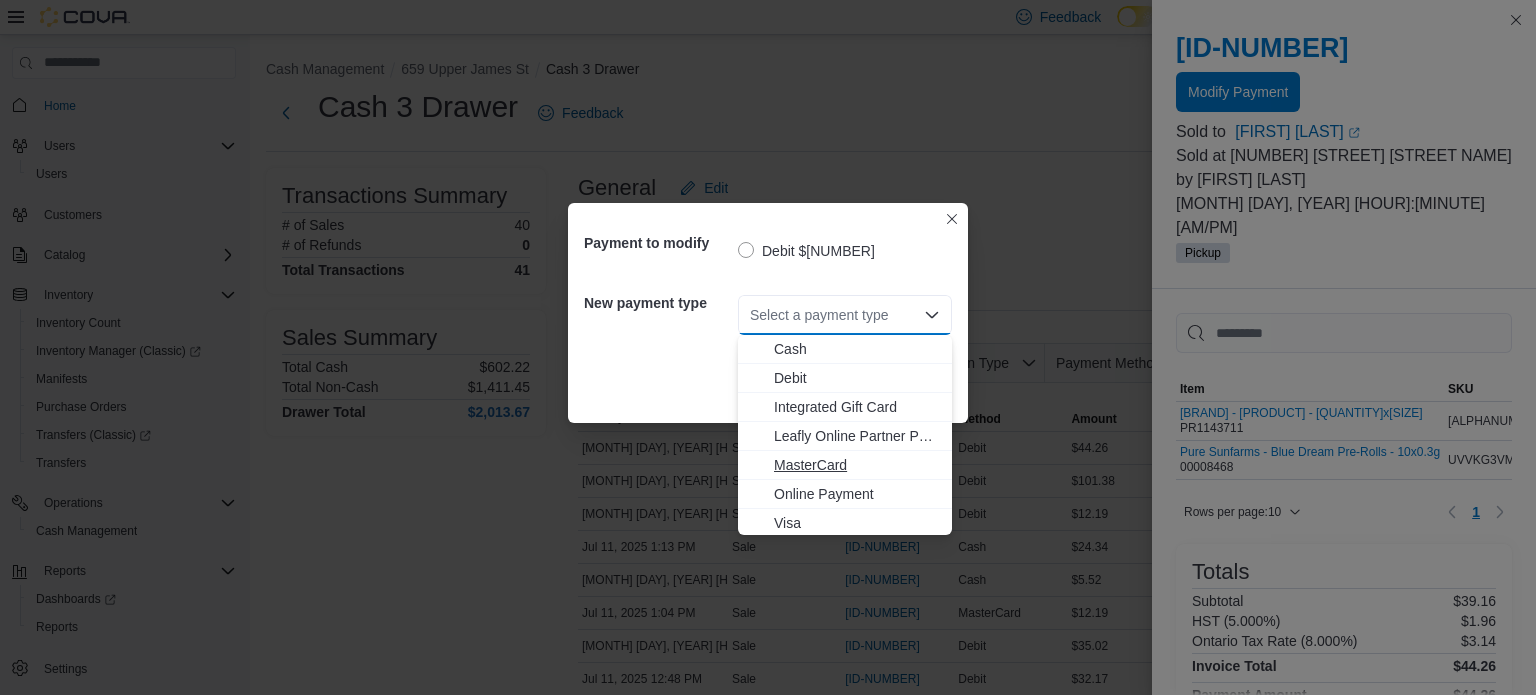 click on "MasterCard" at bounding box center [857, 465] 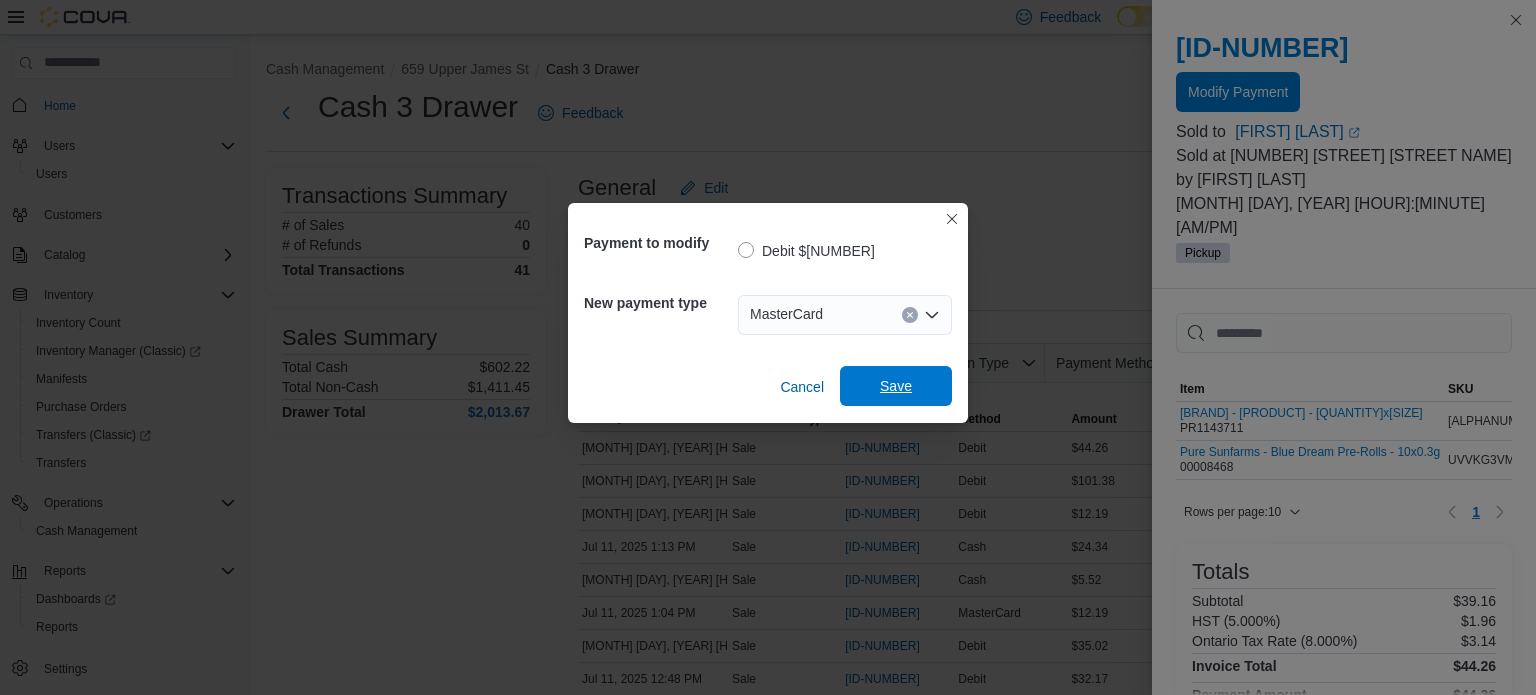click on "Save" at bounding box center [896, 386] 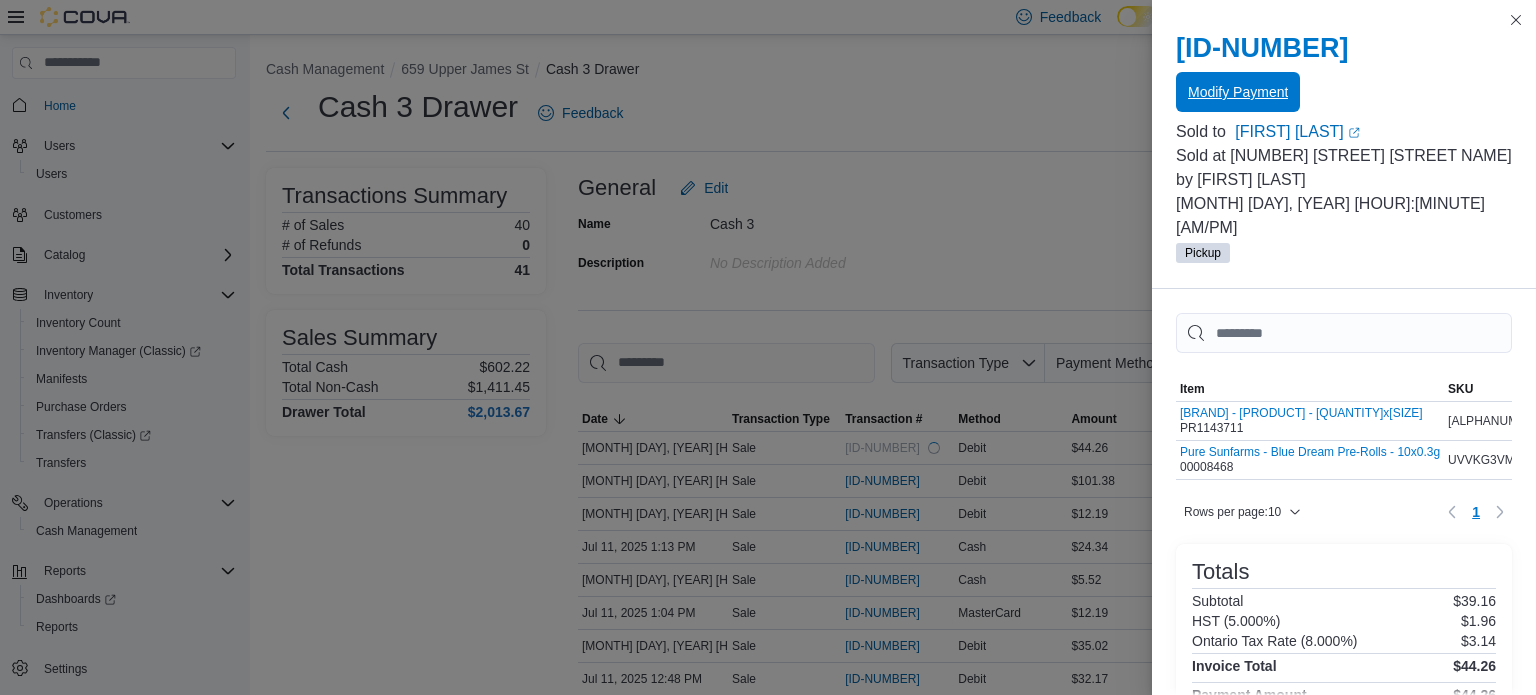 scroll, scrollTop: 0, scrollLeft: 0, axis: both 